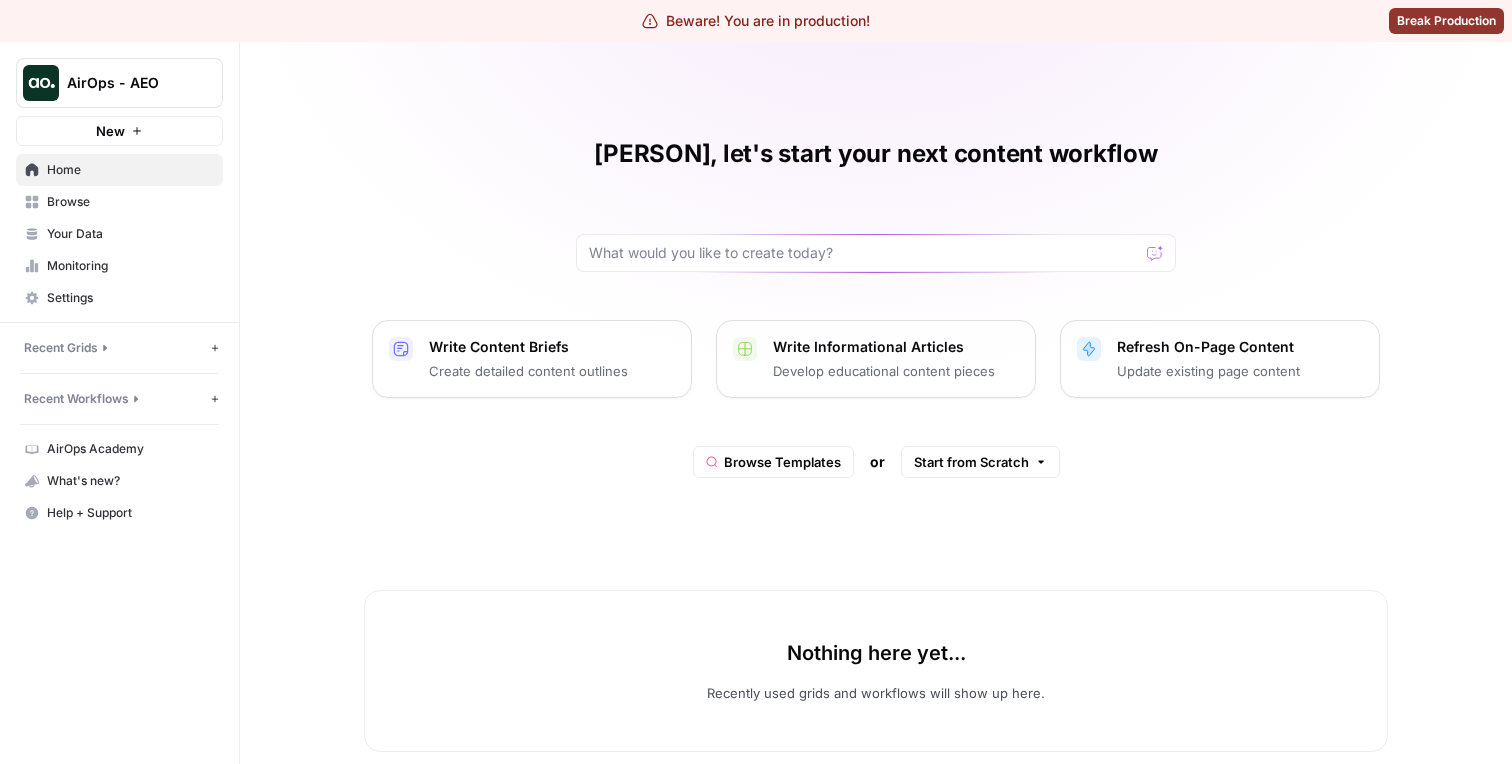 scroll, scrollTop: 0, scrollLeft: 0, axis: both 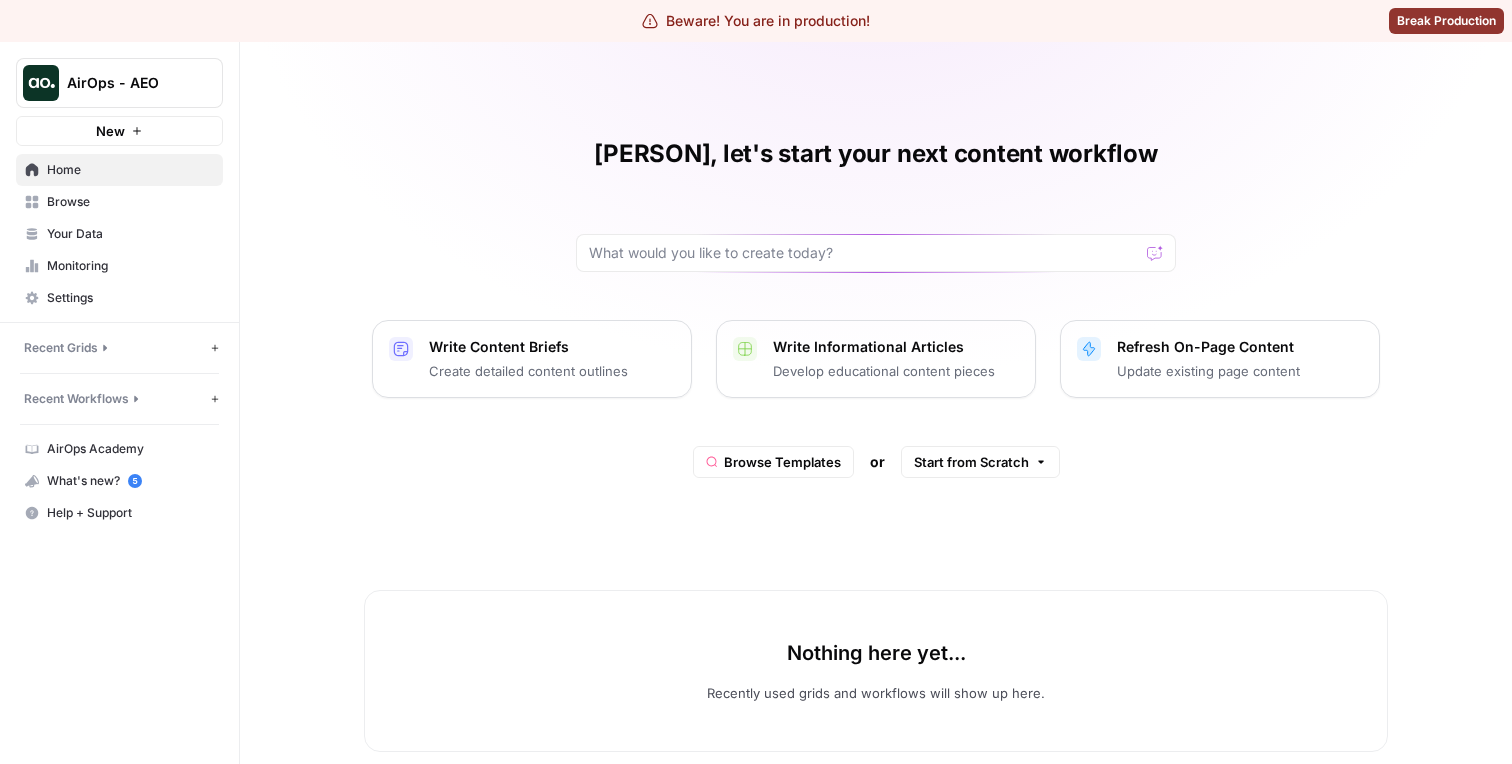 click on "Your Data" at bounding box center (119, 234) 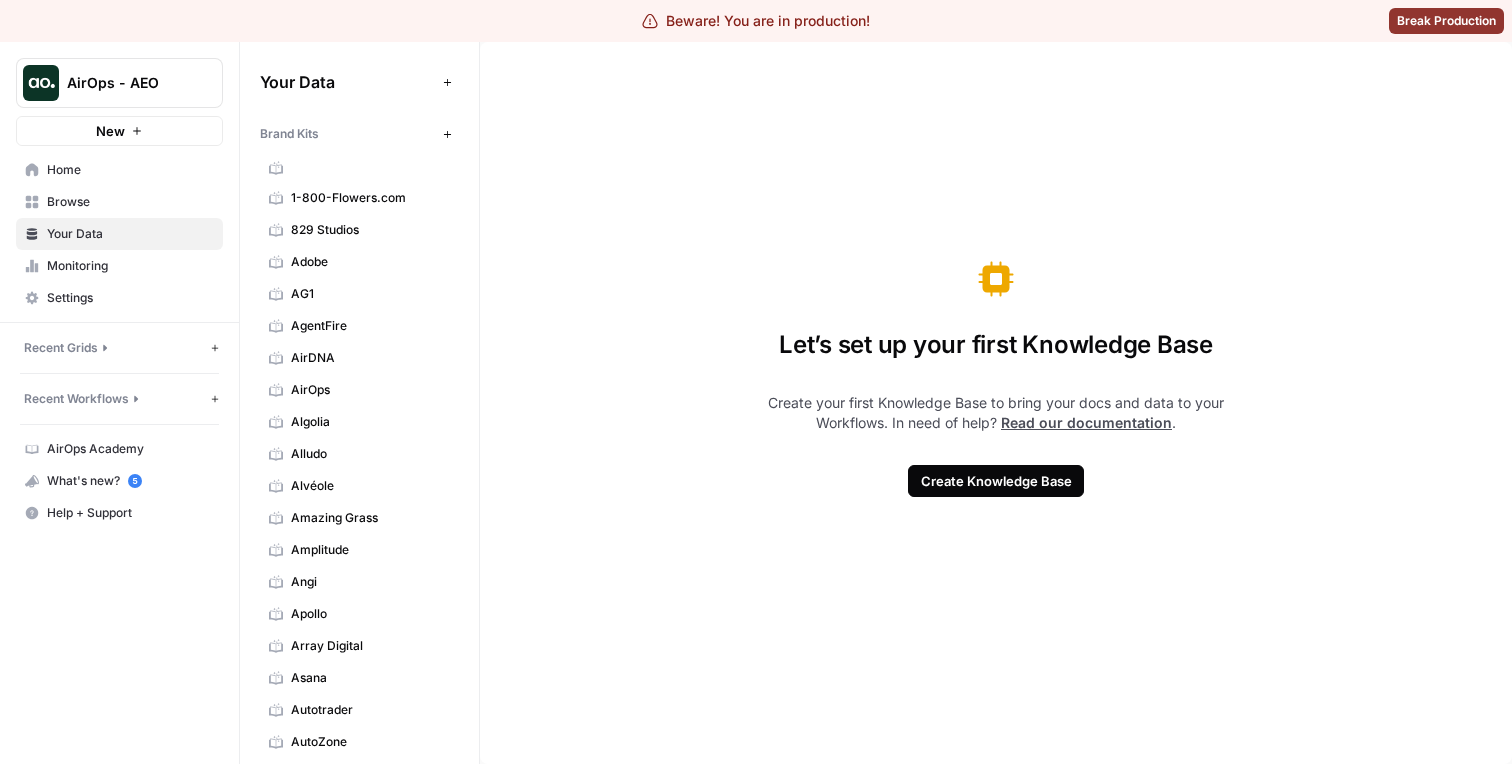 scroll, scrollTop: 14, scrollLeft: 0, axis: vertical 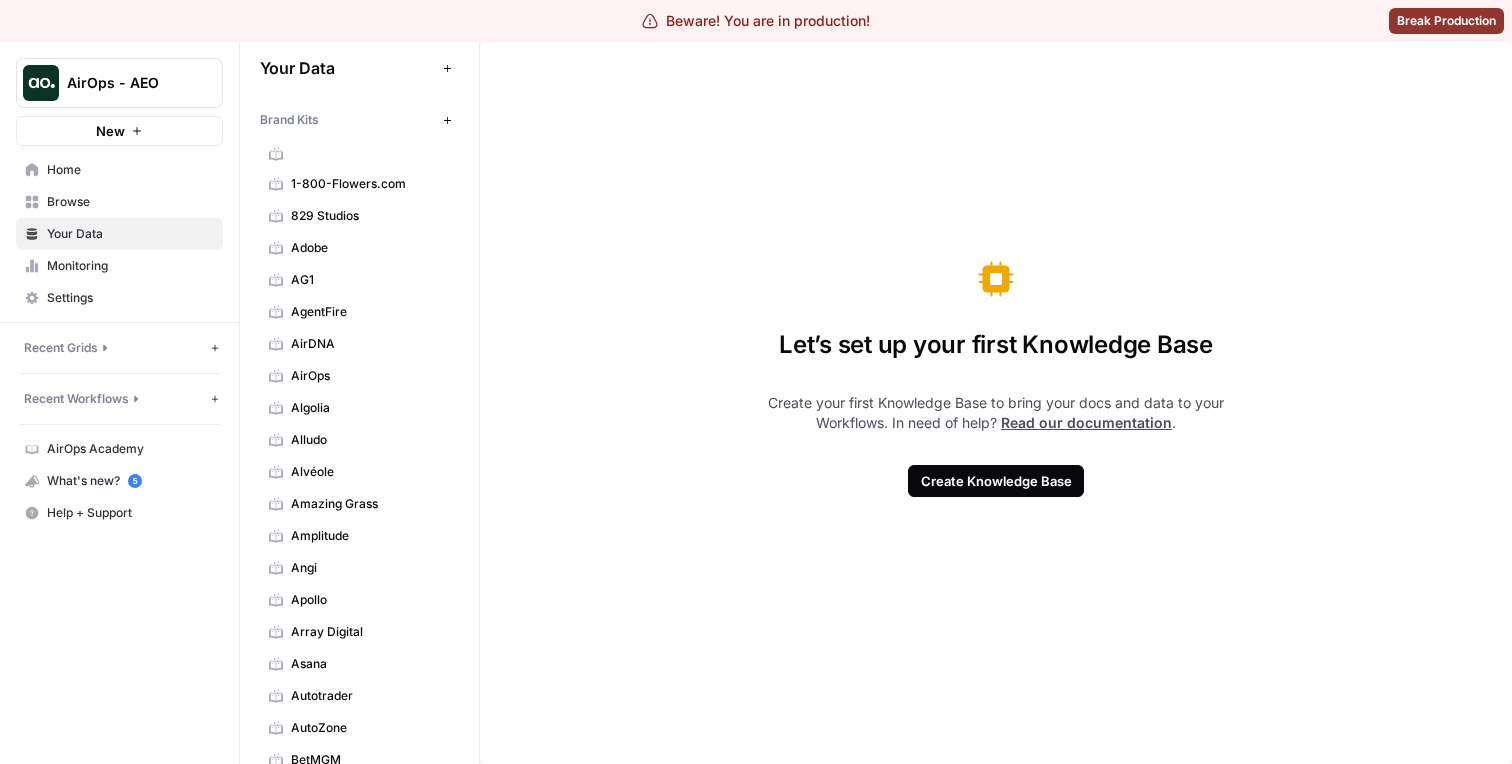 click on "AirOps" at bounding box center [370, 376] 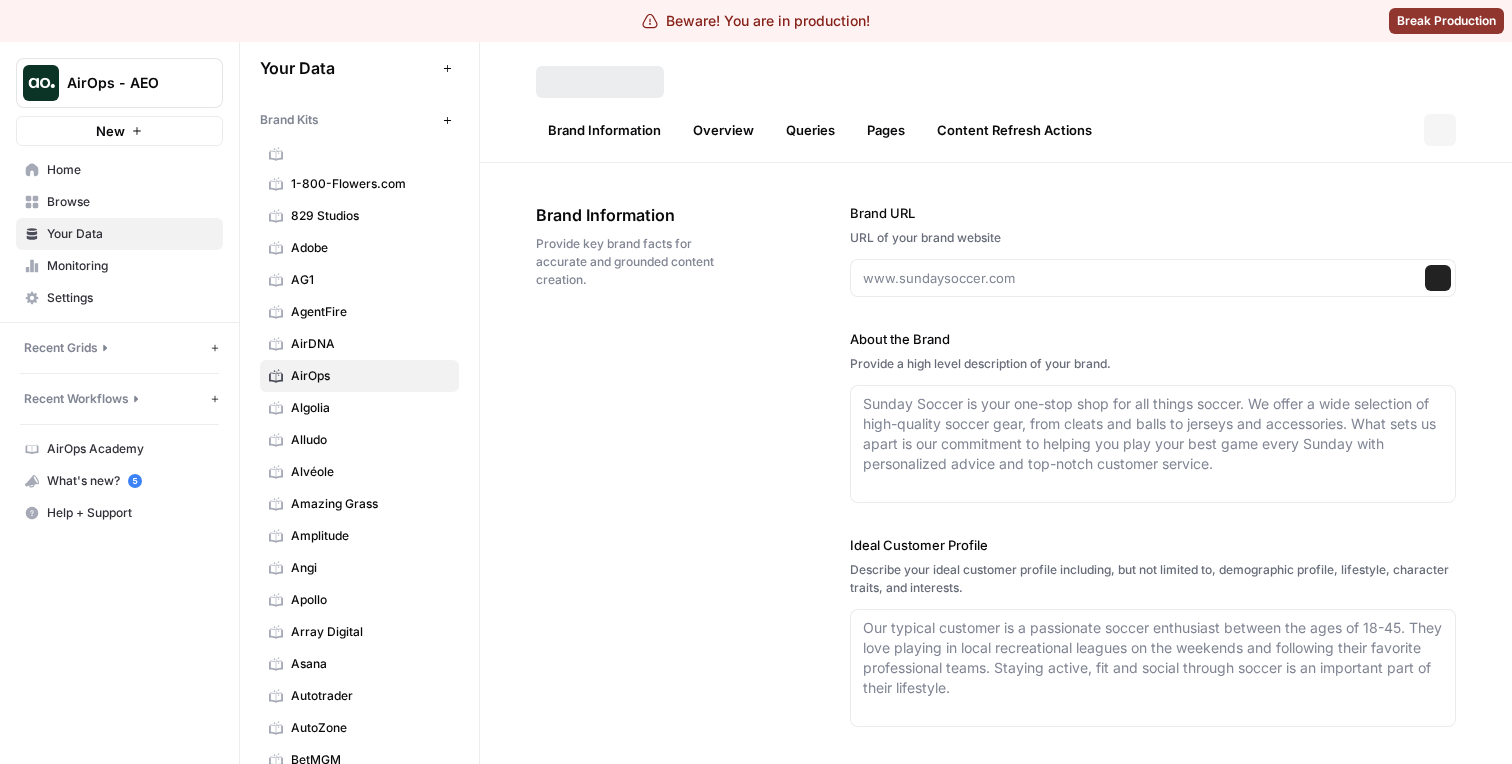 type on "www.airops.com" 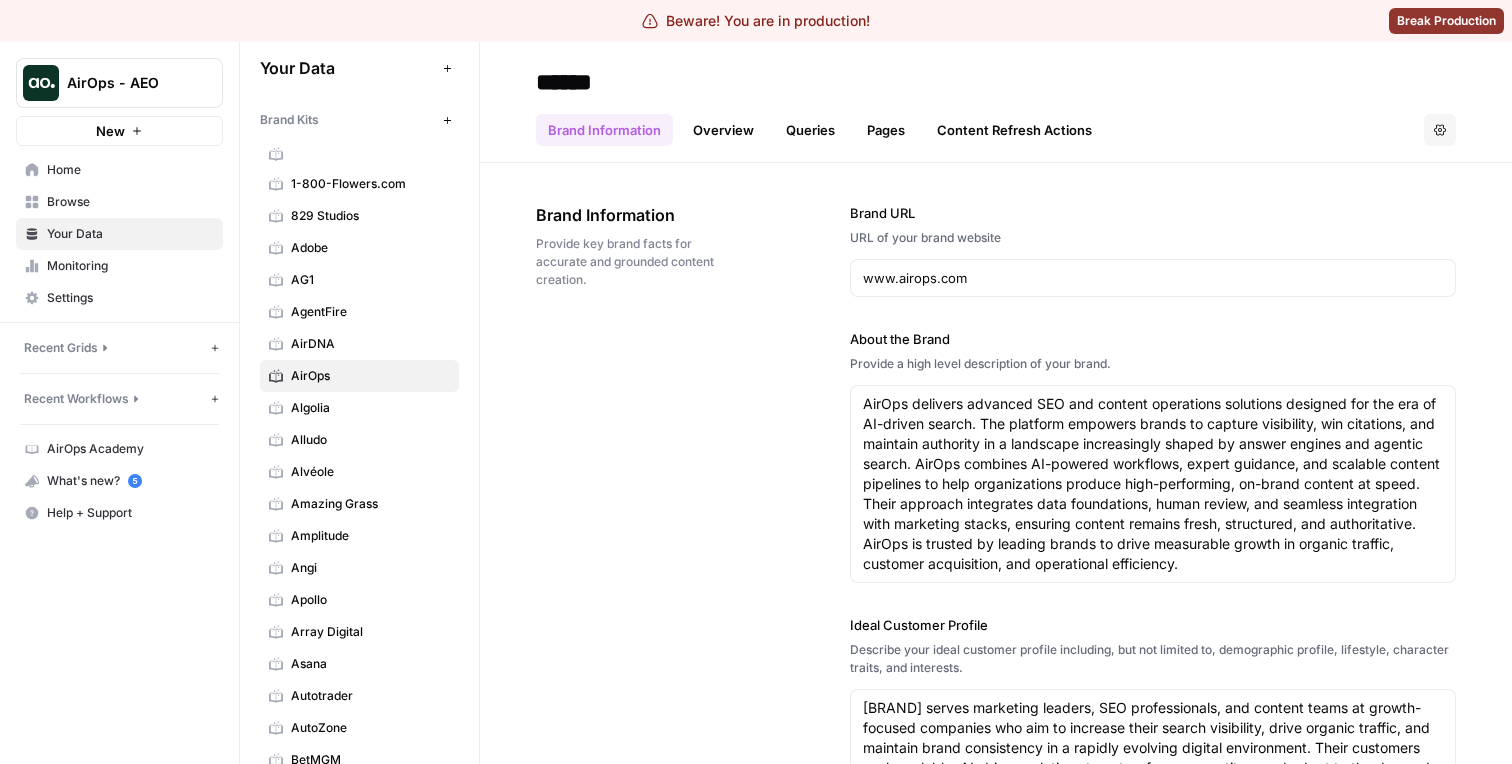 click on "Algolia" at bounding box center [359, 408] 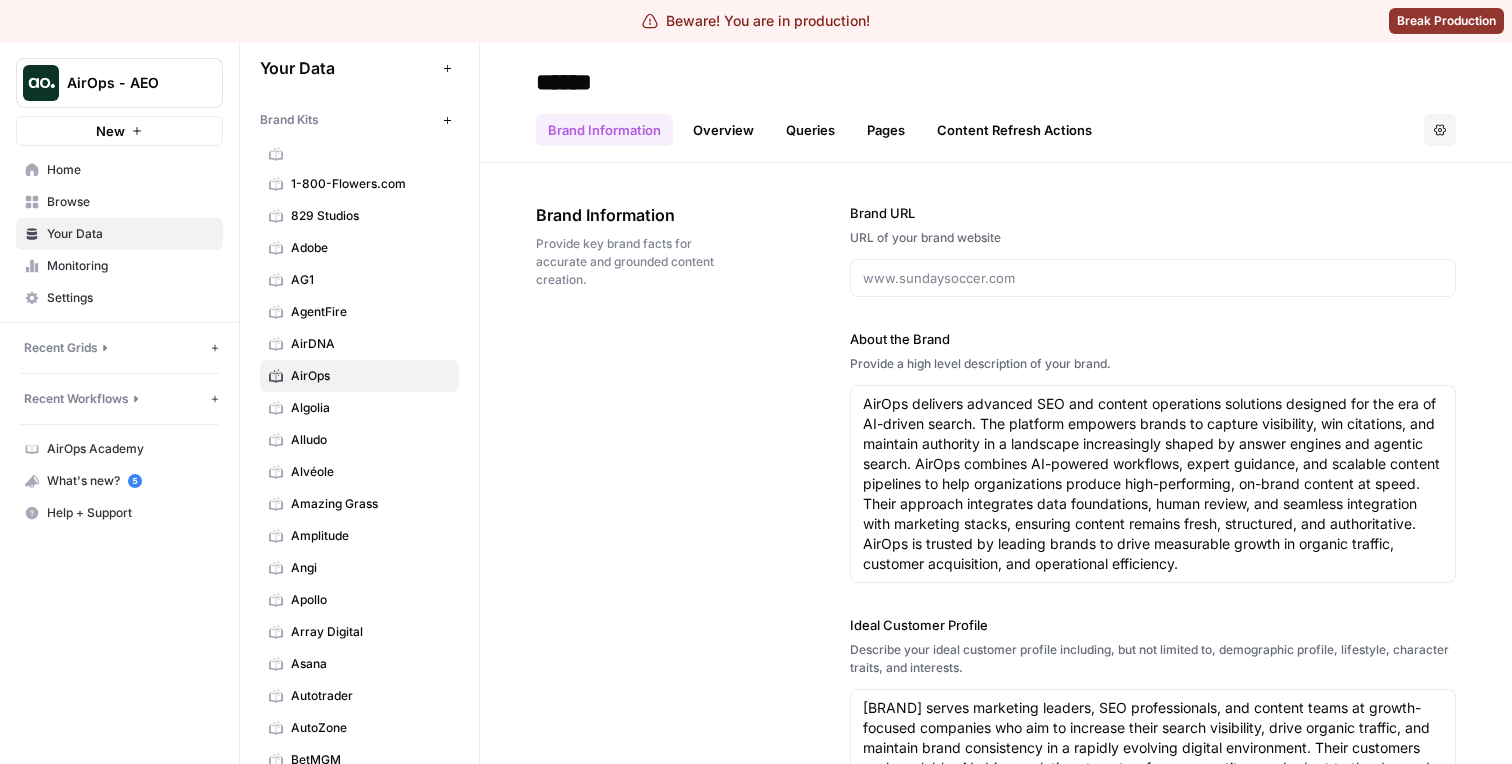 type 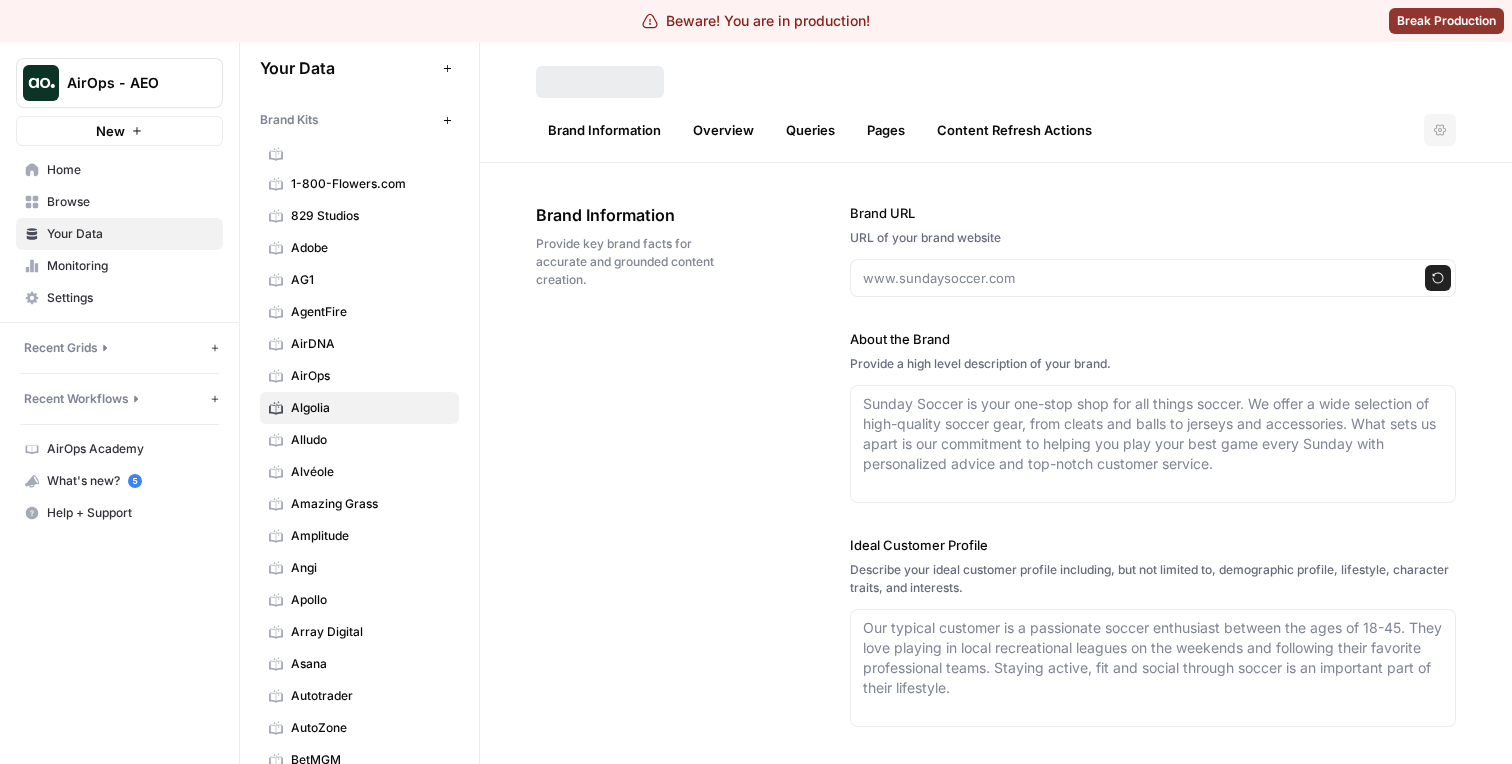 type on "algolia.com" 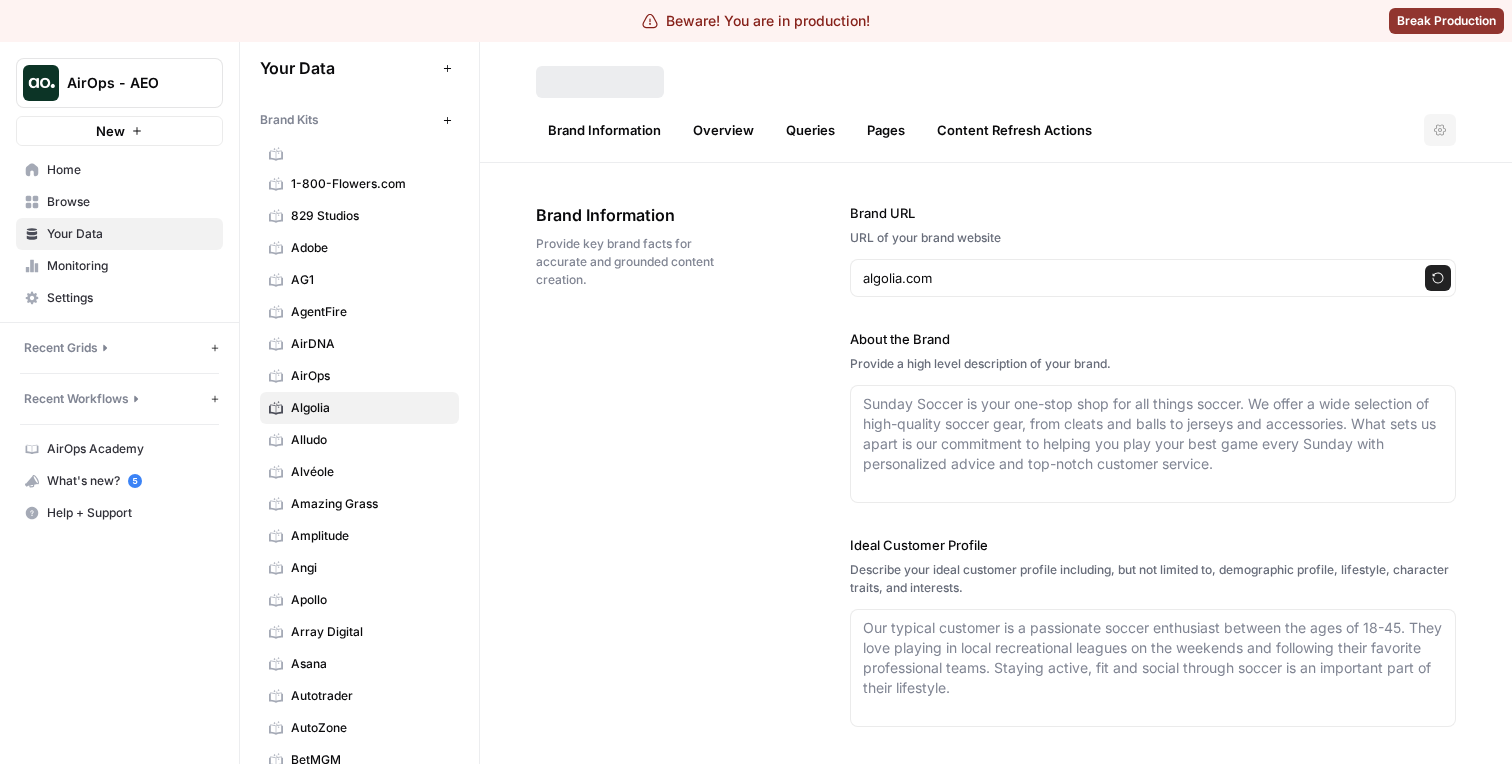 type on "Algolia provides a powerful AI-driven search and discovery platform designed to deliver fast, relevant, and scalable search experiences for websites and applications. With an API-first approach, Algolia enables businesses to integrate advanced search, browsing, recommendations, and personalization features seamlessly into their digital products. The platform supports a wide range of industries, including ecommerce, media, SaaS, and marketplaces, helping organizations improve user engagement and conversion rates. Algolia's solutions are built for developers and business teams alike, offering robust analytics, pre-built UI components, and integrations with leading commerce and content platforms." 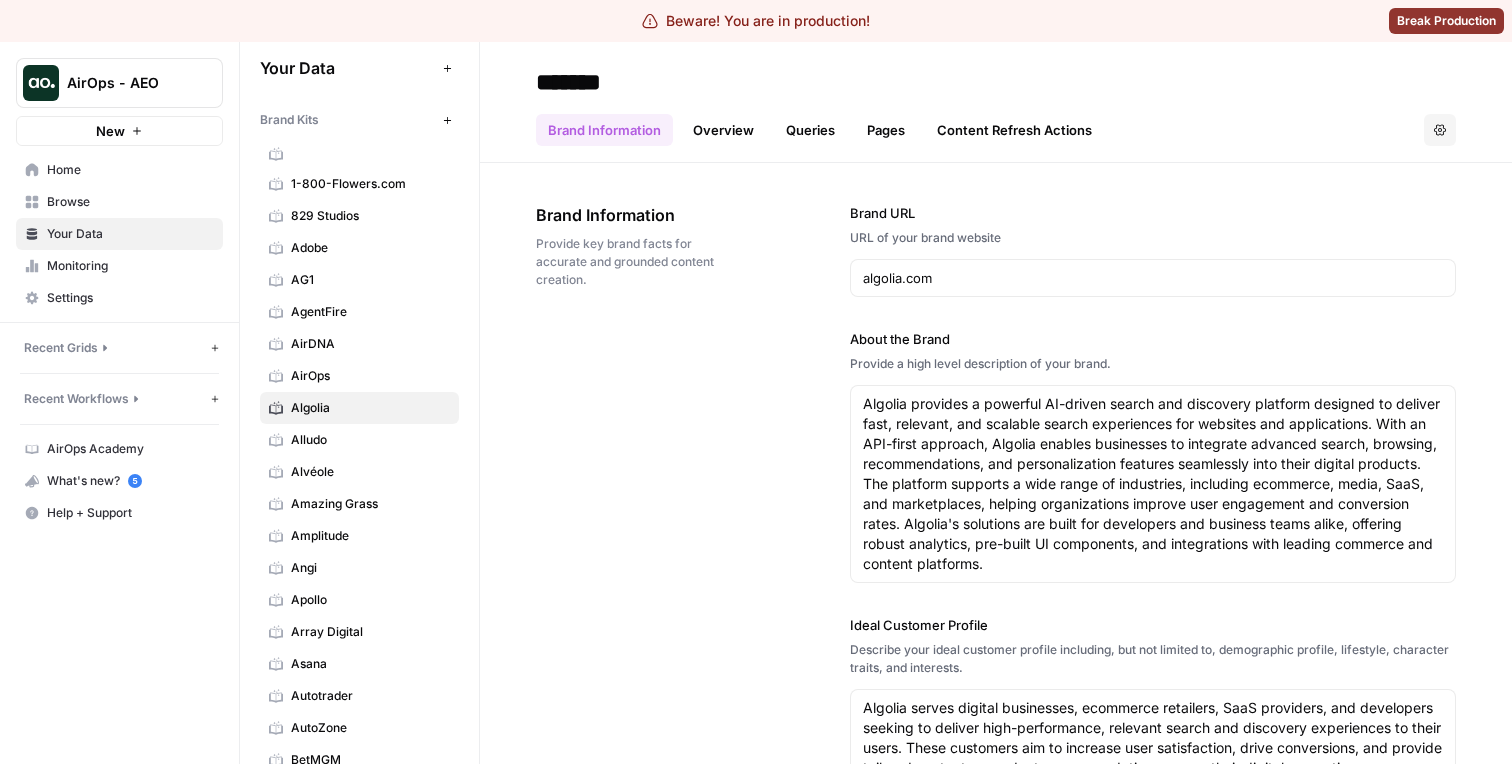 click on "Overview" at bounding box center [723, 130] 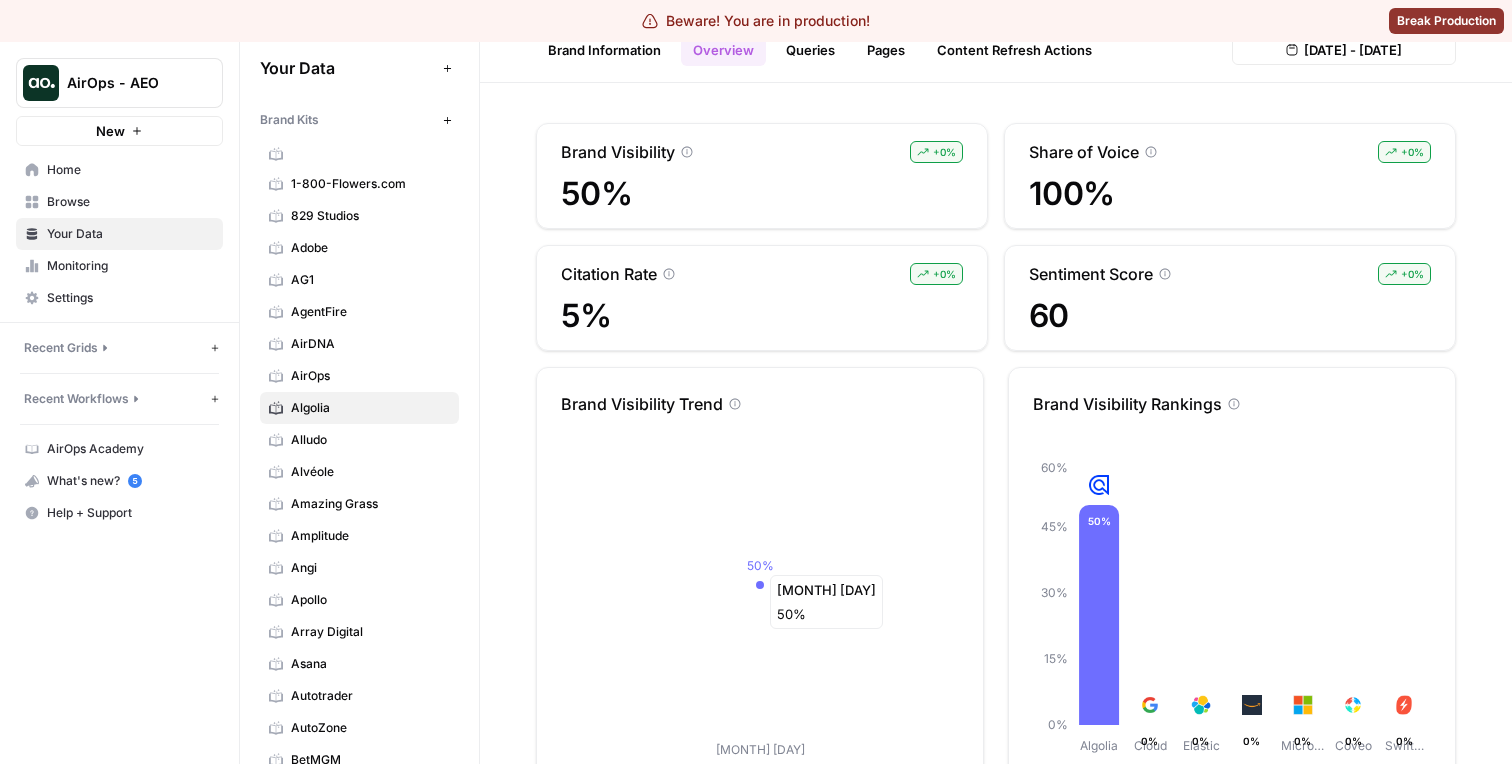 scroll, scrollTop: 0, scrollLeft: 0, axis: both 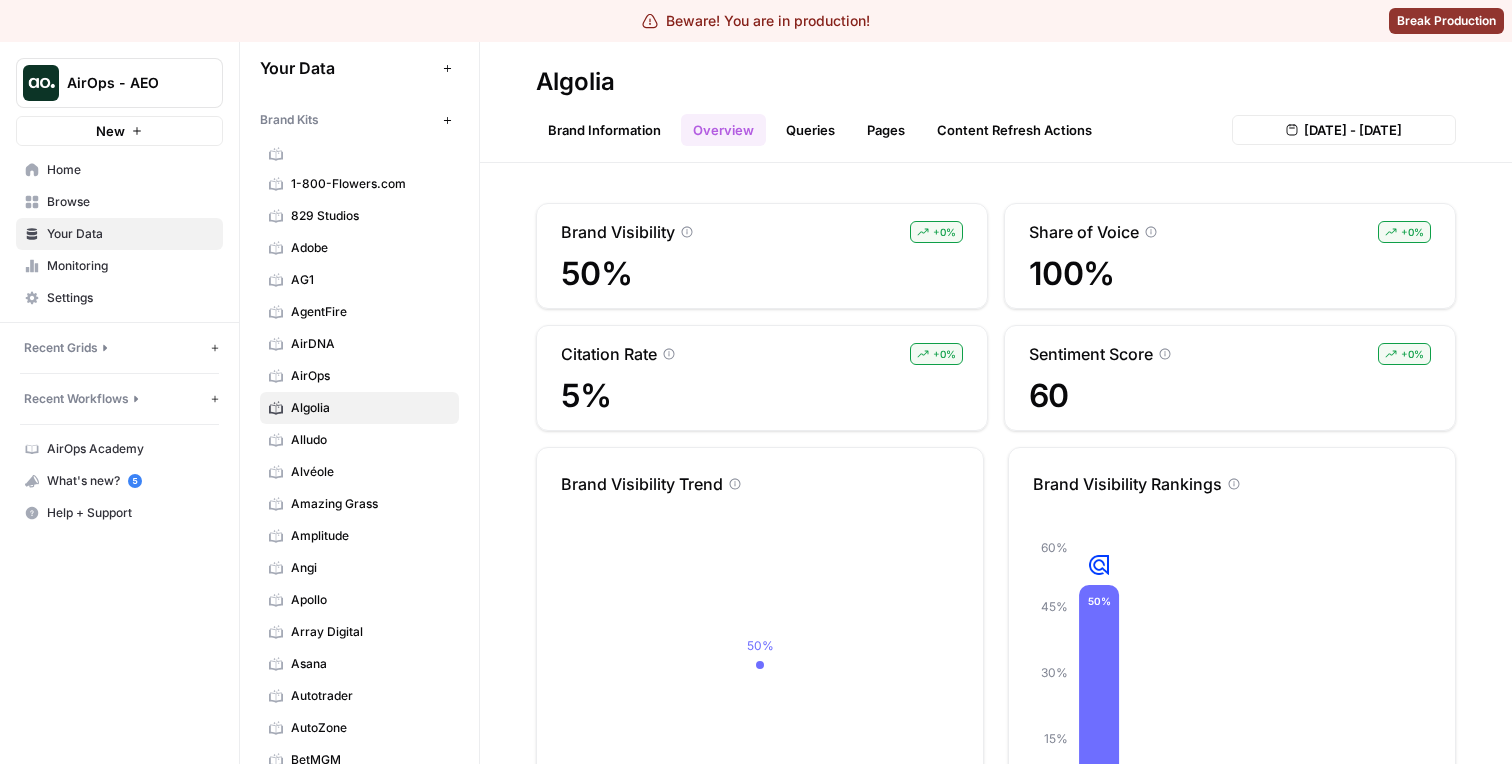 click on "Queries" at bounding box center (810, 130) 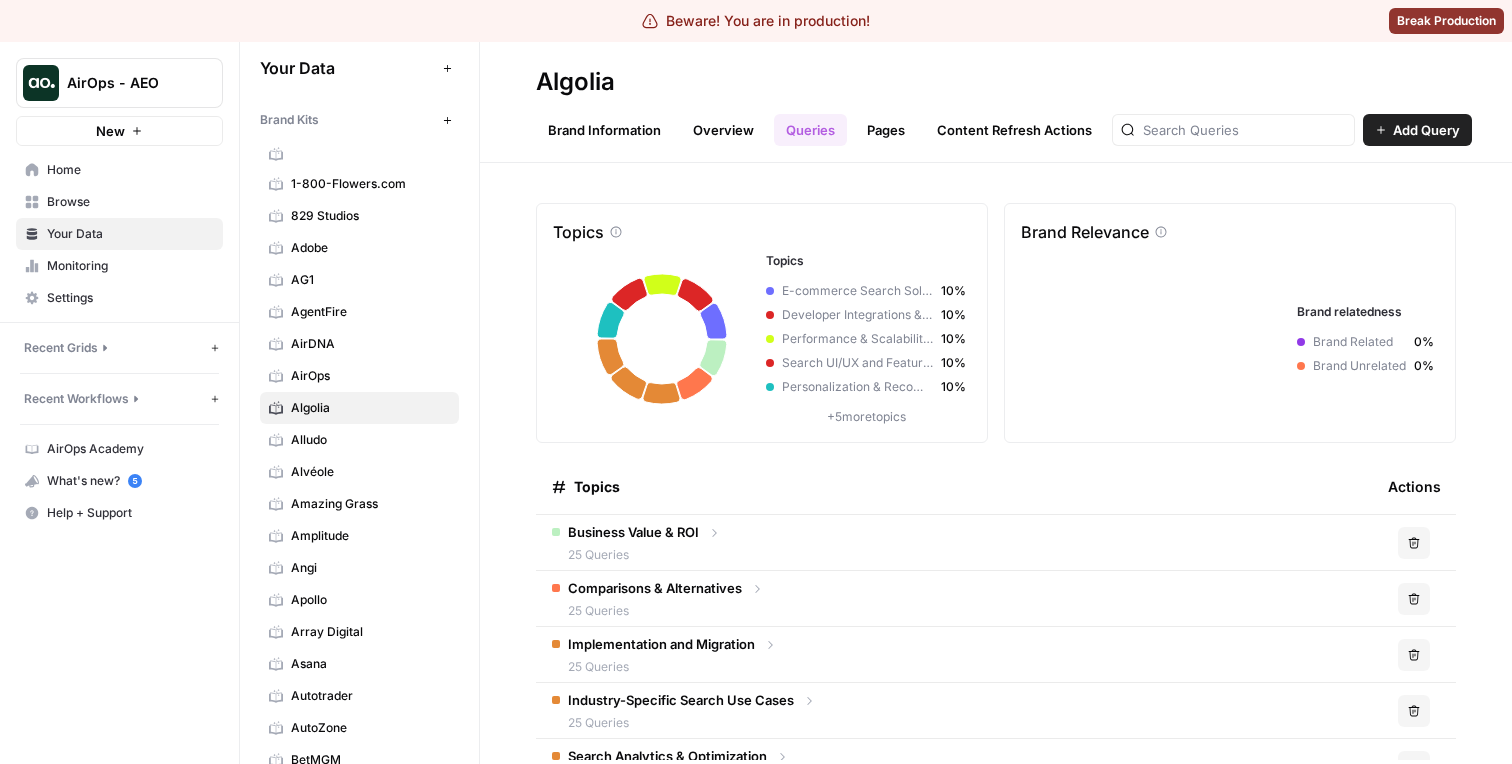 click 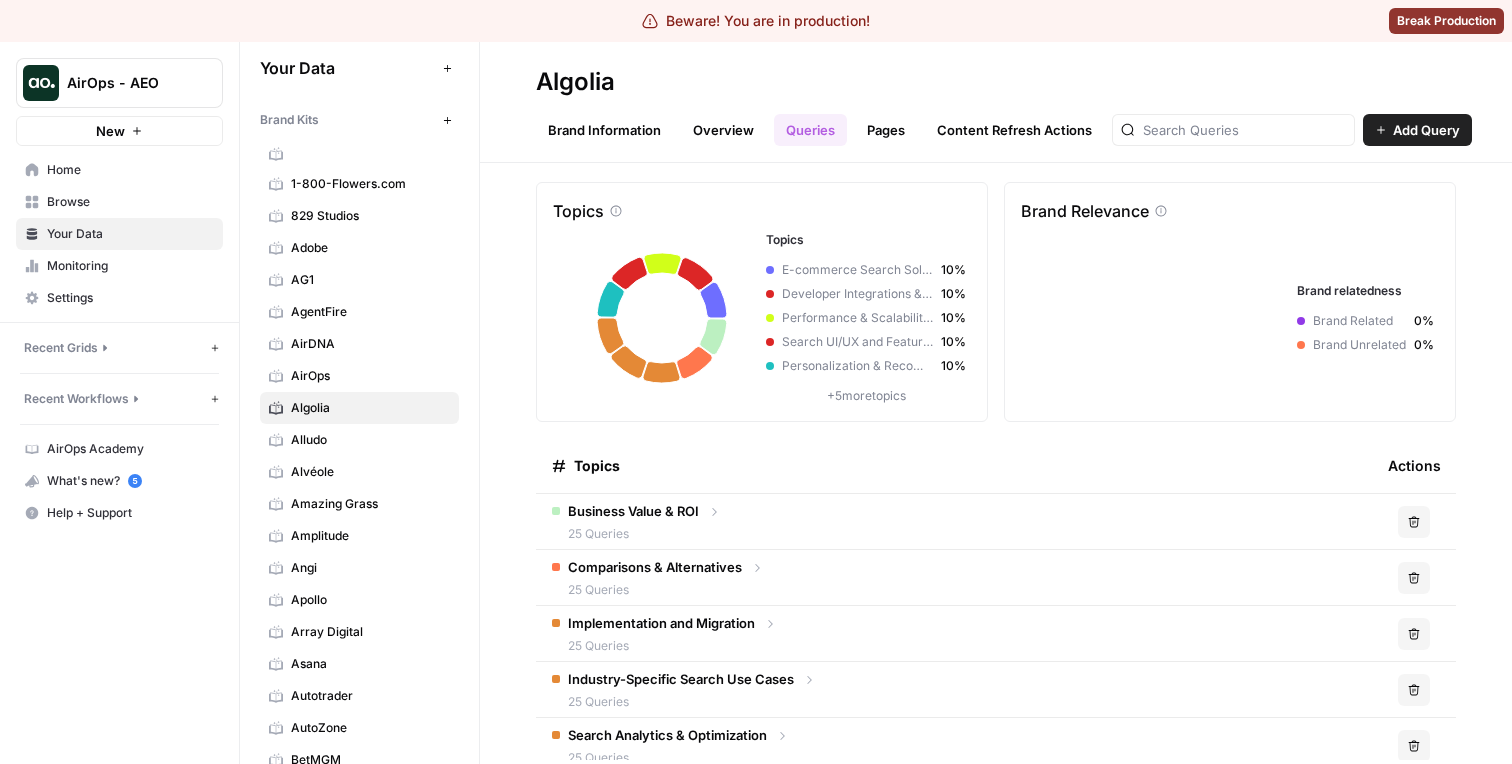 scroll, scrollTop: 0, scrollLeft: 0, axis: both 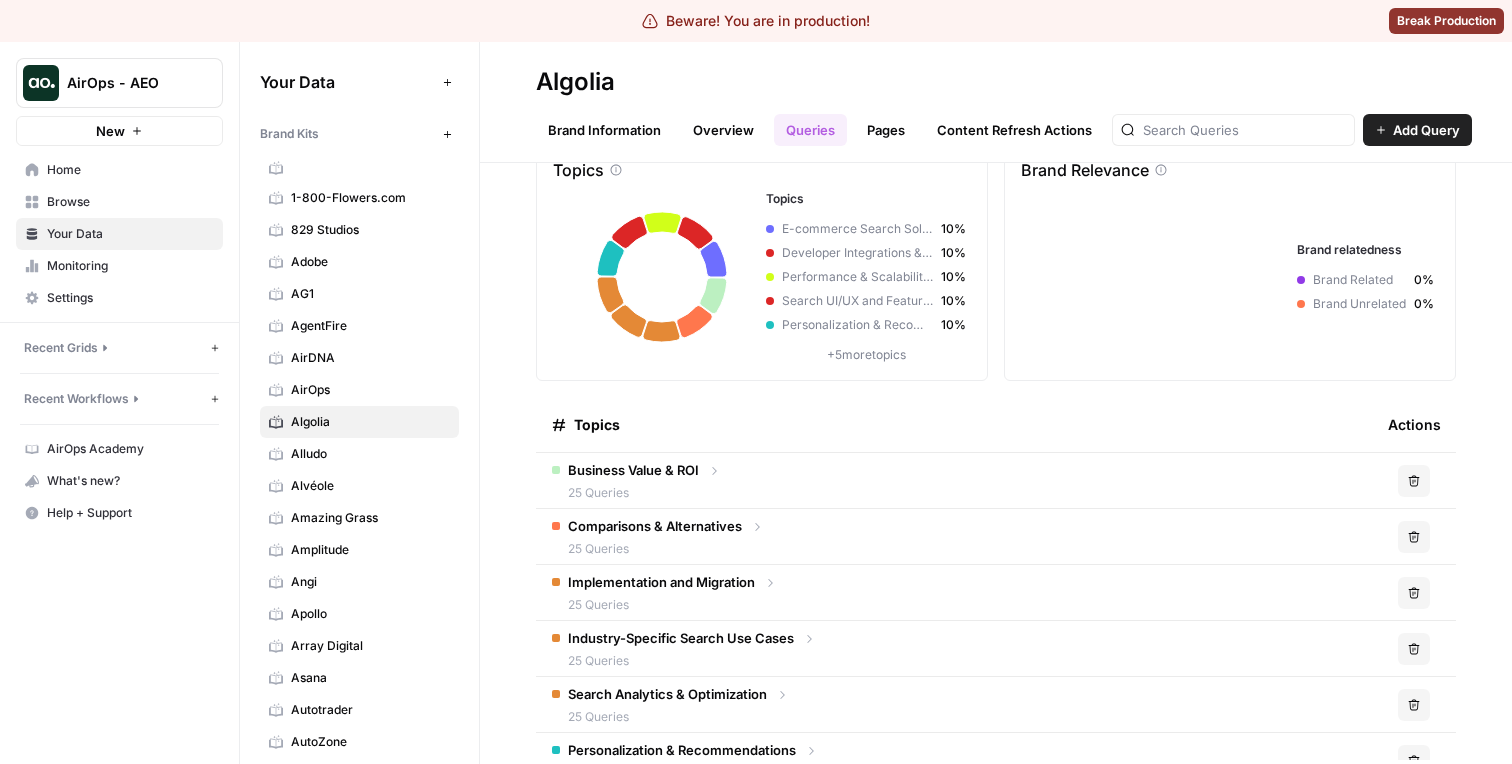 click on "Business Value & ROI 25 Queries" at bounding box center [954, 480] 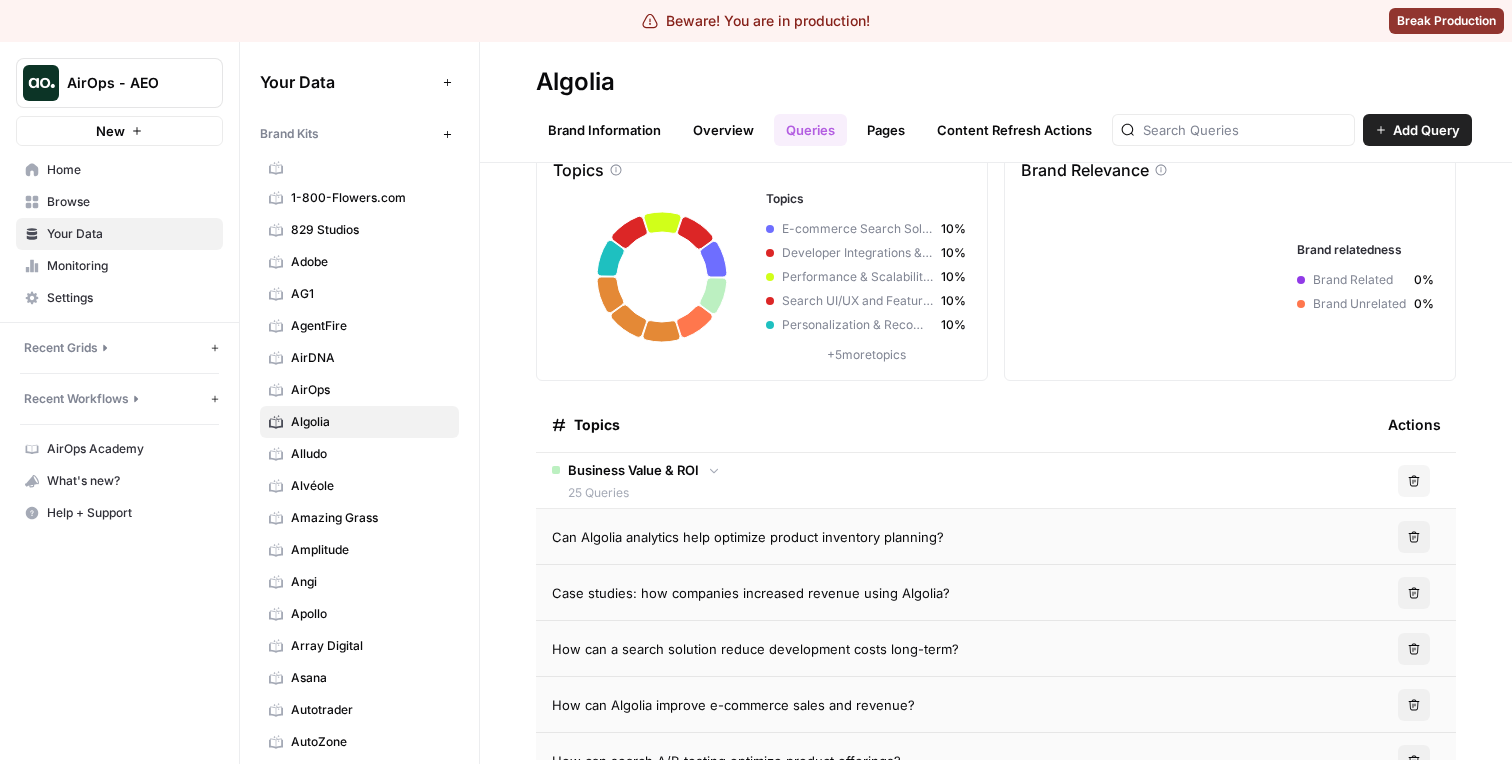 click on "Can Algolia analytics help optimize product inventory planning?" at bounding box center [954, 537] 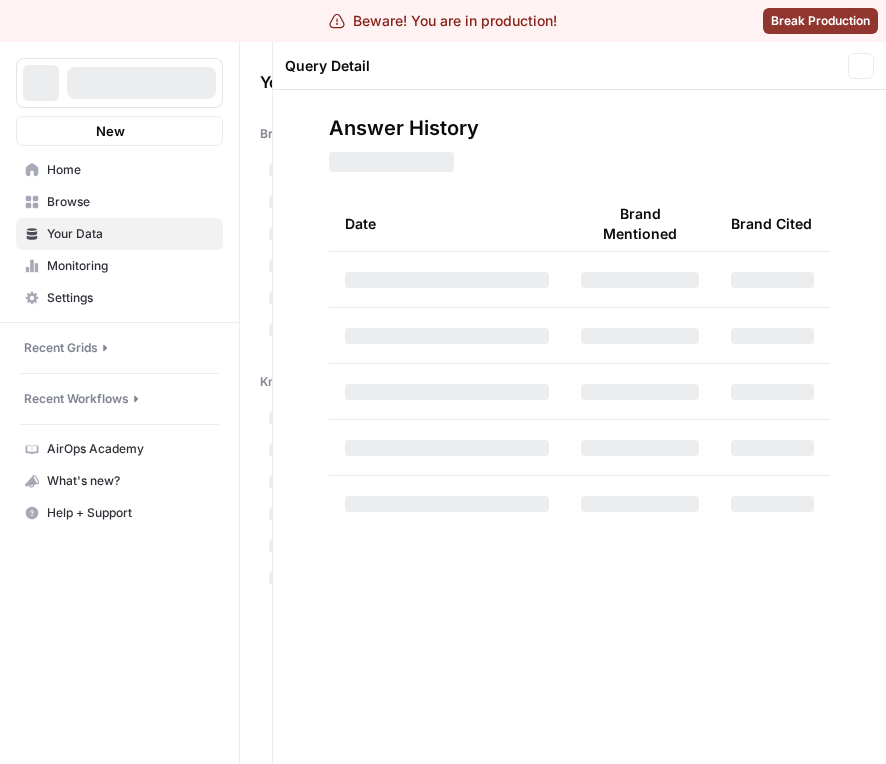scroll, scrollTop: 0, scrollLeft: 0, axis: both 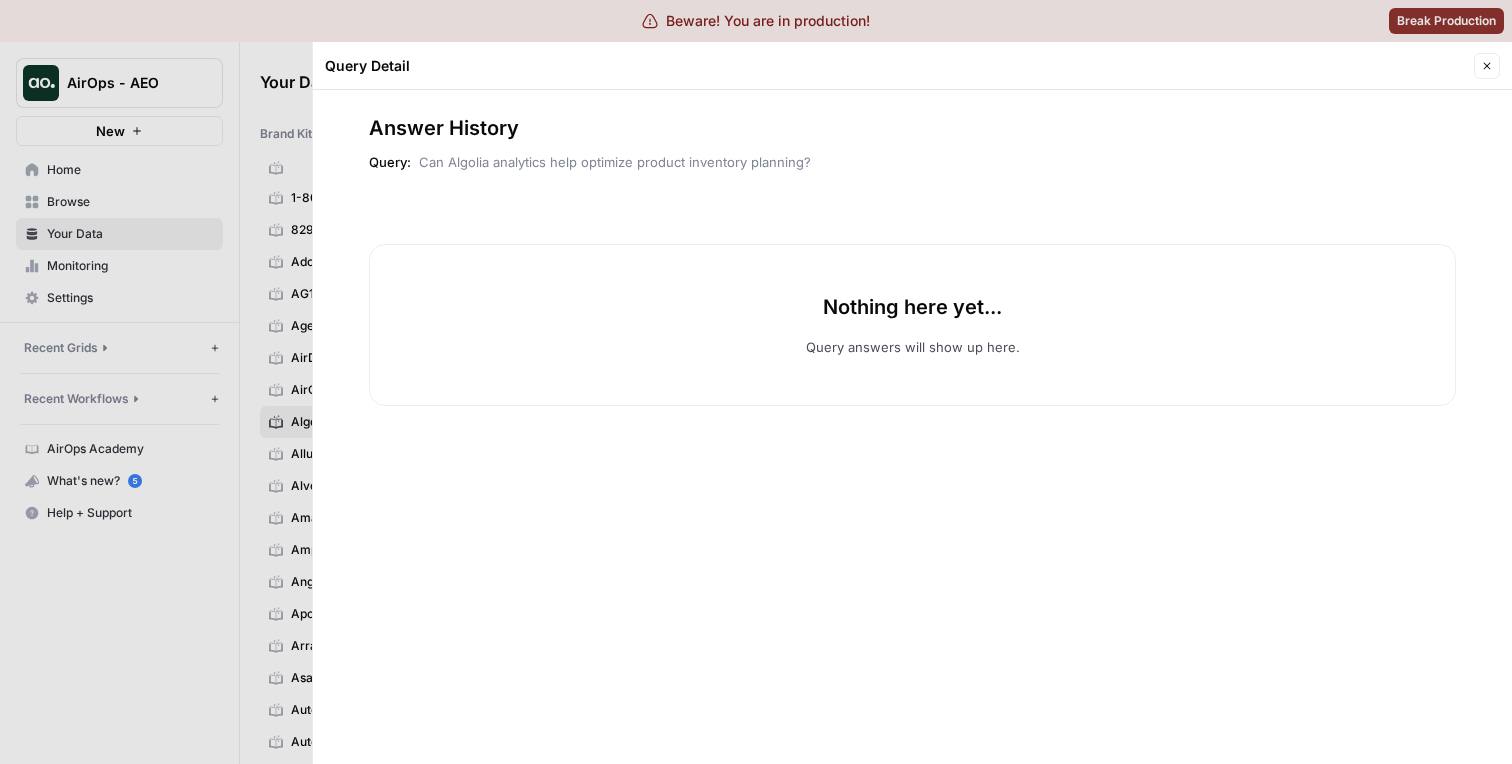 click 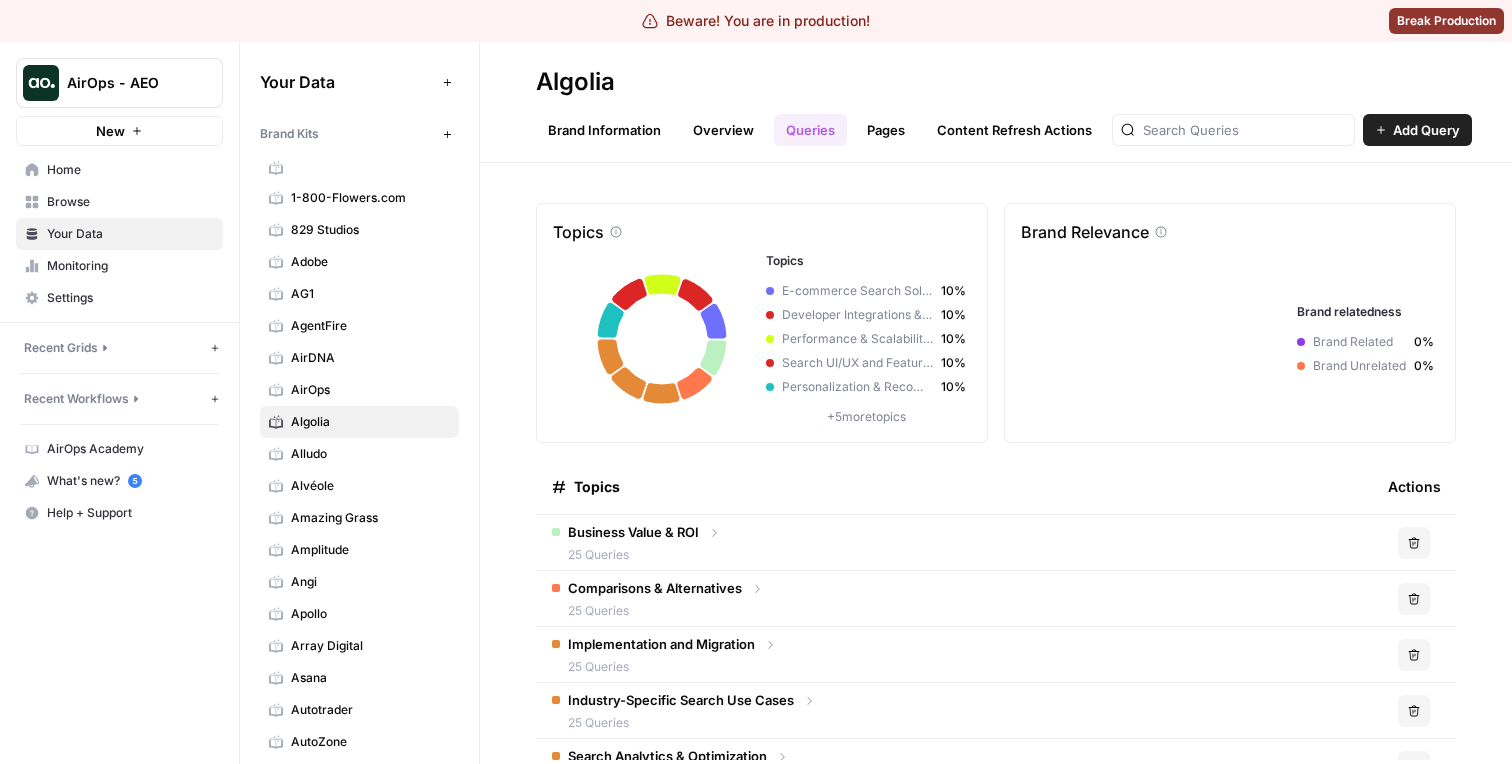click on "Brand Information Overview Queries Pages Content Refresh Actions Add Query" at bounding box center [996, 122] 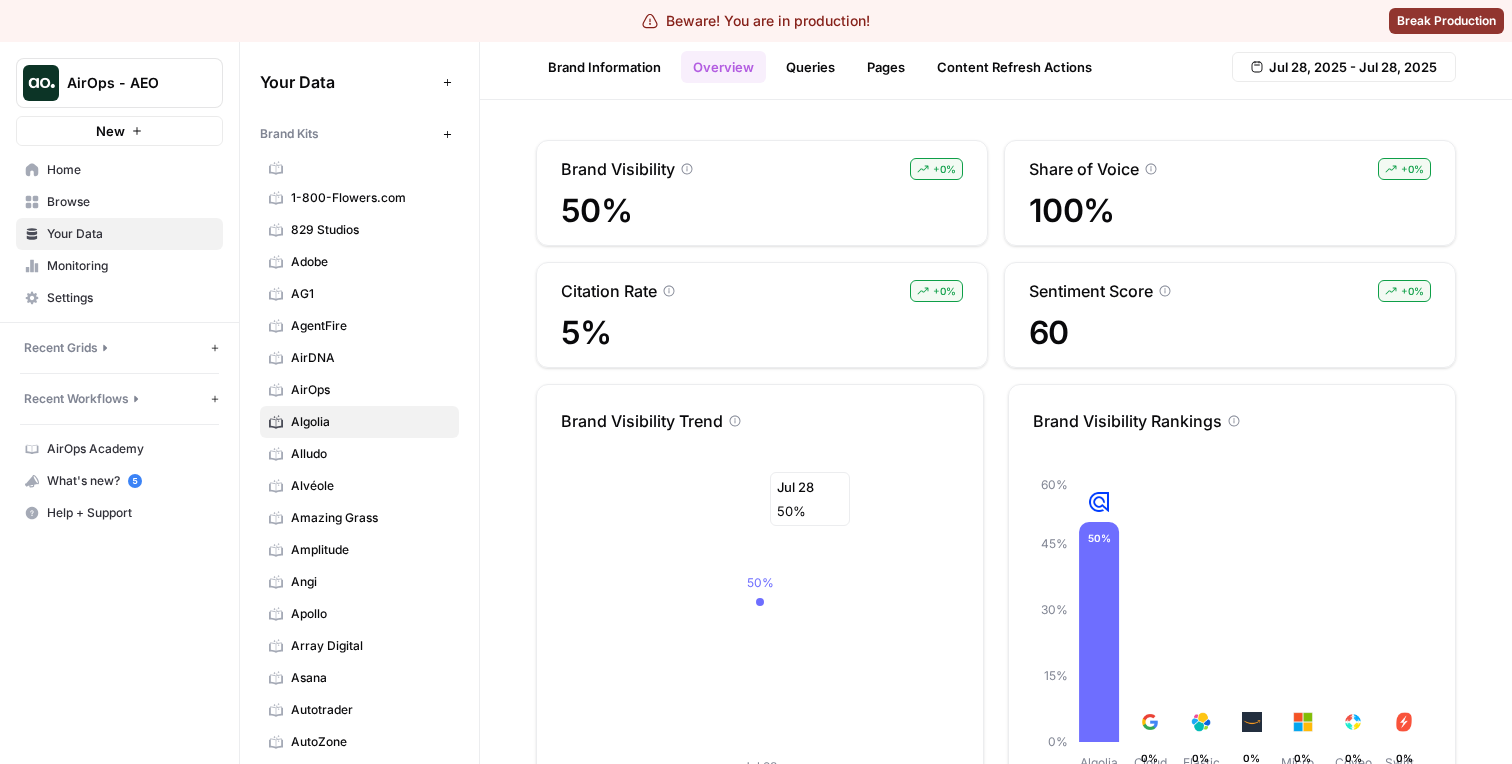 scroll, scrollTop: 56, scrollLeft: 0, axis: vertical 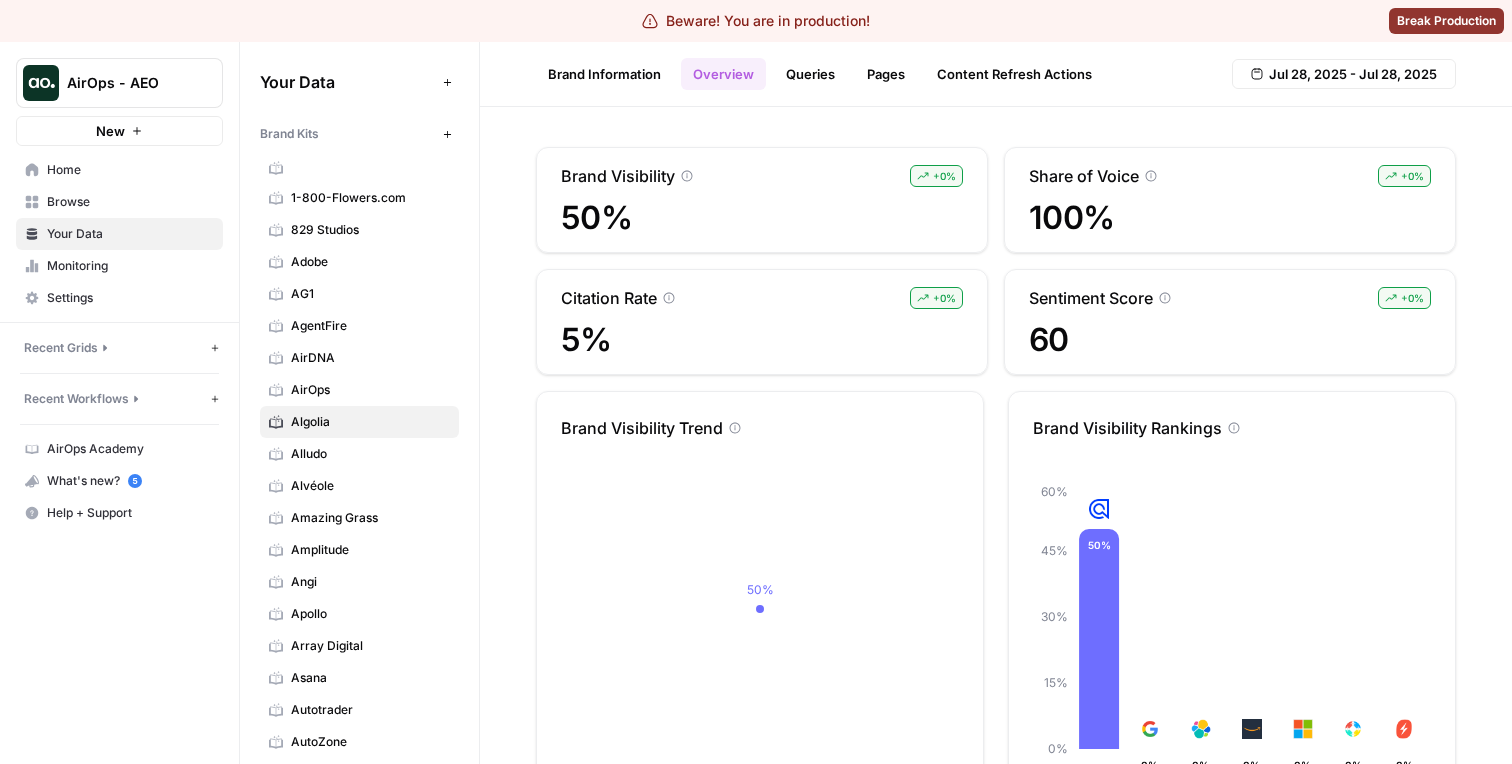 click on "Alludo" at bounding box center [370, 454] 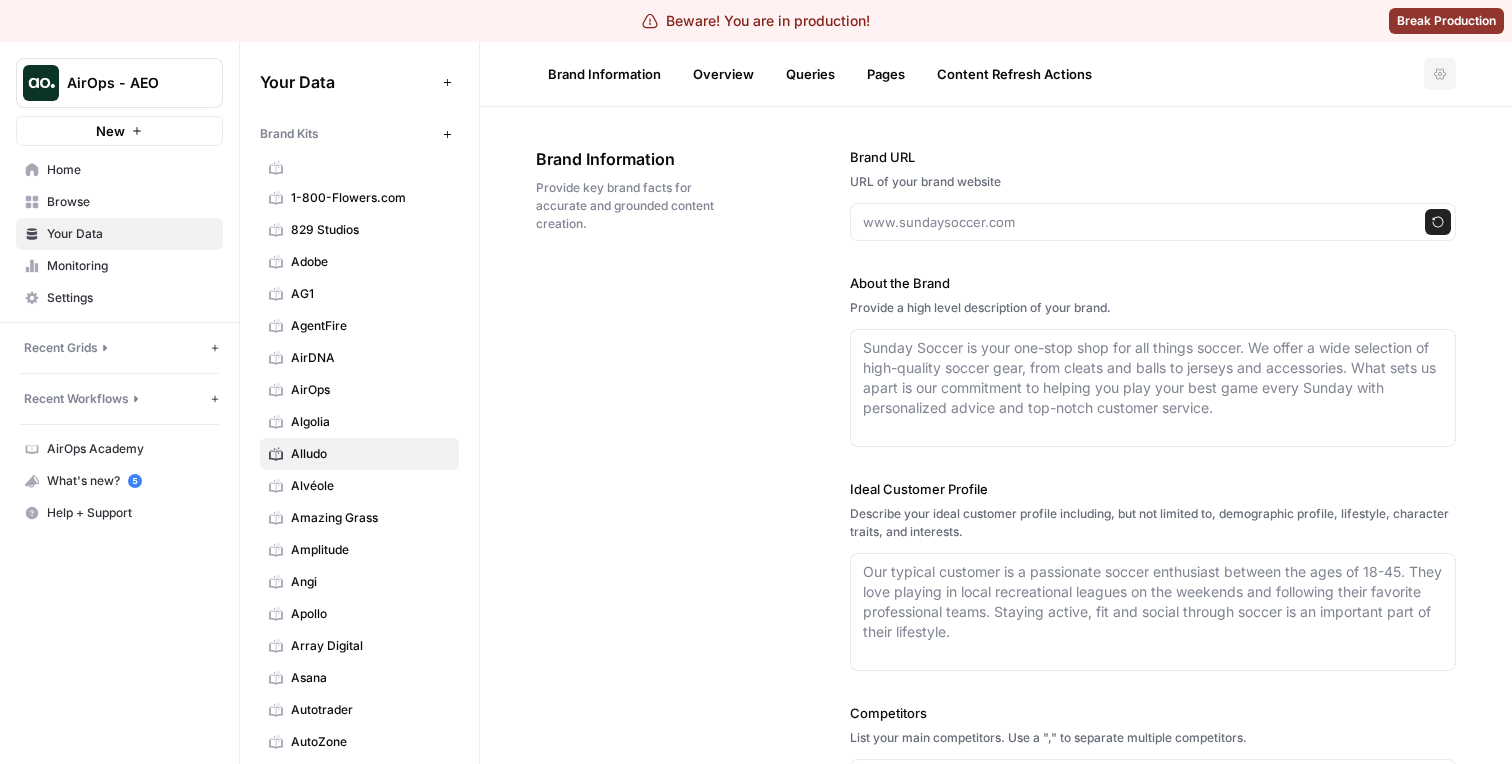 type on "alludo.com" 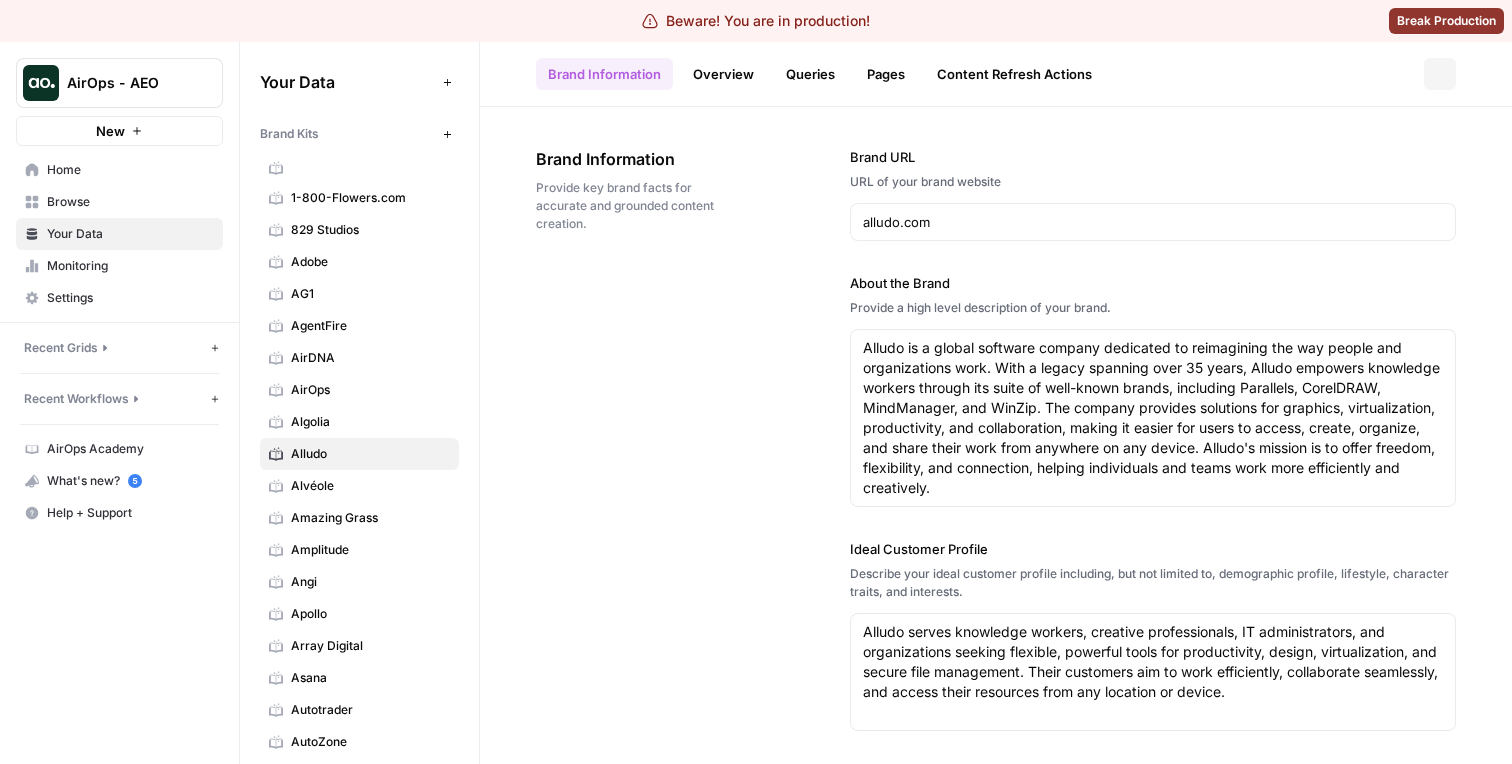 click on "****** Brand Information Overview Queries Pages Content Refresh Actions Options" at bounding box center (996, 46) 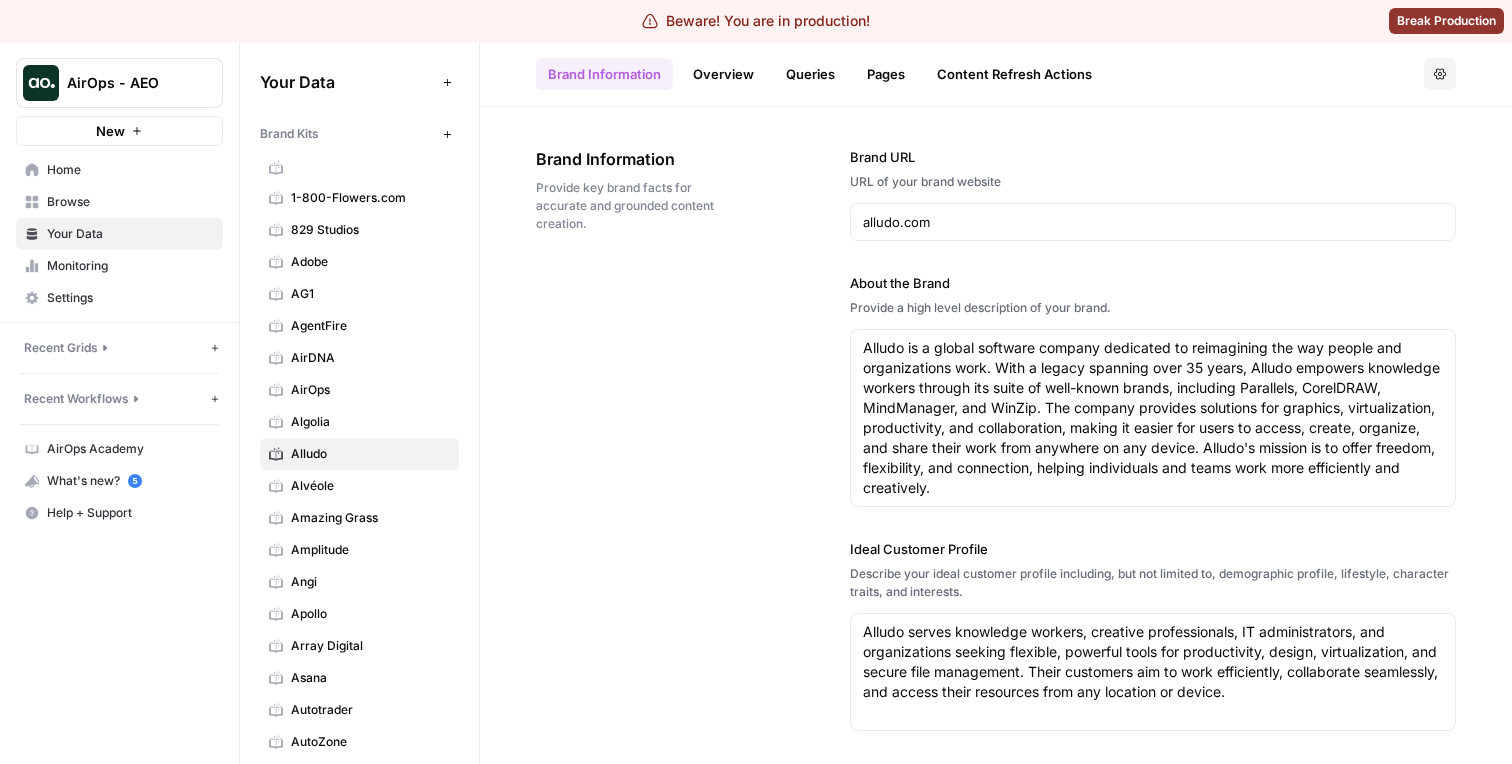 click on "Overview" at bounding box center [723, 74] 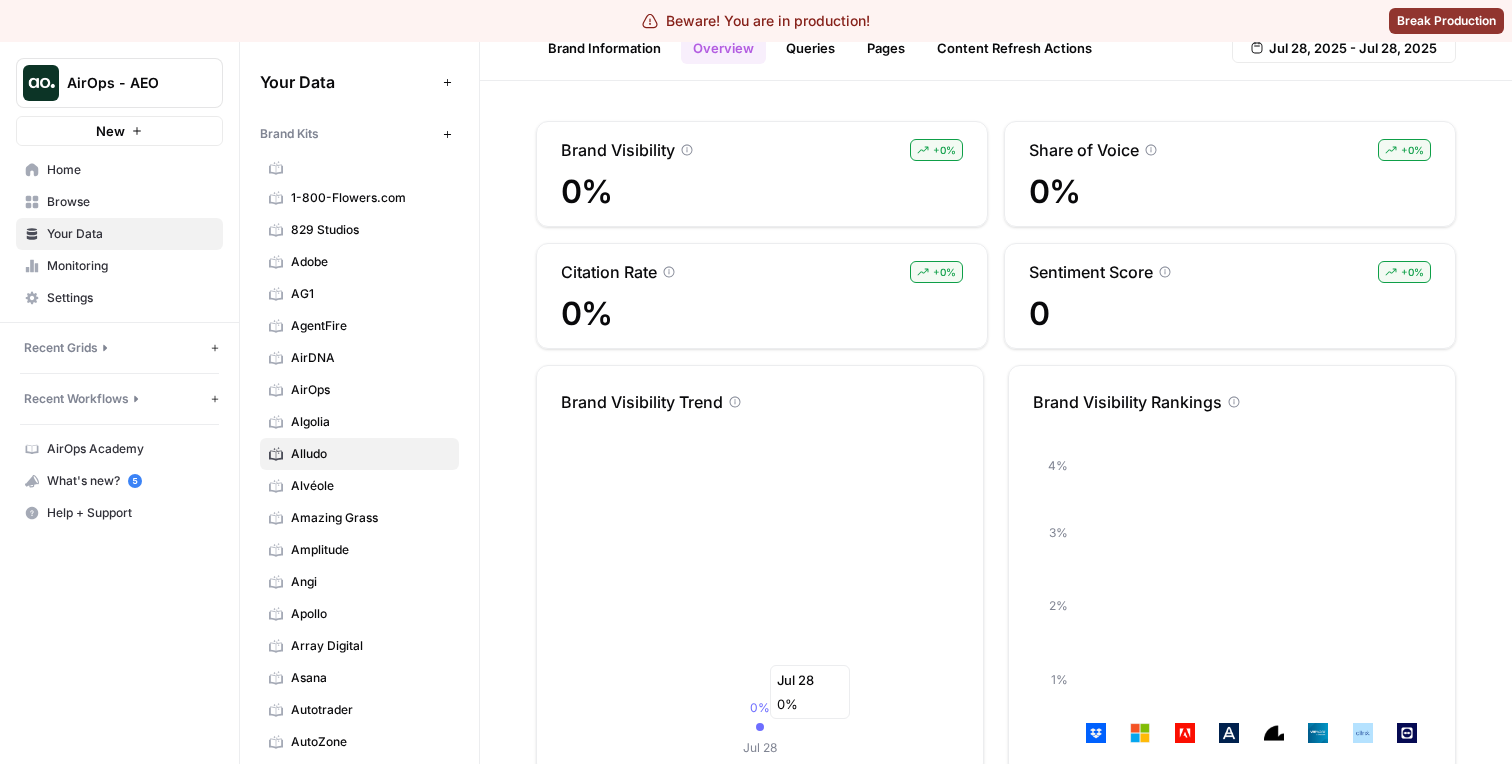scroll, scrollTop: 0, scrollLeft: 0, axis: both 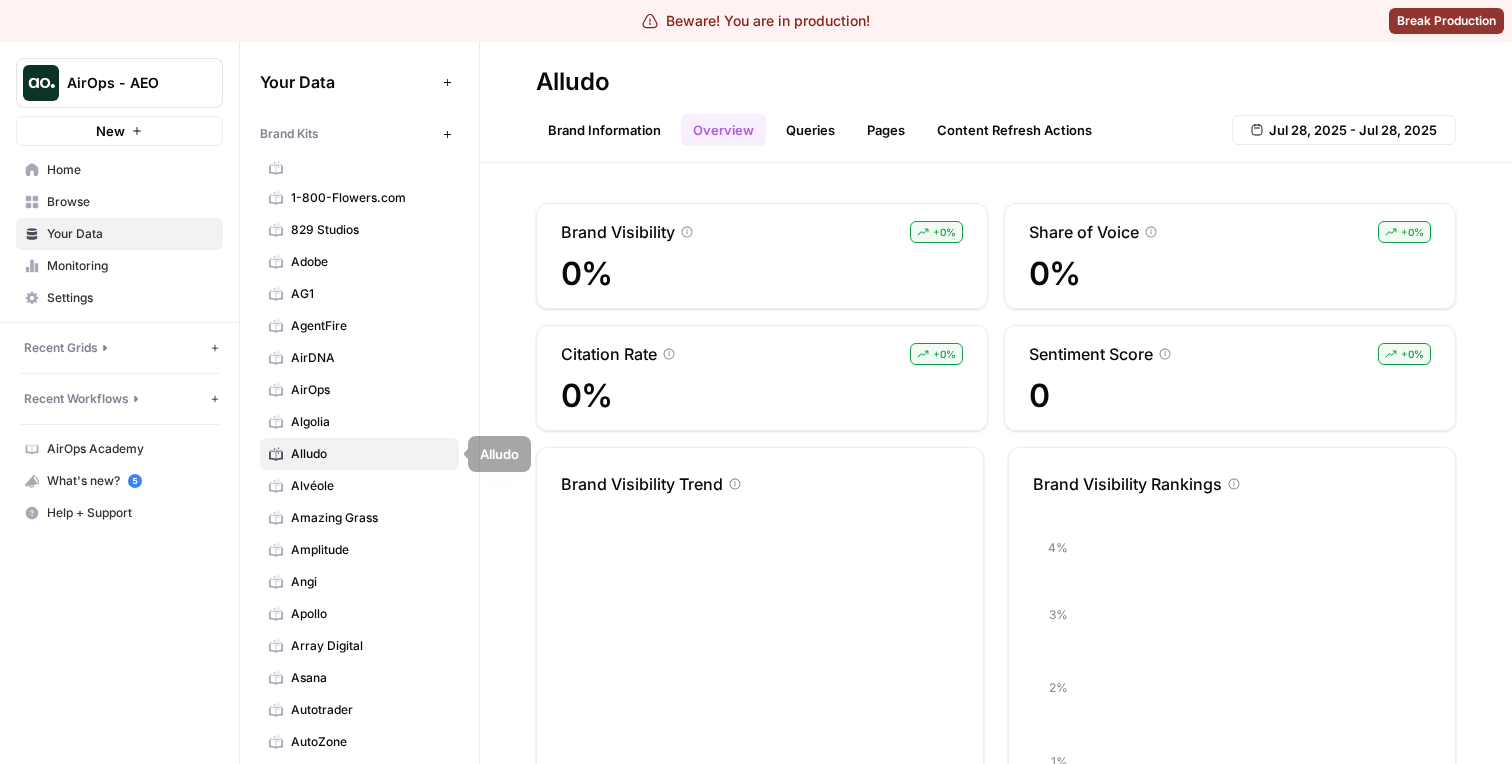 click on "Alvéole" at bounding box center (370, 486) 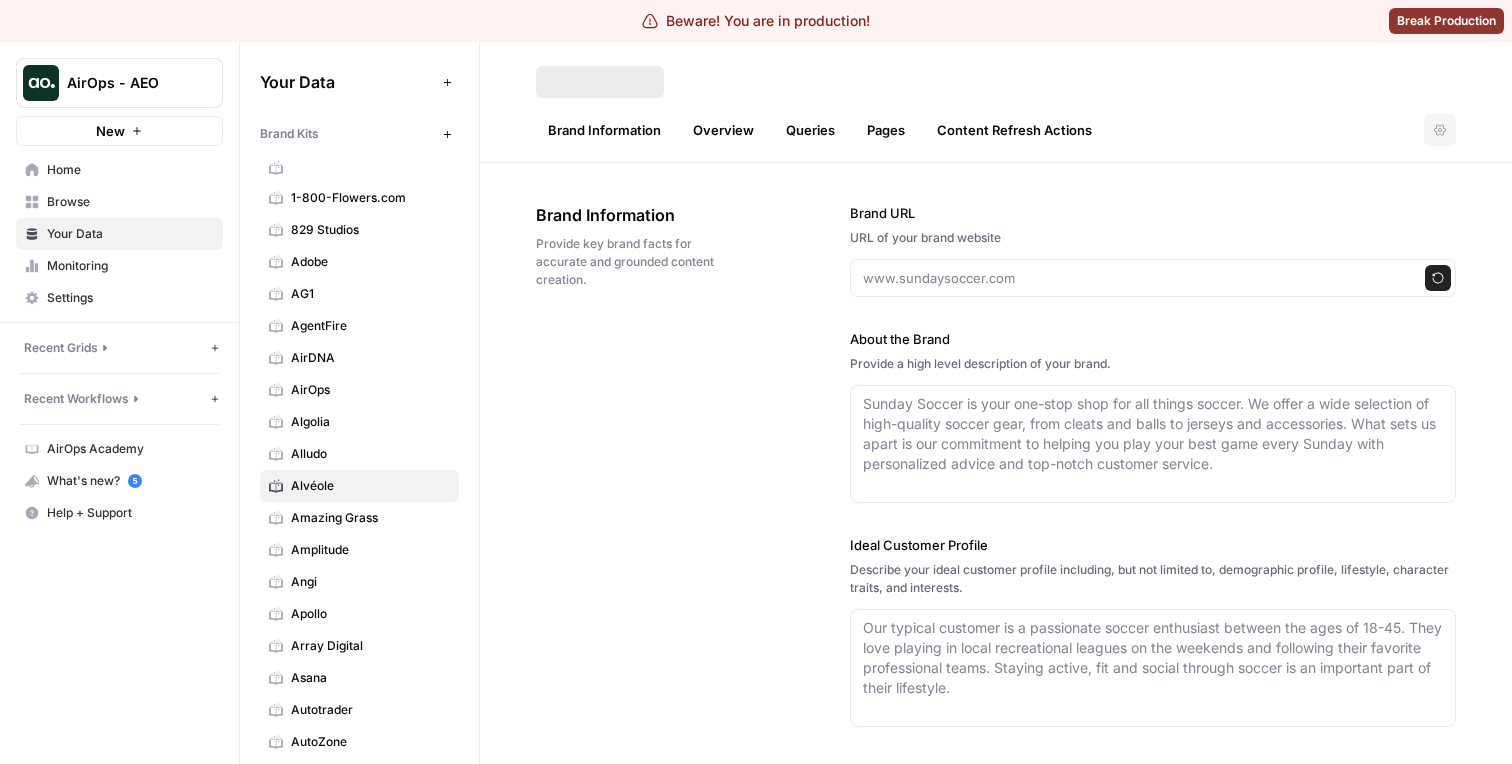 type on "alveole.buzz" 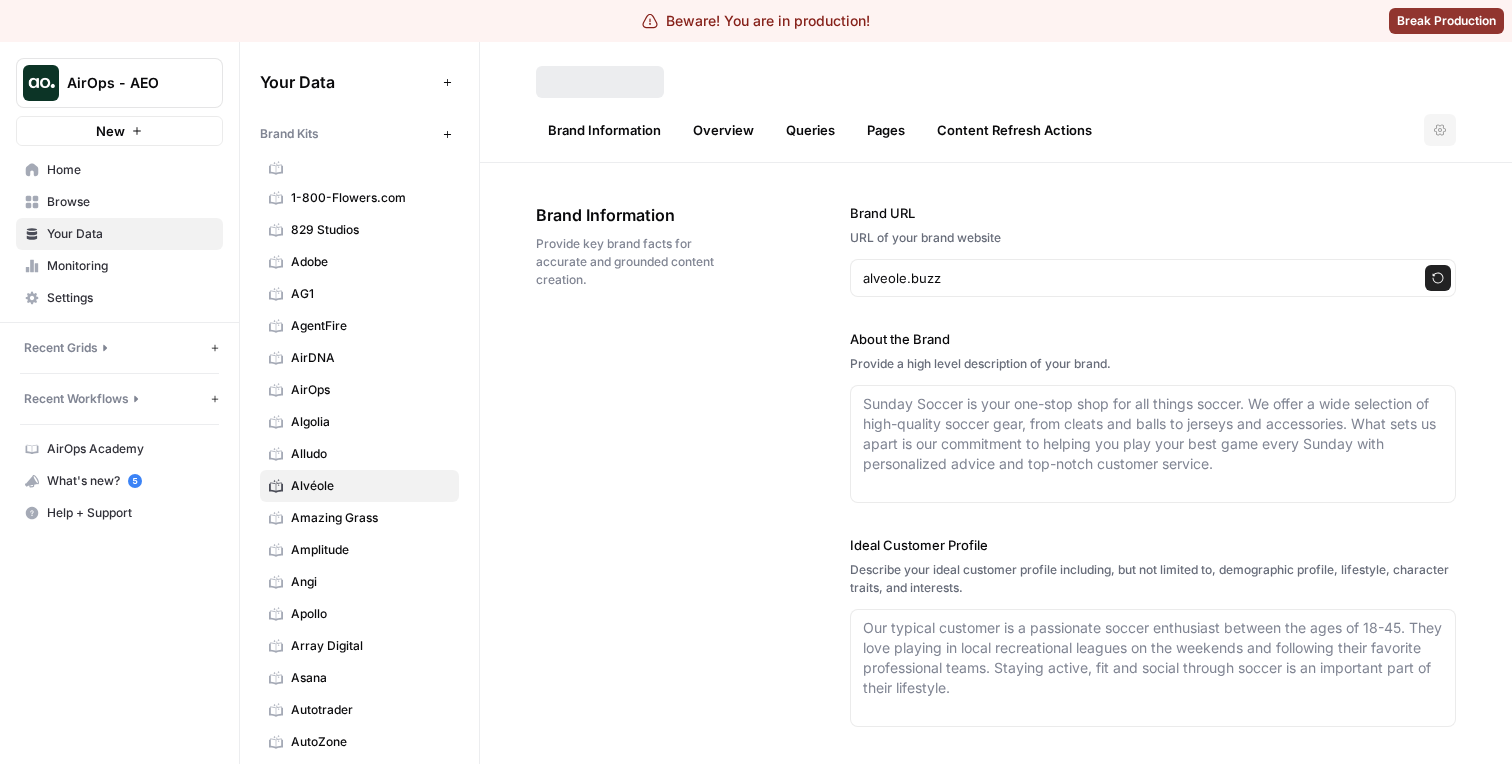 type on "Alvéole connects people to nature by bringing urban beekeeping and nature-based solutions to commercial buildings across the USA, Canada, and Europe. The company installs and manages beehives on over 2,200 properties, helping real estate owners and managers increase tenant satisfaction, support sustainability initiatives, and gather data on biodiversity. Alvéole offers turnkey services that include tenant engagement activities, environmental education, and support for green building certifications. Their approach is designed to foster community, promote environmental stewardship, and provide measurable ESG benefits for commercial real estate portfolios." 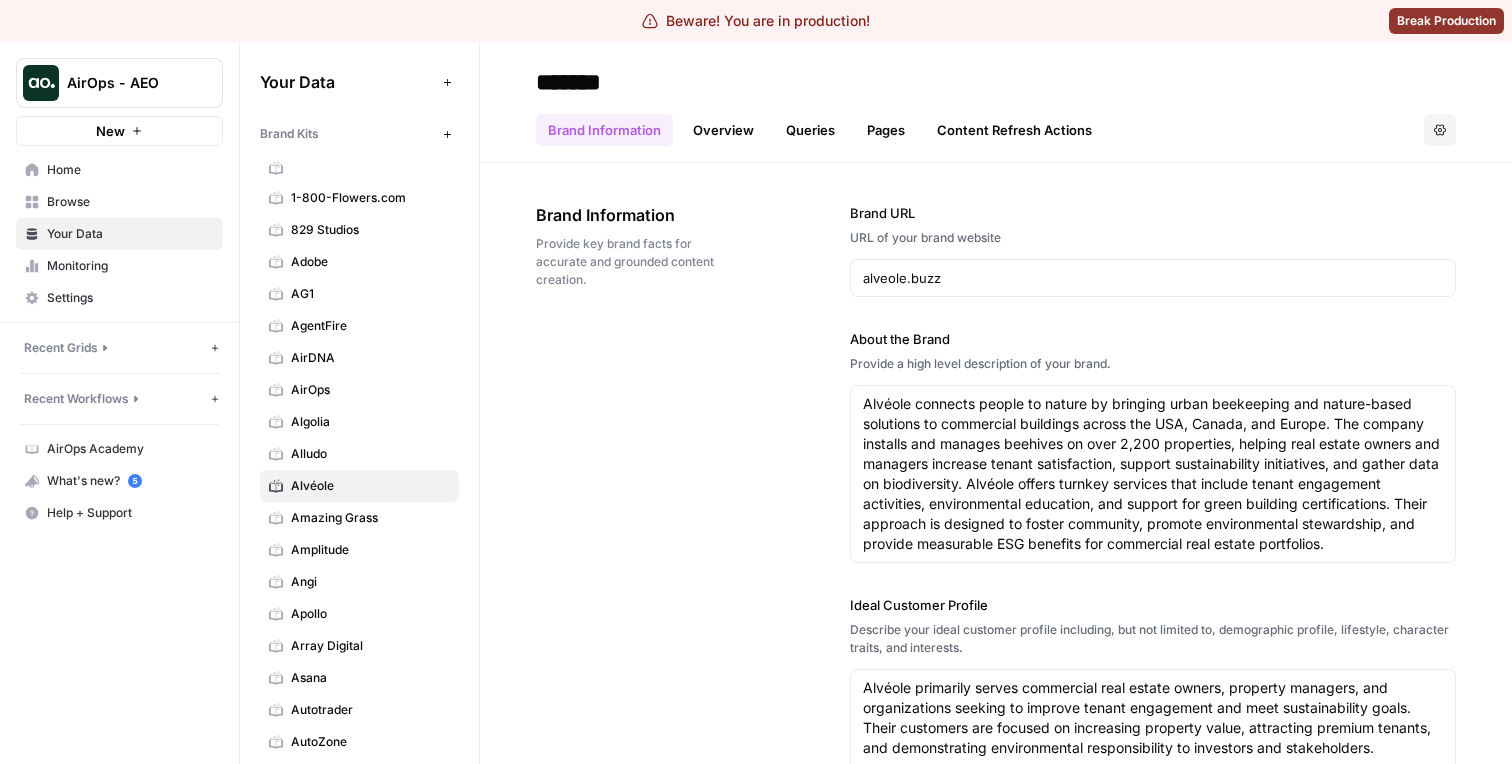 click on "Brand Information Overview Queries Pages Content Refresh Actions Options" at bounding box center [996, 122] 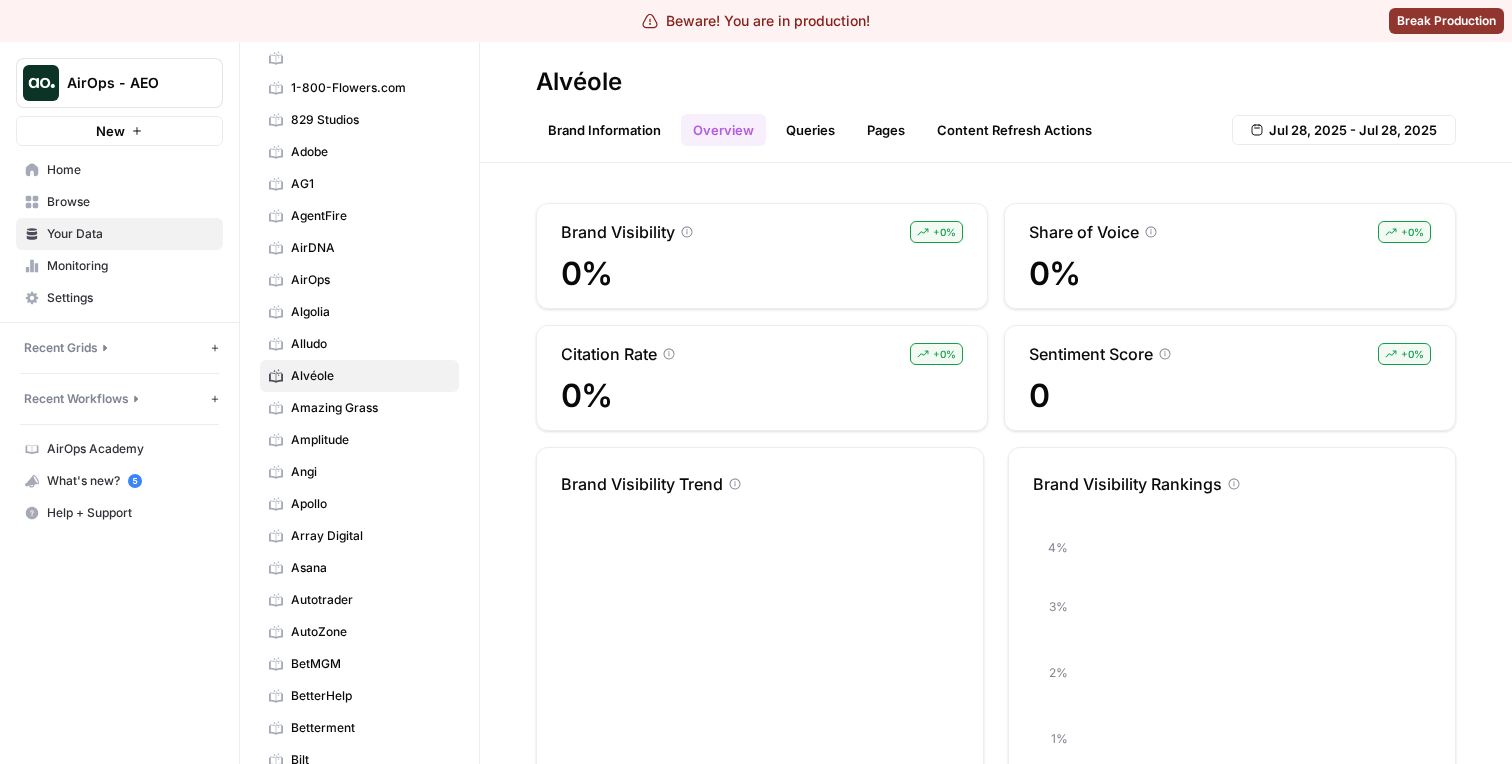 scroll, scrollTop: 135, scrollLeft: 0, axis: vertical 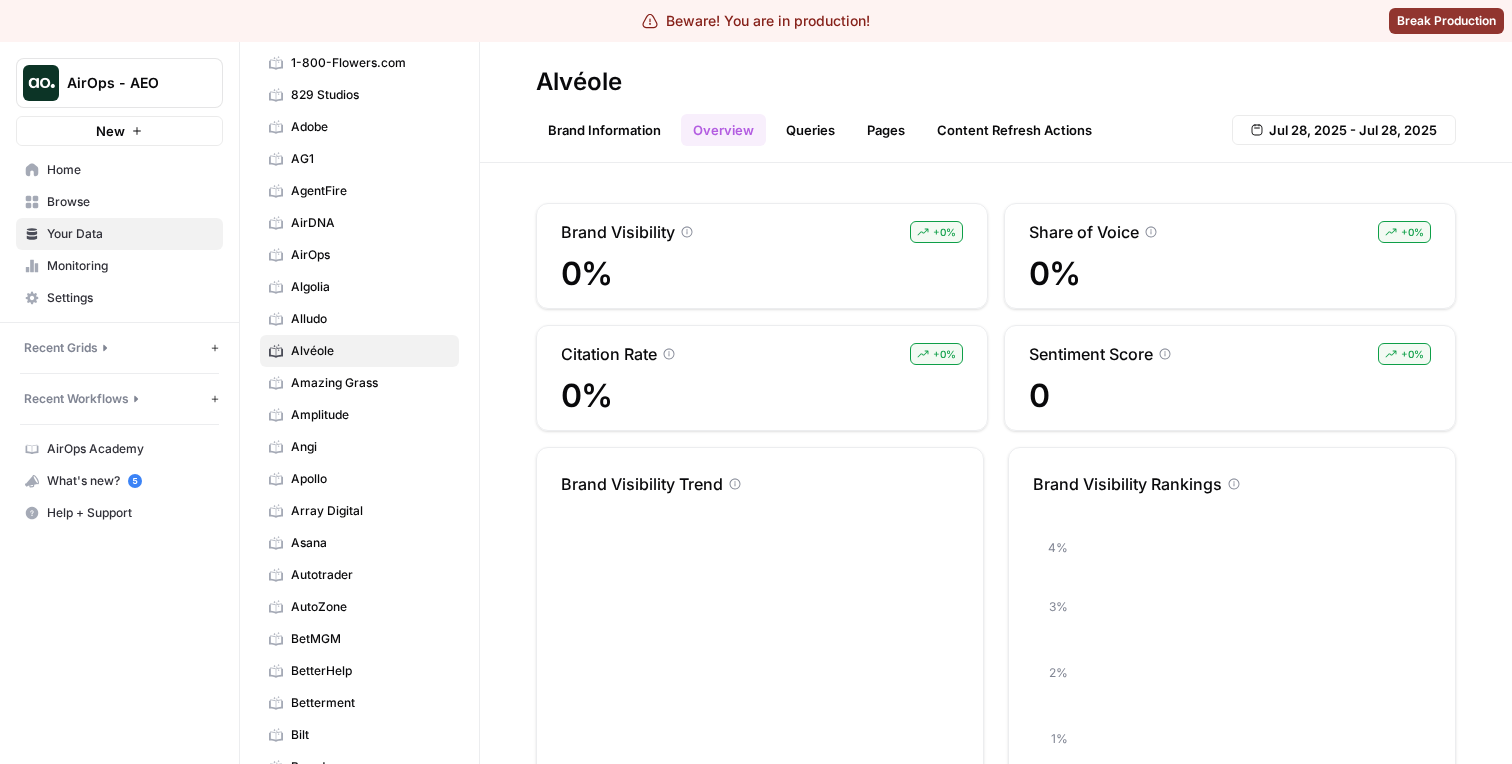 click on "Asana" at bounding box center (359, 543) 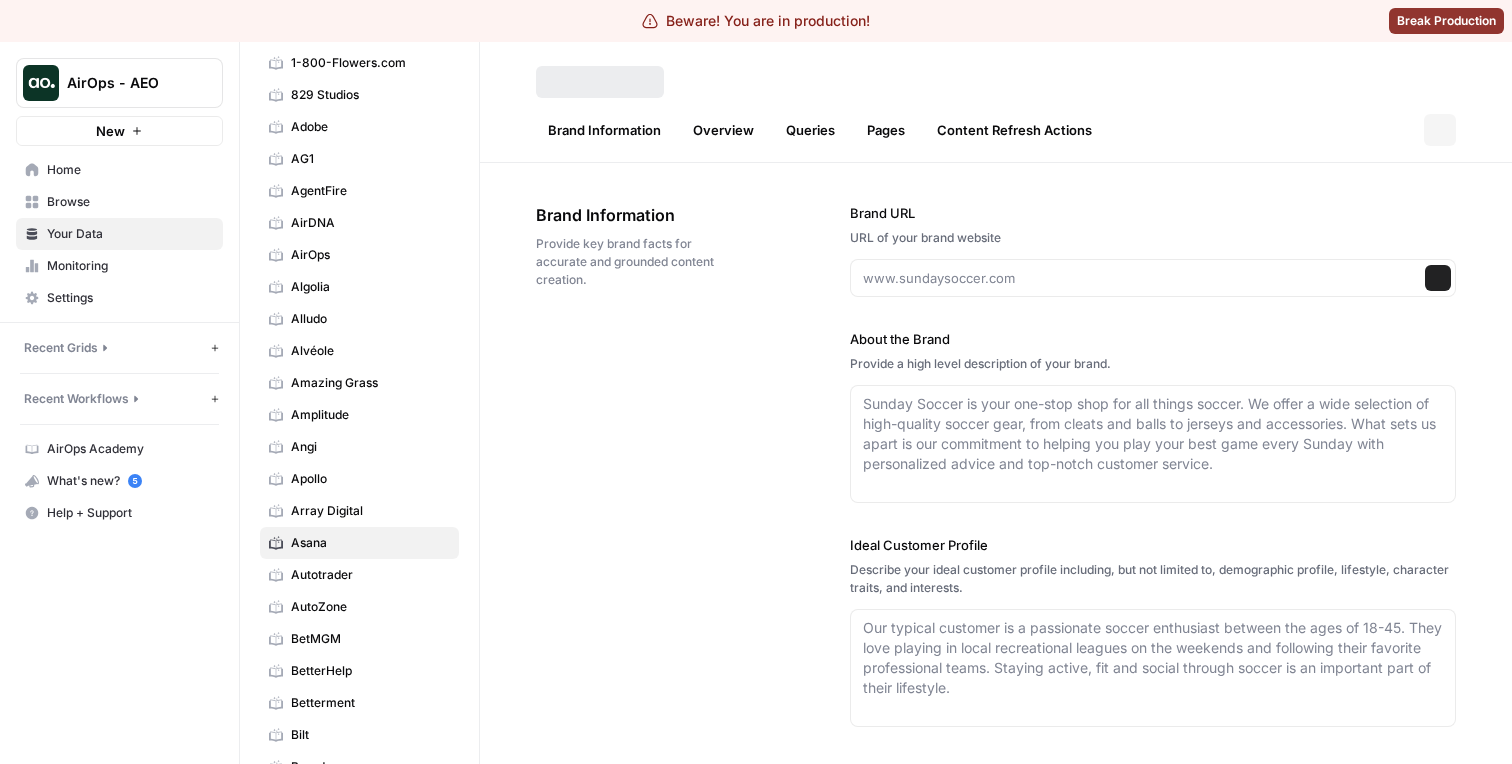 type on "asana.com" 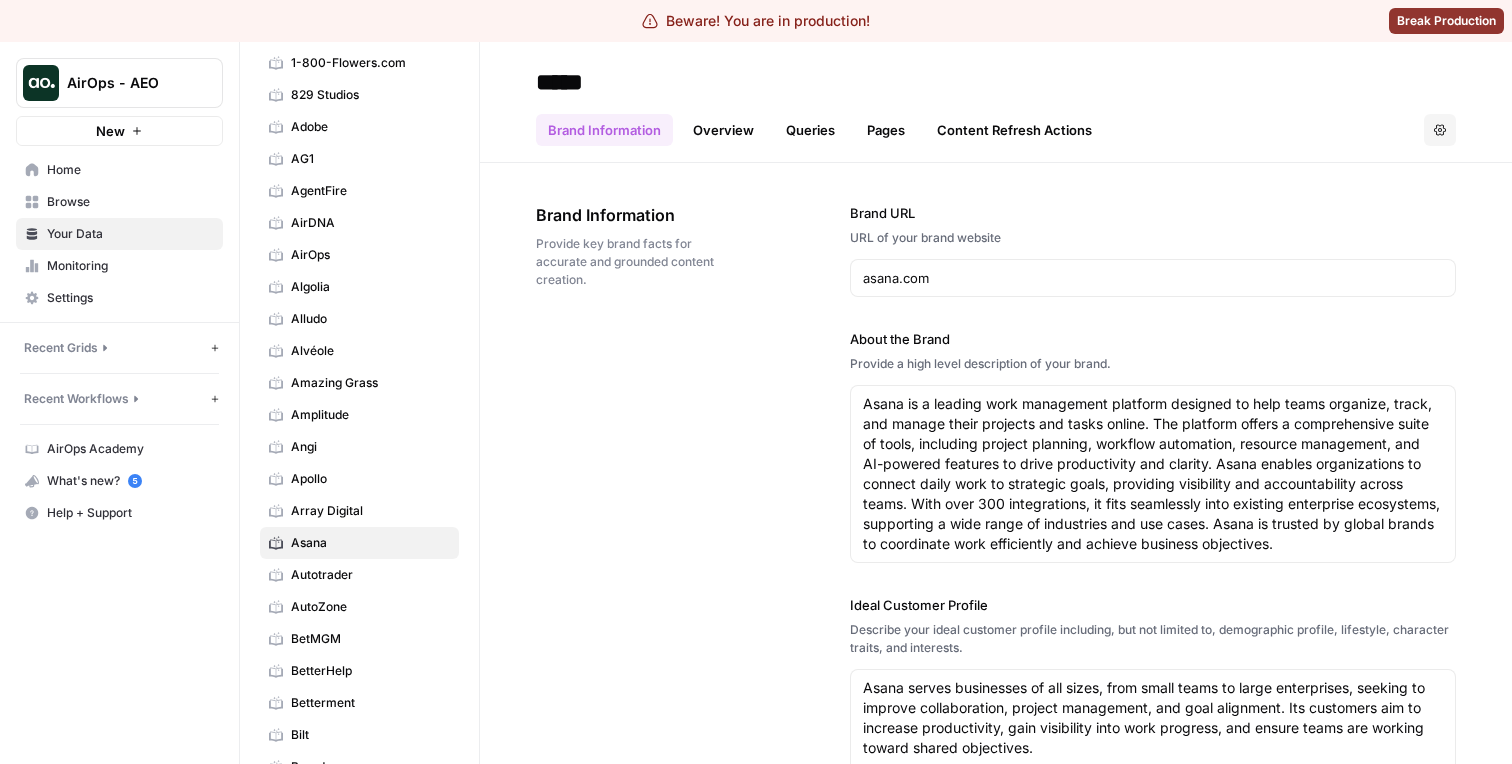click on "***** Brand Information Overview Queries Pages Content Refresh Actions Options" at bounding box center [996, 102] 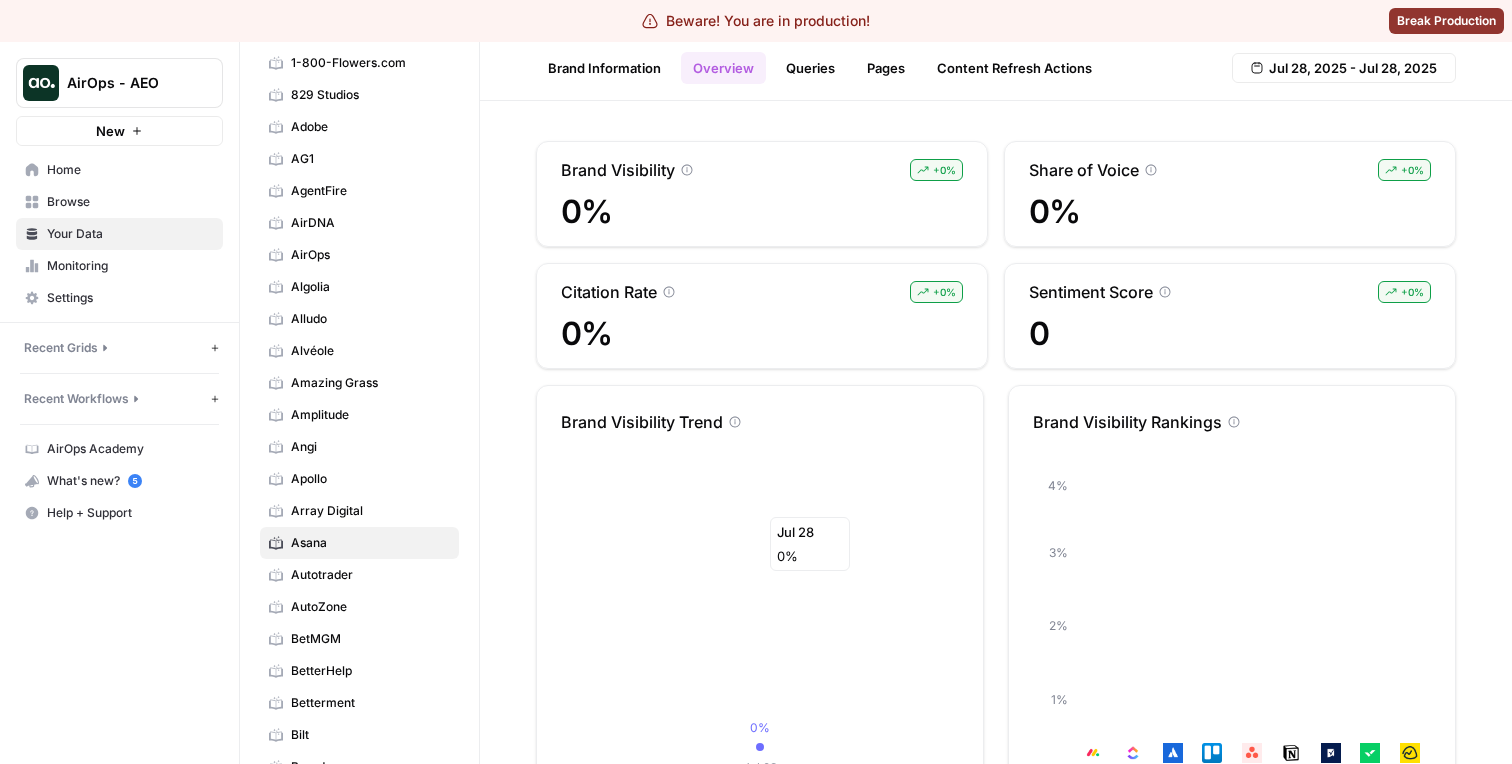scroll, scrollTop: 51, scrollLeft: 0, axis: vertical 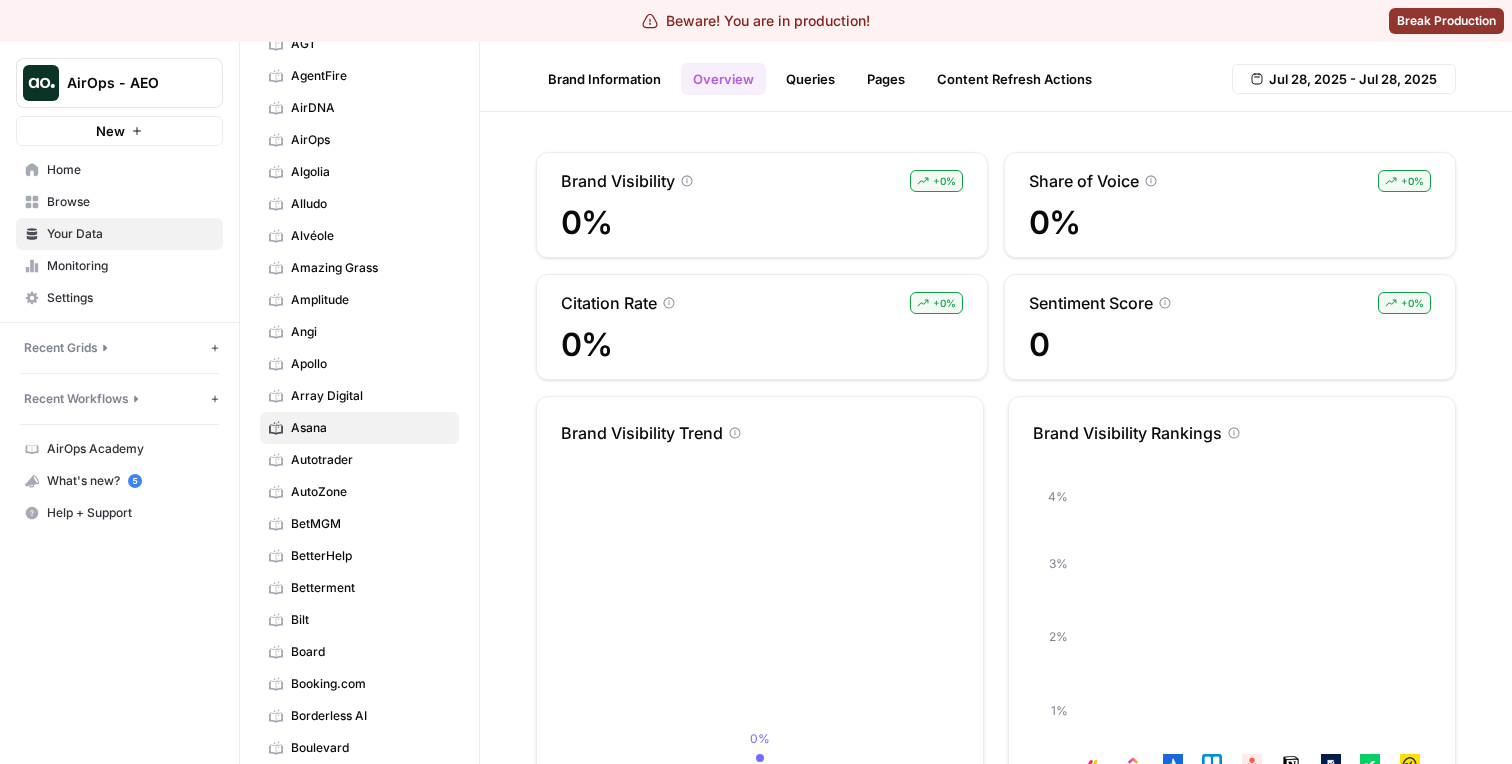 click on "AutoZone" at bounding box center [370, 492] 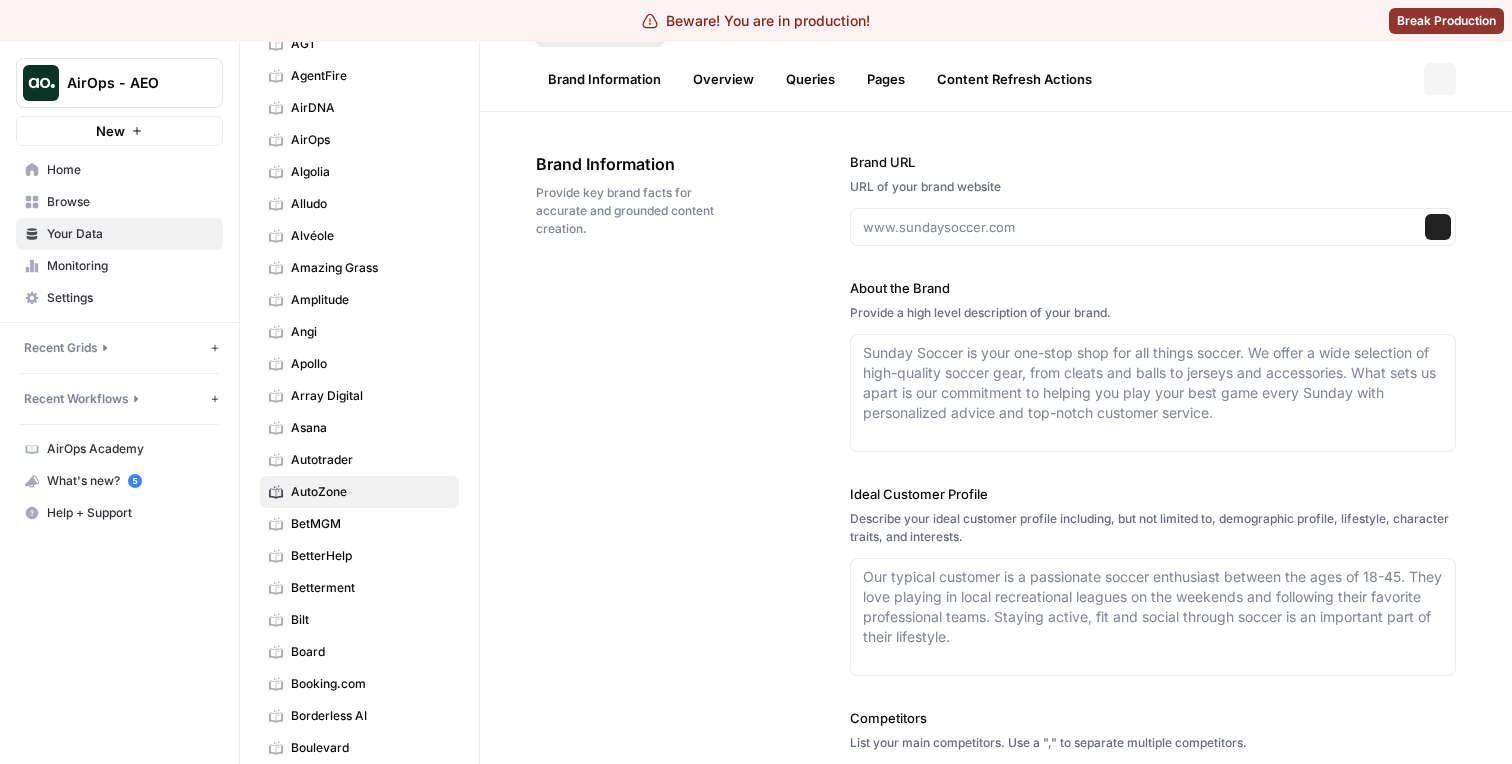 type on "autozone.com" 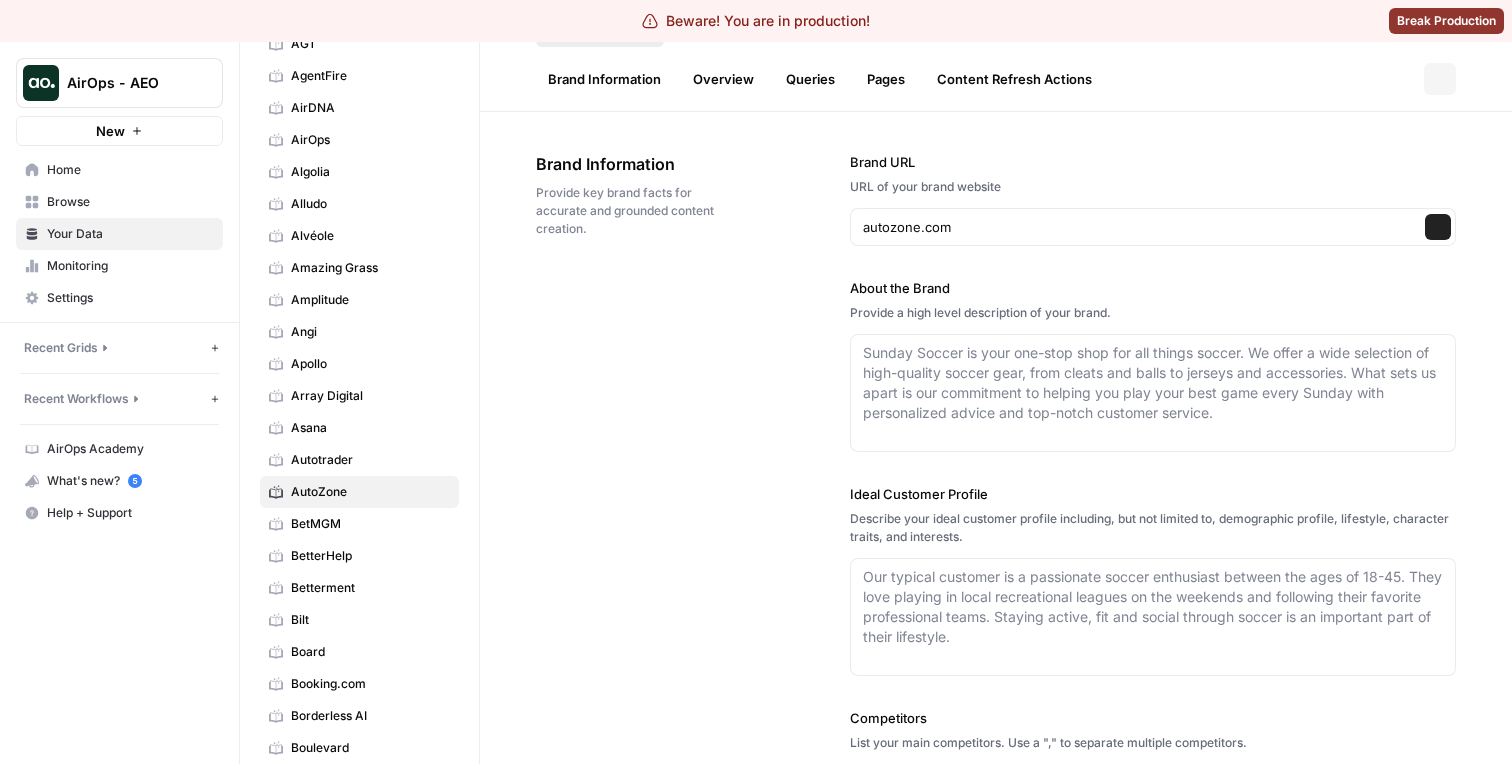 type on "AutoZone is a leading retailer and distributor of automotive replacement parts and accessories in the United States. The company offers a wide selection of products, including batteries, brakes, filters, motor oil, and a range of car care and maintenance items for both do-it-yourself customers and professional mechanics. AutoZone provides in-store services such as free battery testing and charging, parts testing, and a Loan-A-Tool program to help customers complete their automotive projects. With a focus on convenience, customers can shop online for fast delivery or pick up their orders in-store. AutoZone is committed to helping drivers keep their vehicles running smoothly and safely." 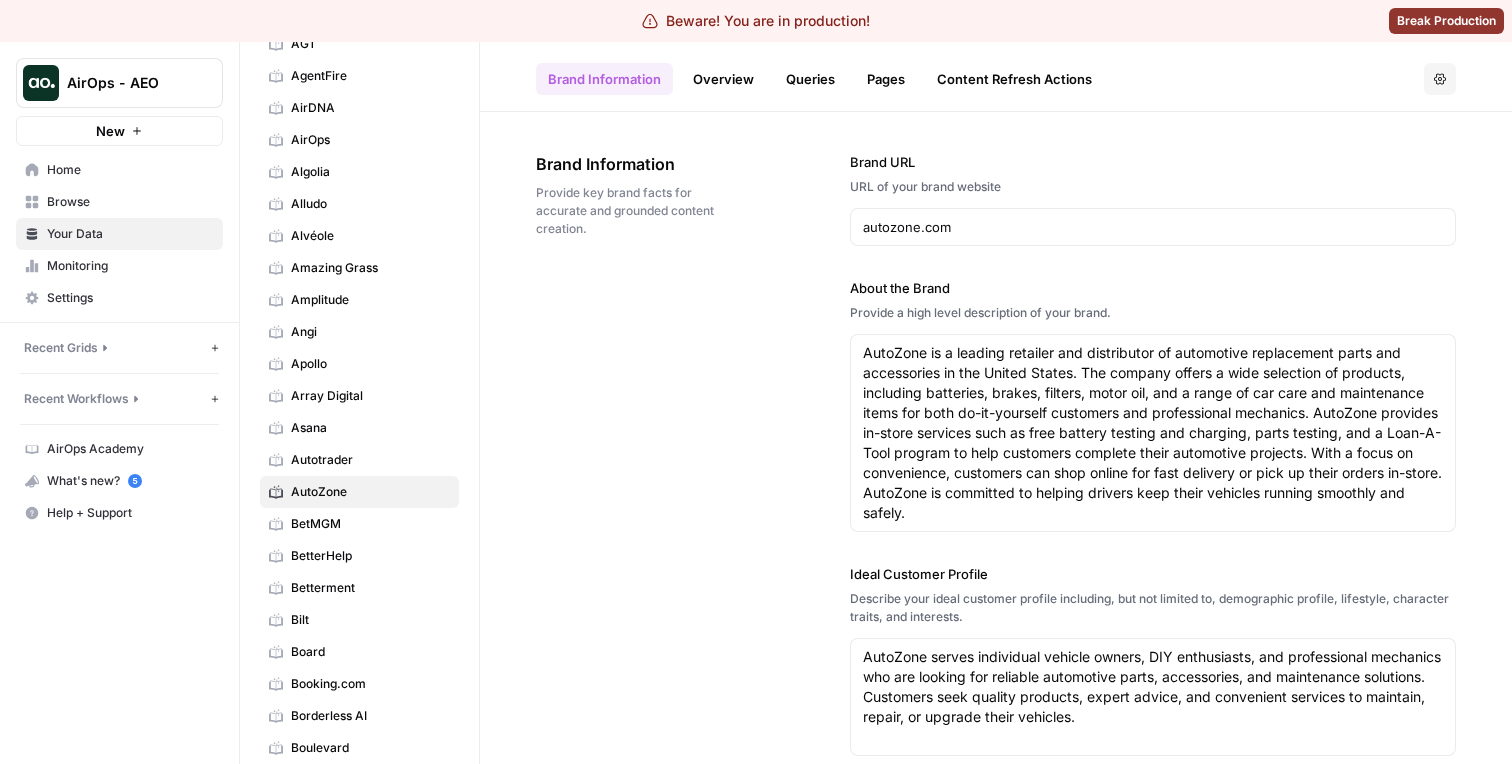 click on "Overview" at bounding box center [723, 79] 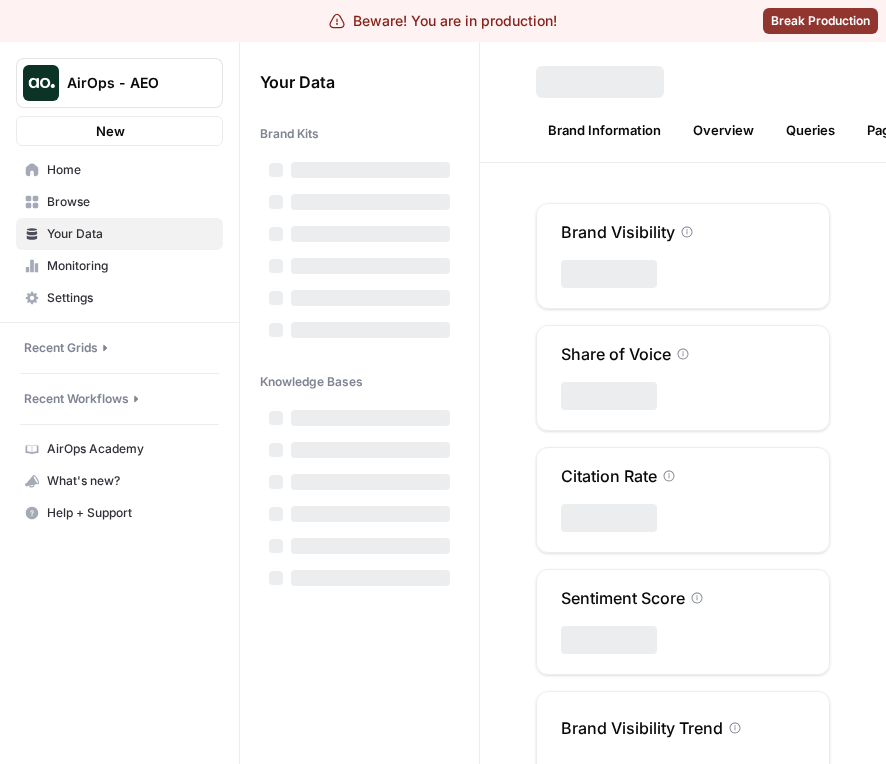 scroll, scrollTop: 0, scrollLeft: 0, axis: both 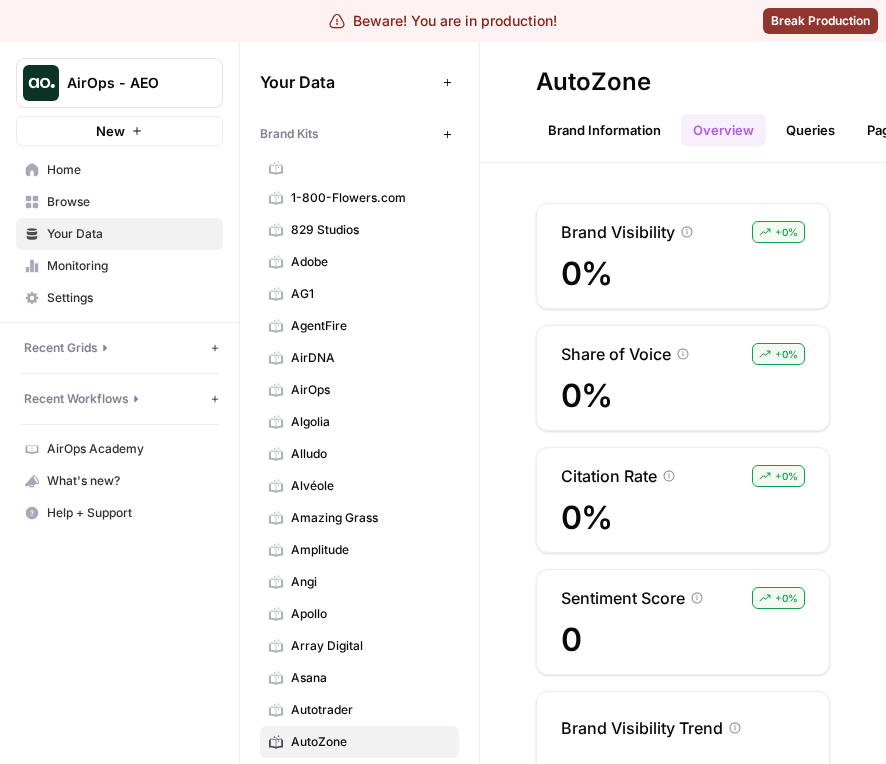 click on "Queries" at bounding box center (810, 130) 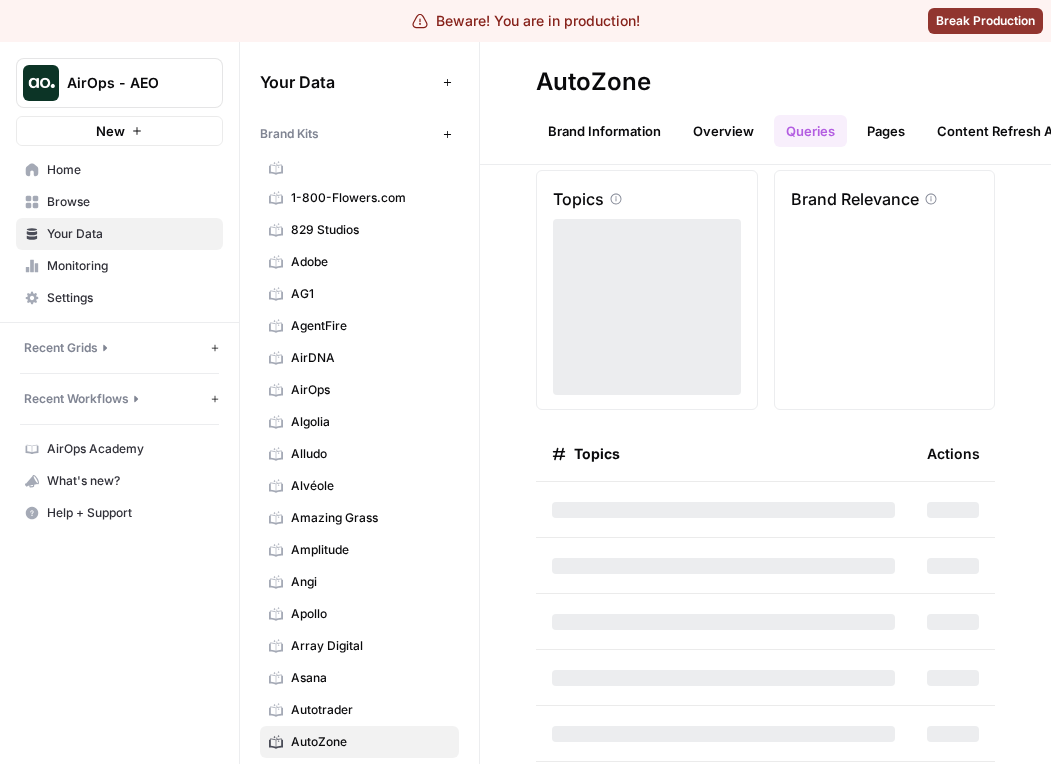 scroll, scrollTop: 0, scrollLeft: 0, axis: both 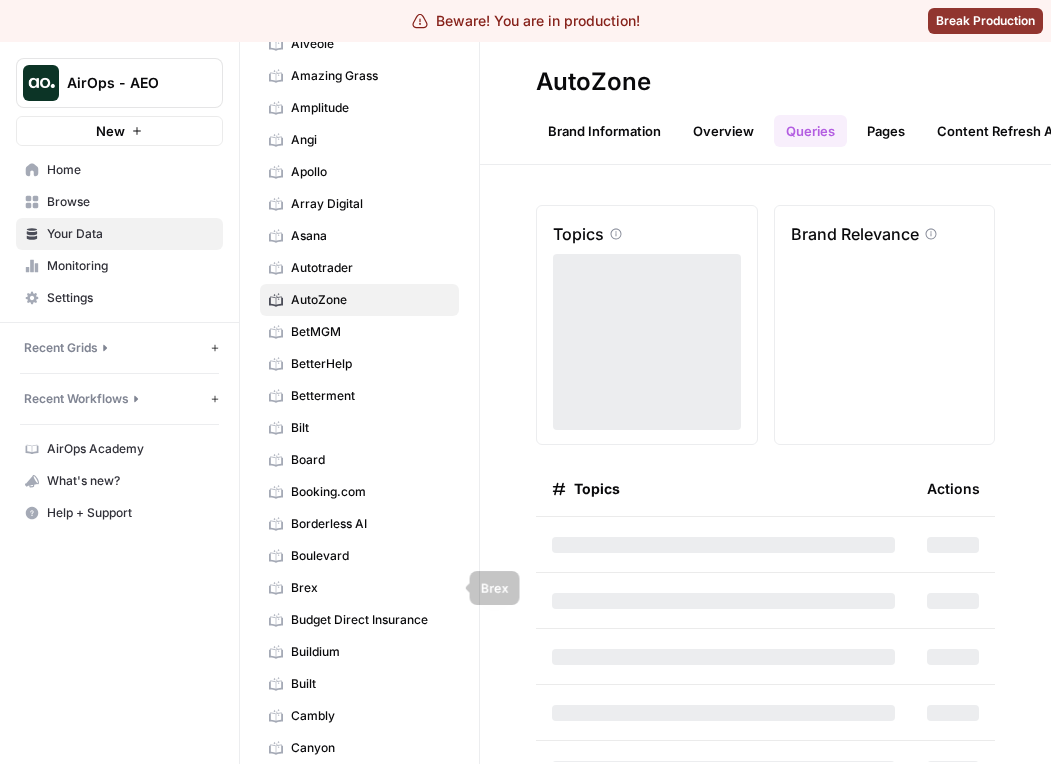 click on "Brex" at bounding box center (370, 588) 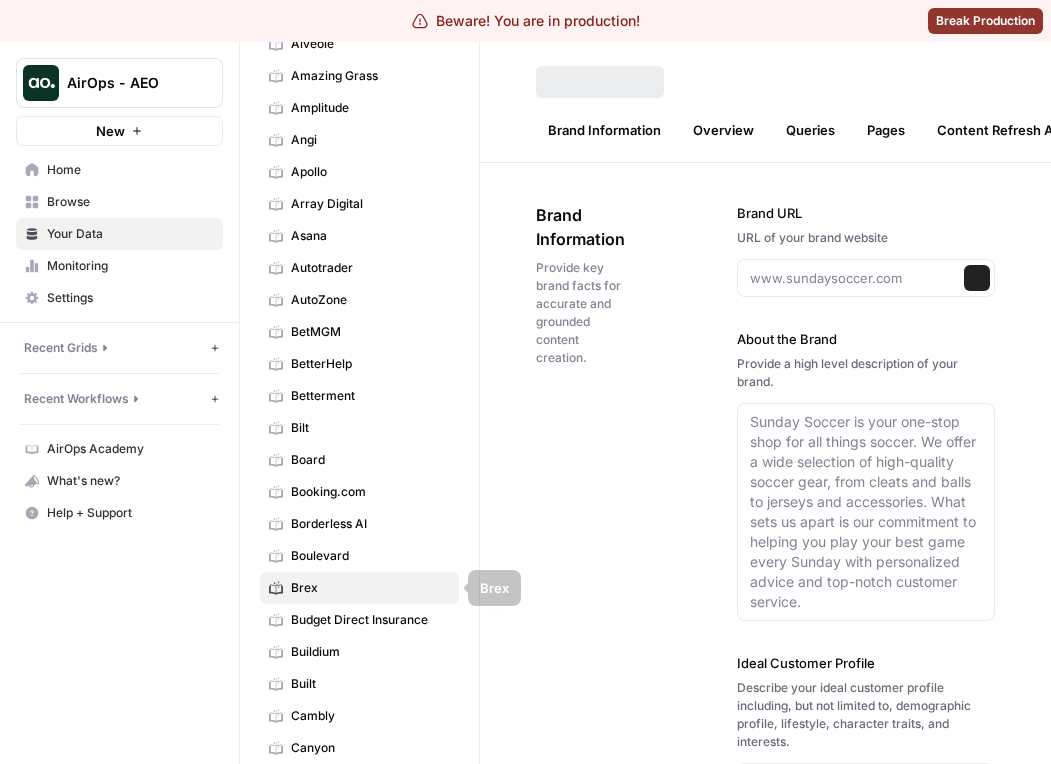 type on "brex.com" 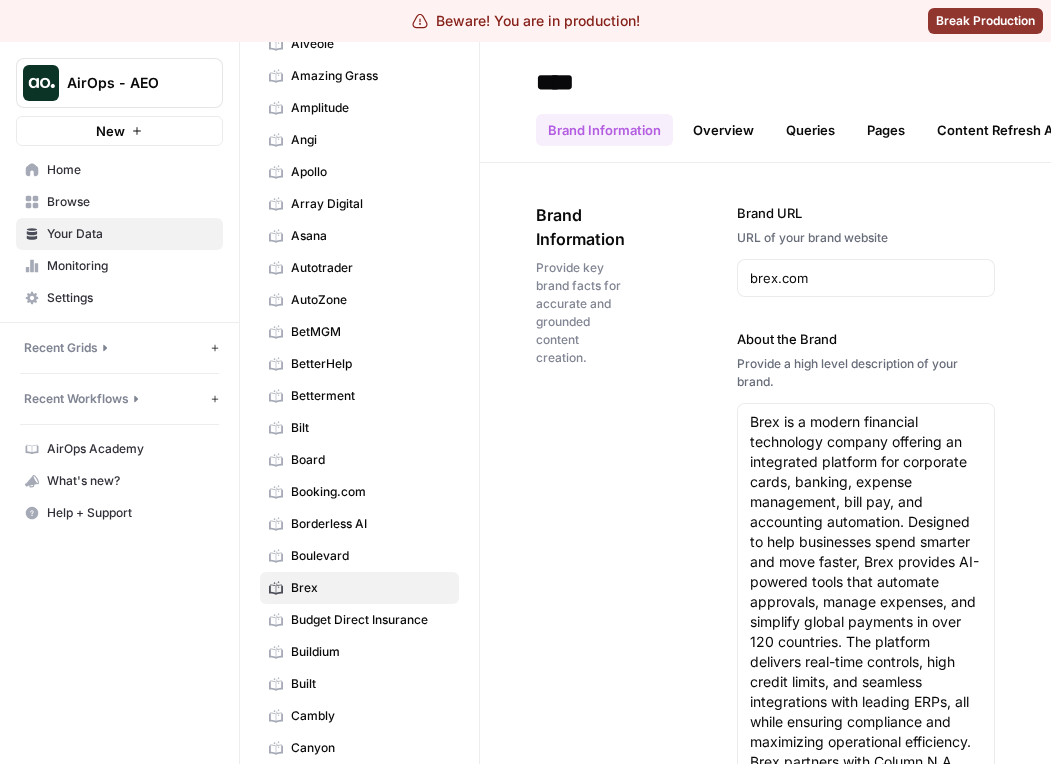 type on "Brex is a modern financial technology company offering an integrated platform for corporate cards, banking, expense management, bill pay, and accounting automation. Designed to help businesses spend smarter and move faster, Brex provides AI-powered tools that automate approvals, manage expenses, and simplify global payments in over 120 countries. The platform delivers real-time controls, high credit limits, and seamless integrations with leading ERPs, all while ensuring compliance and maximizing operational efficiency. Brex partners with Column N.A., Member FDIC, to provide banking services, and is trusted by over 30,000 companies worldwide." 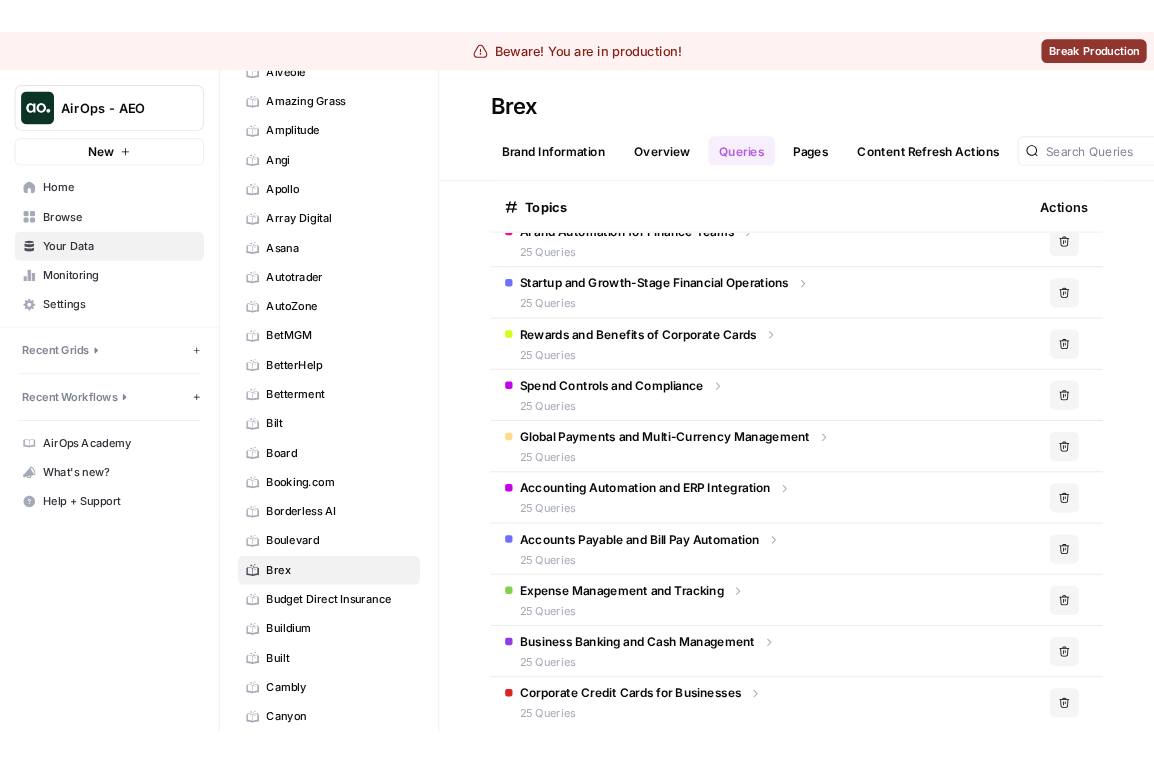 scroll, scrollTop: 0, scrollLeft: 0, axis: both 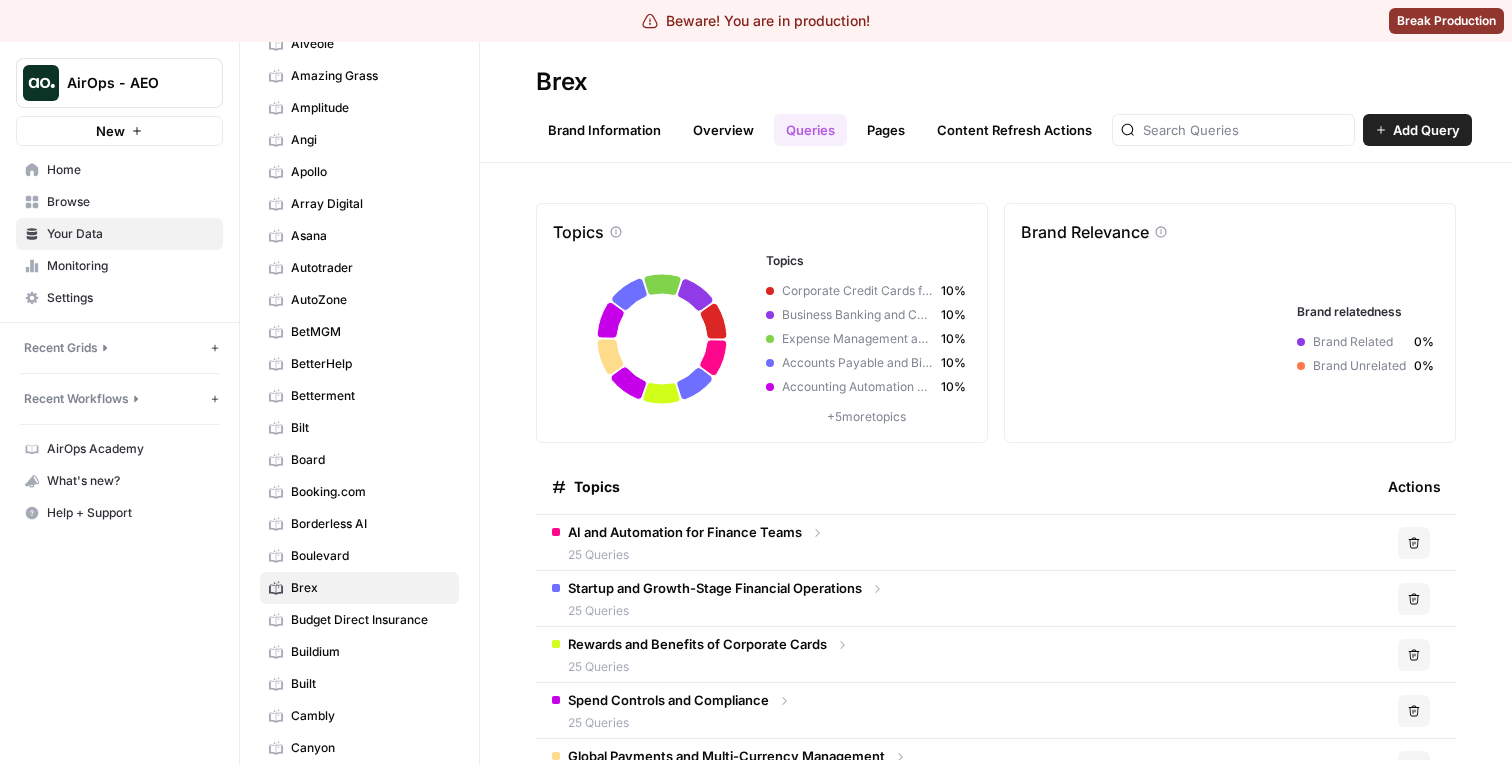 click 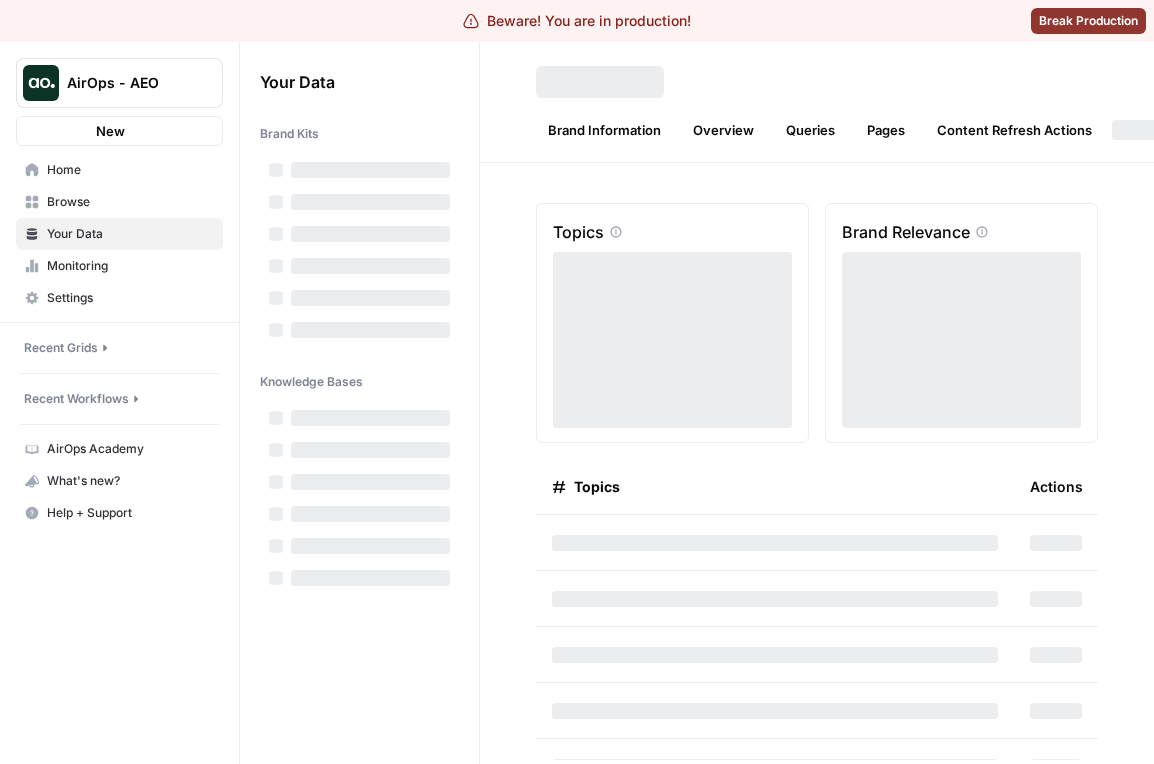 scroll, scrollTop: 0, scrollLeft: 0, axis: both 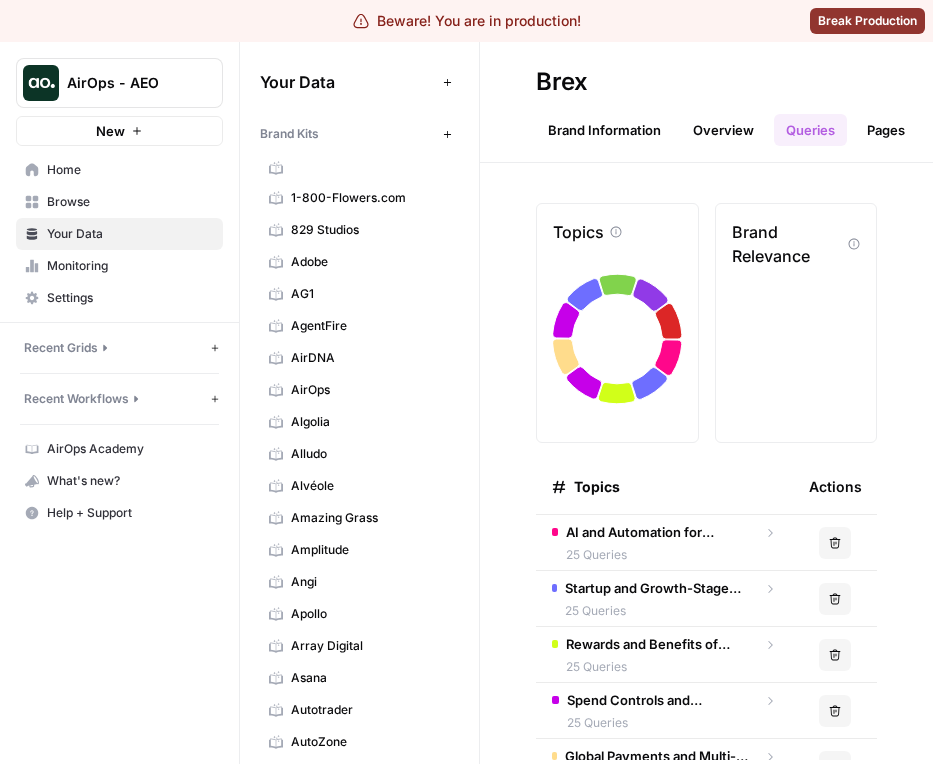 click on "Brand Relevance" at bounding box center (787, 244) 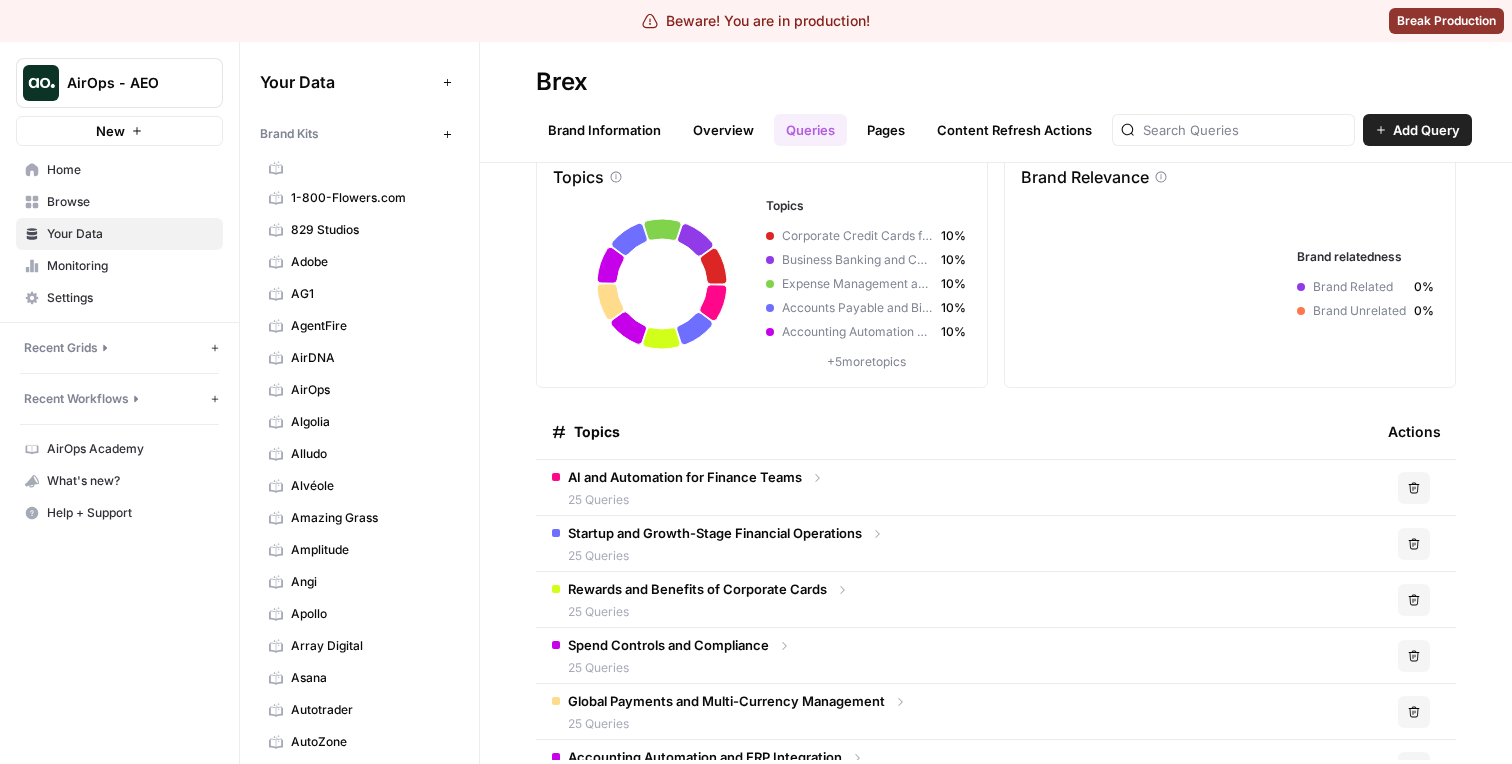 scroll, scrollTop: 66, scrollLeft: 0, axis: vertical 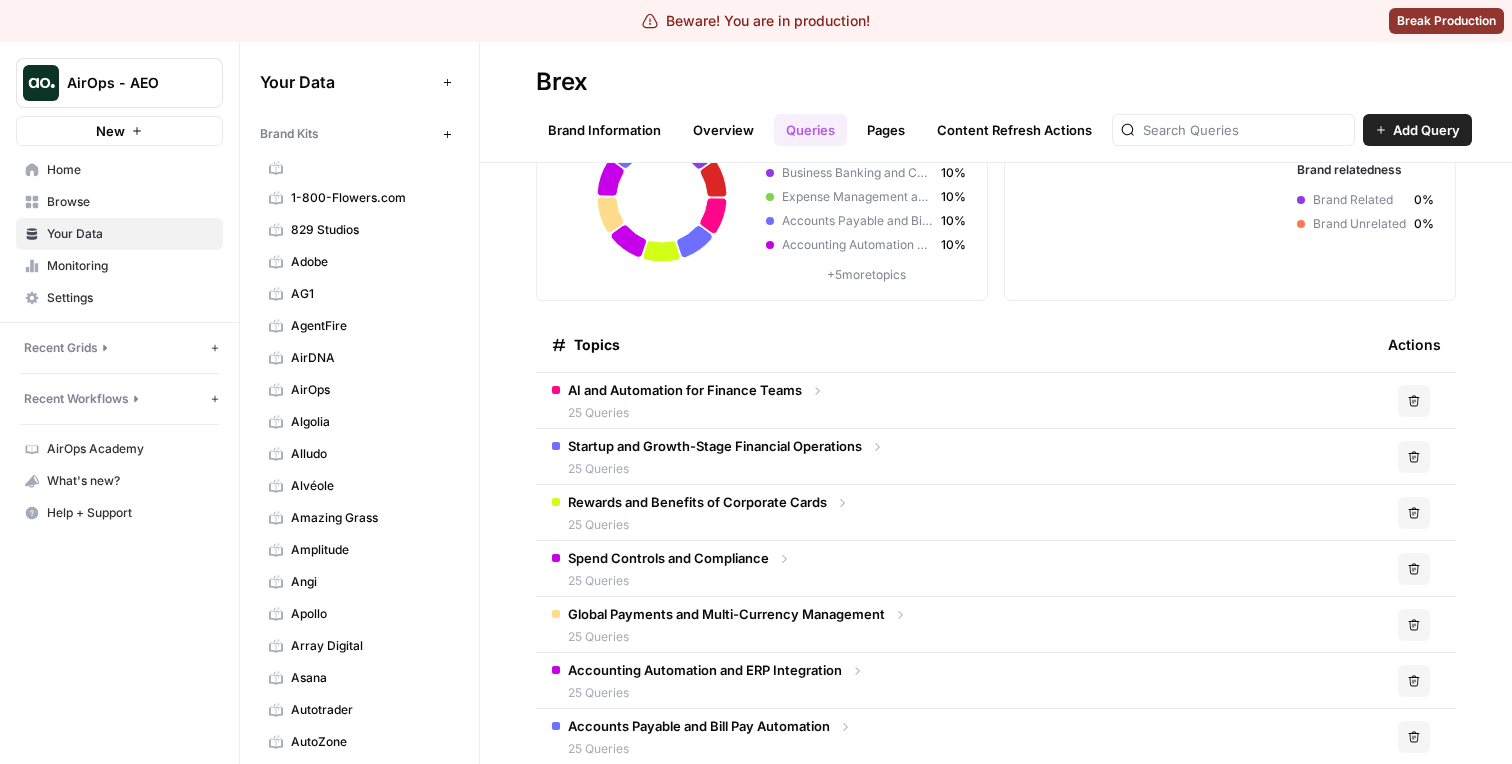 click on "AI and Automation for Finance Teams" at bounding box center (685, 390) 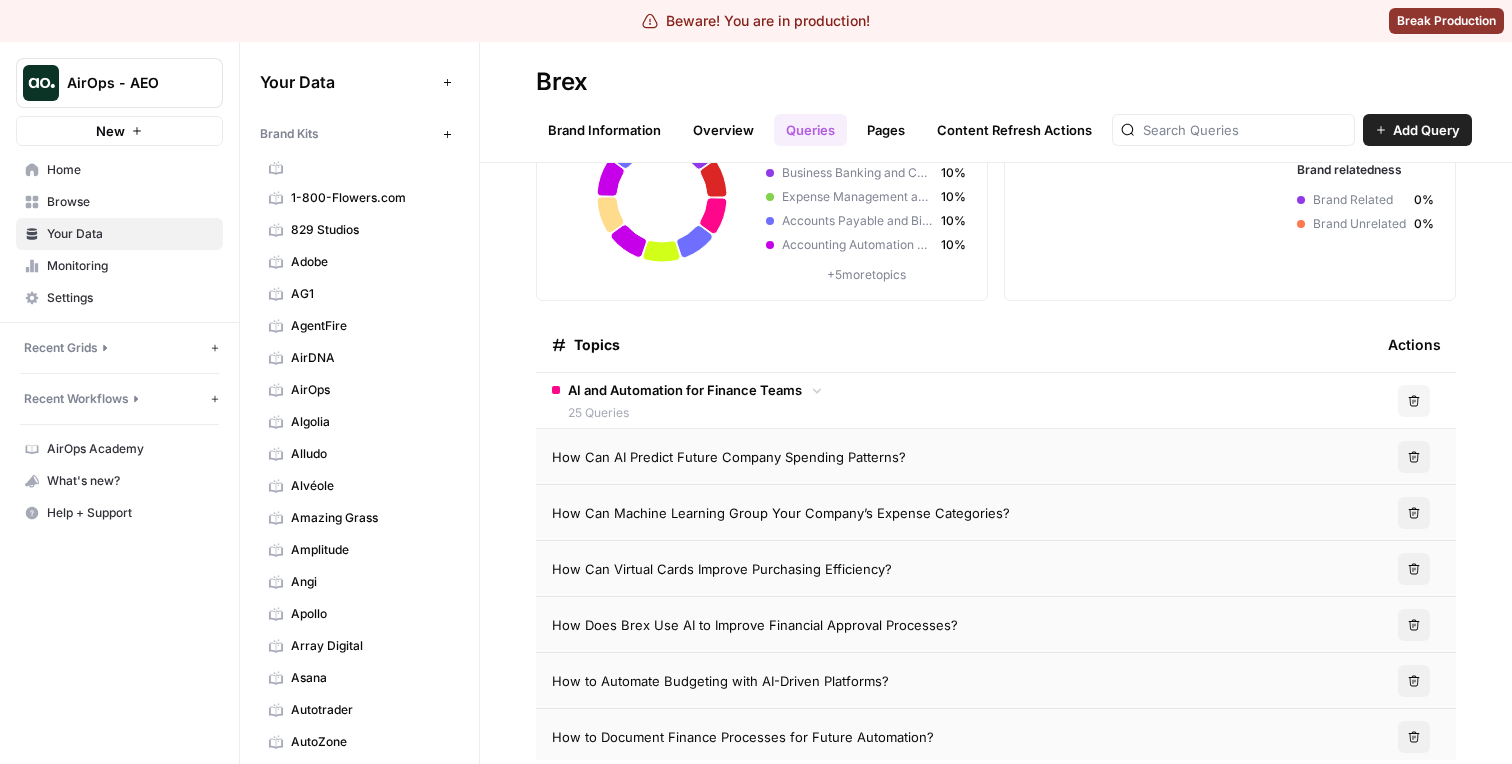 scroll, scrollTop: 152, scrollLeft: 0, axis: vertical 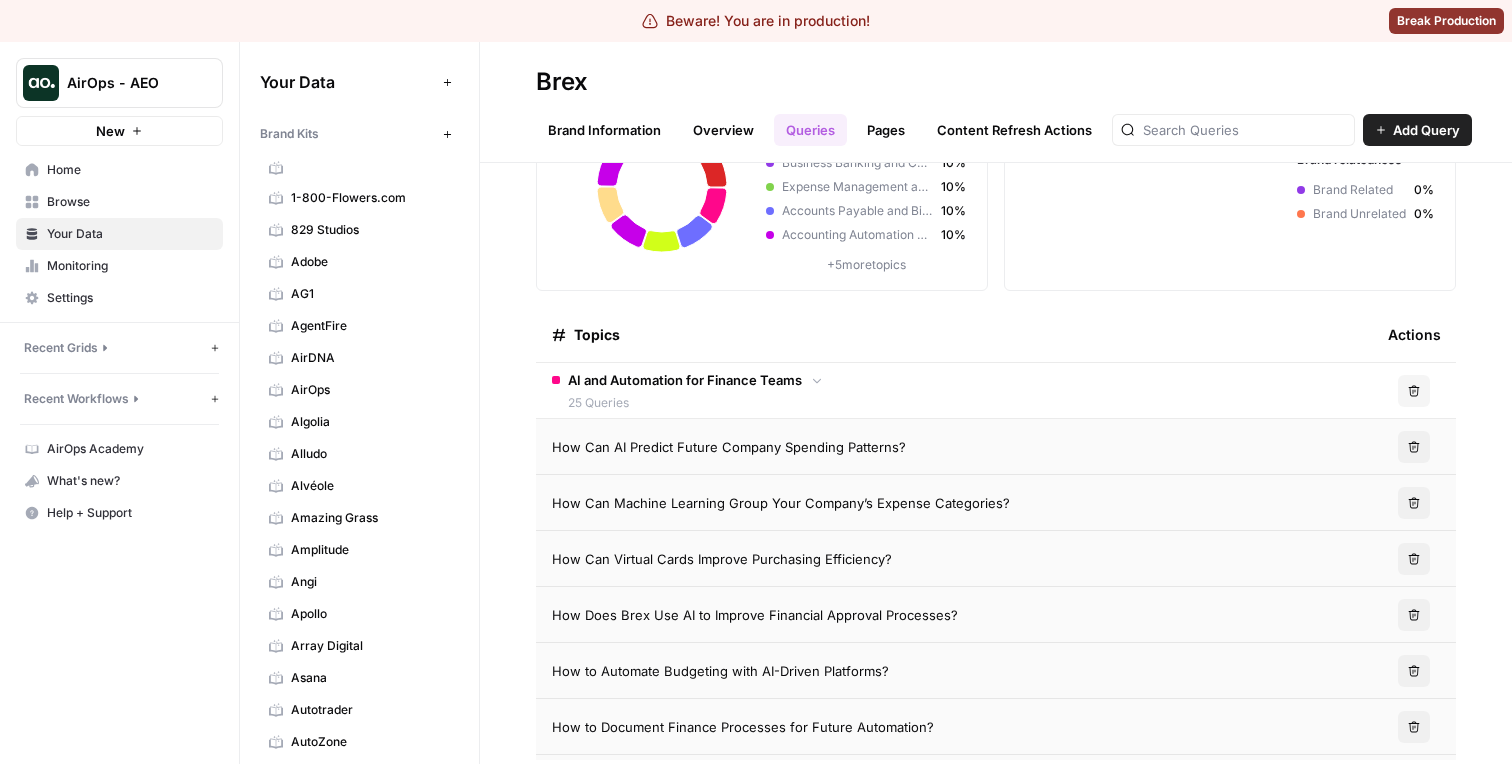 click on "How Can Machine Learning Group Your Company’s Expense Categories?" at bounding box center (954, 502) 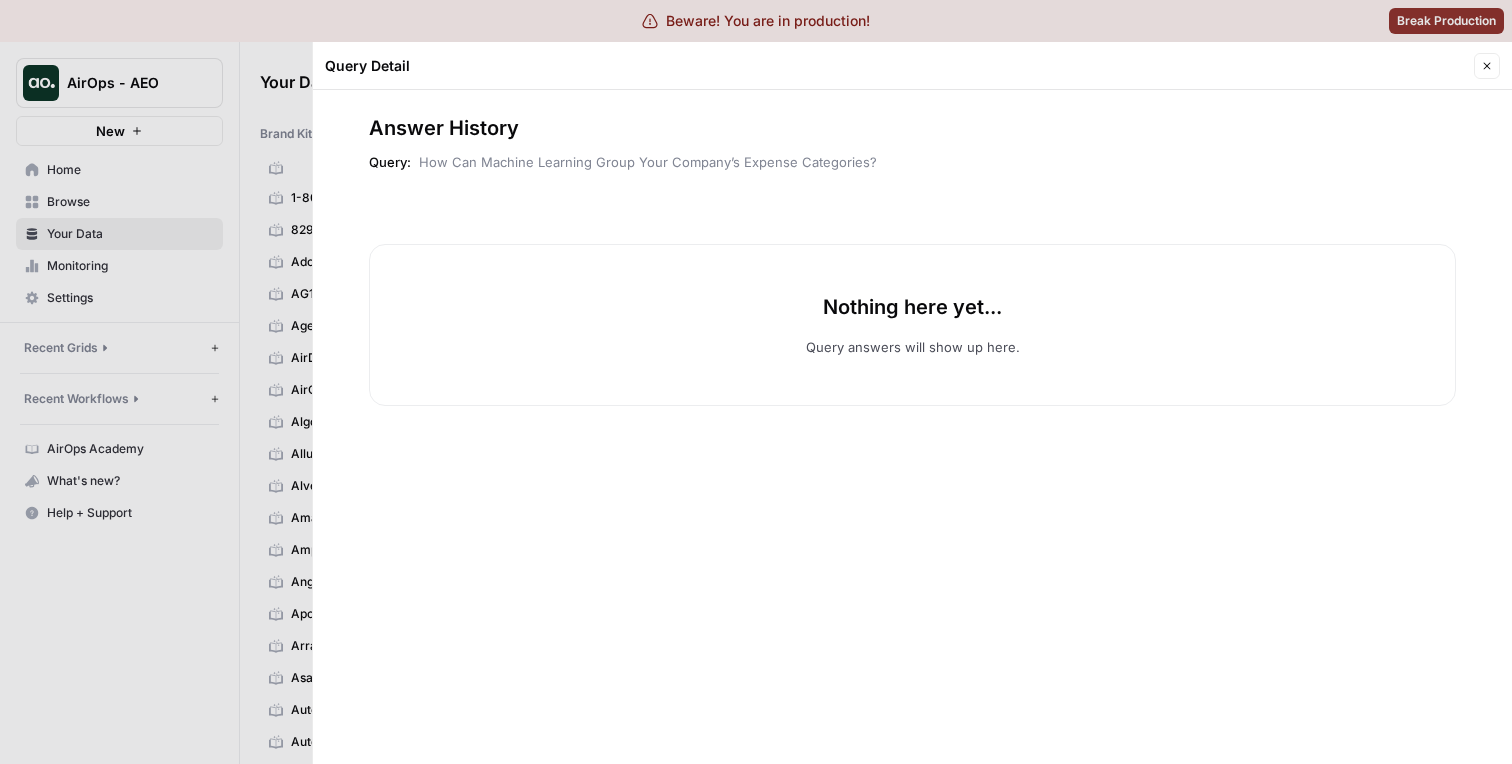 click on "Close" at bounding box center (1487, 66) 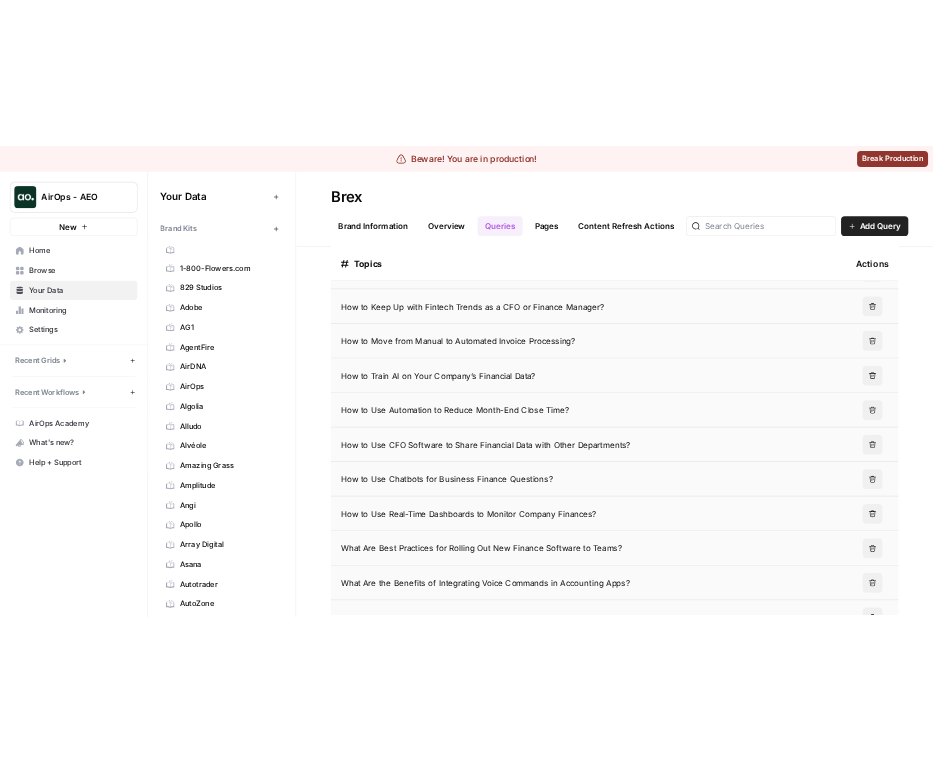 scroll, scrollTop: 827, scrollLeft: 0, axis: vertical 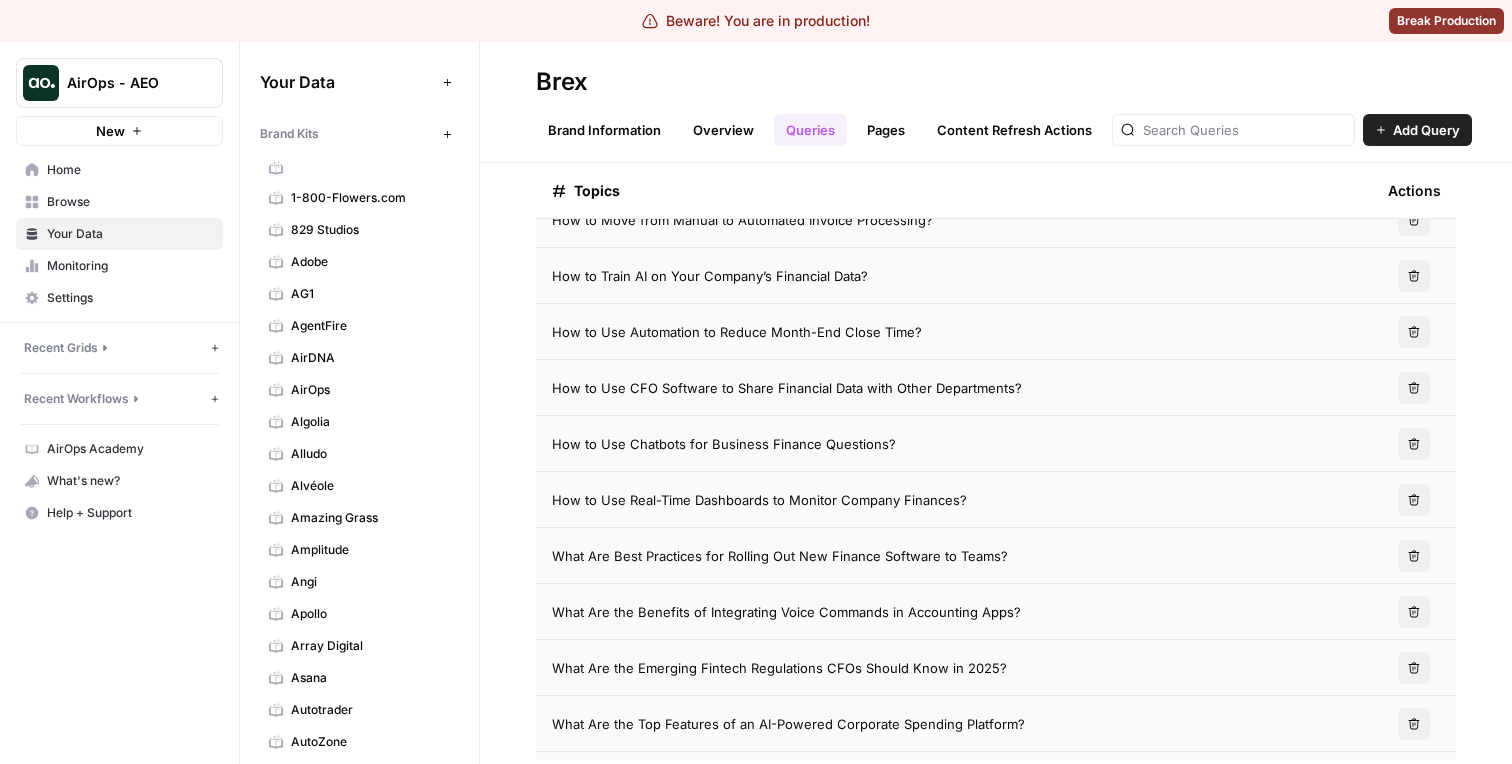 click on "How to Use Automation to Reduce Month-End Close Time?" at bounding box center [954, 331] 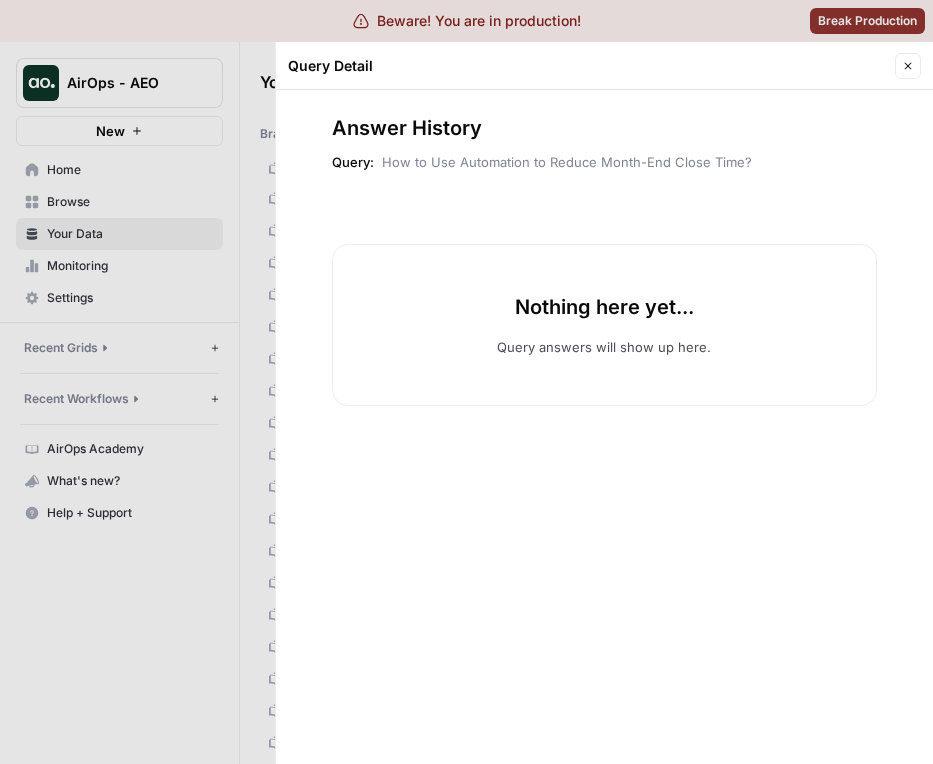 scroll, scrollTop: 0, scrollLeft: 0, axis: both 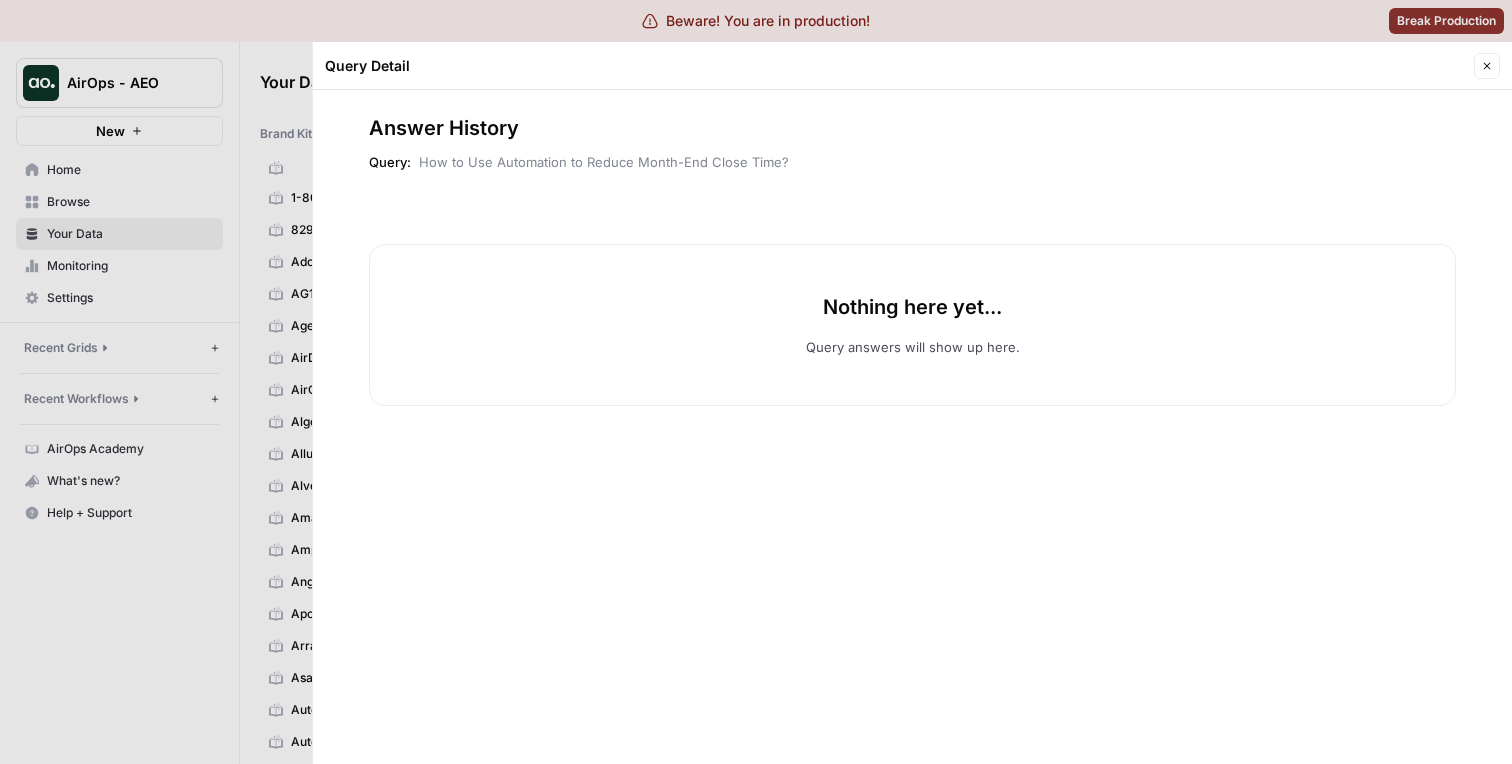 click 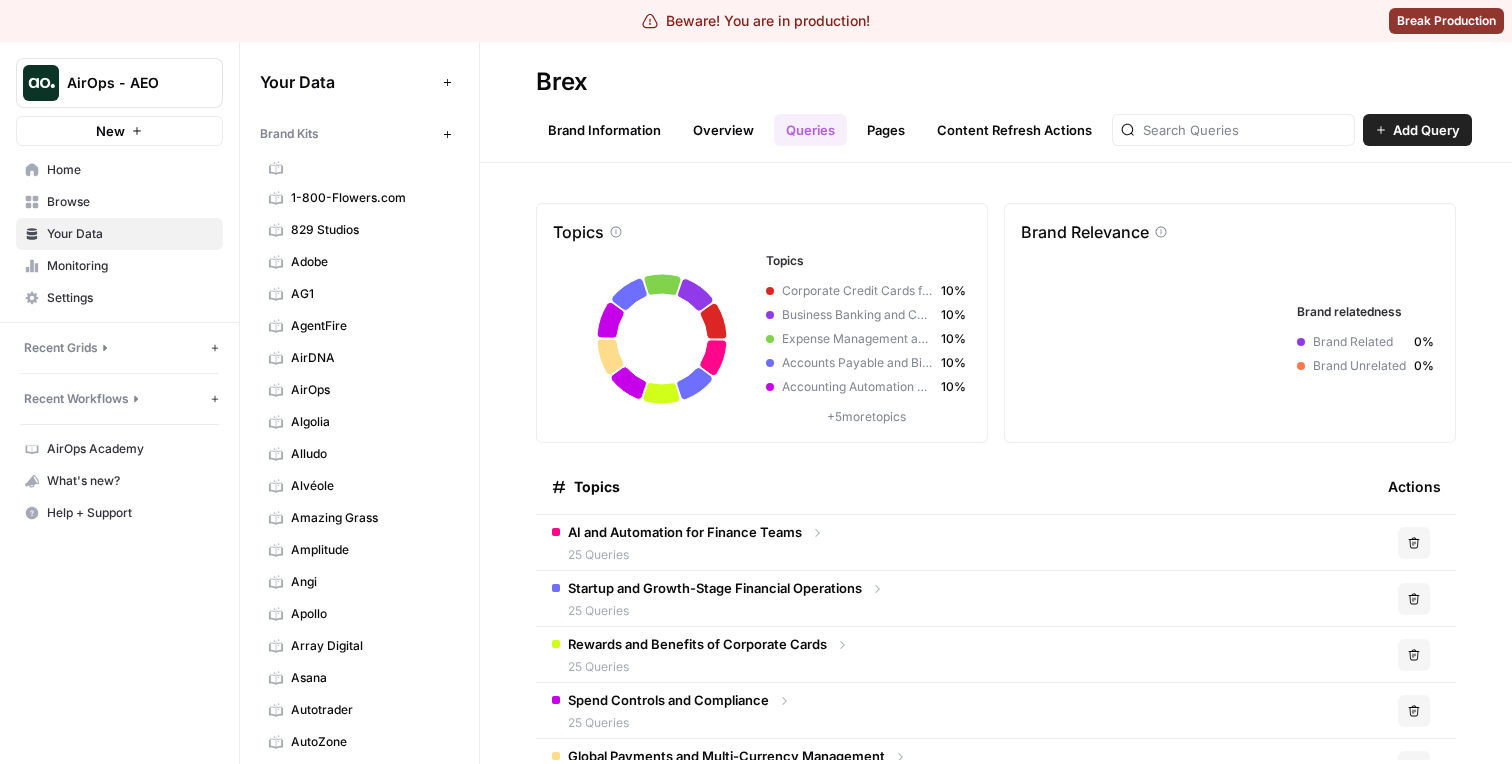 click on "Pages" at bounding box center [886, 130] 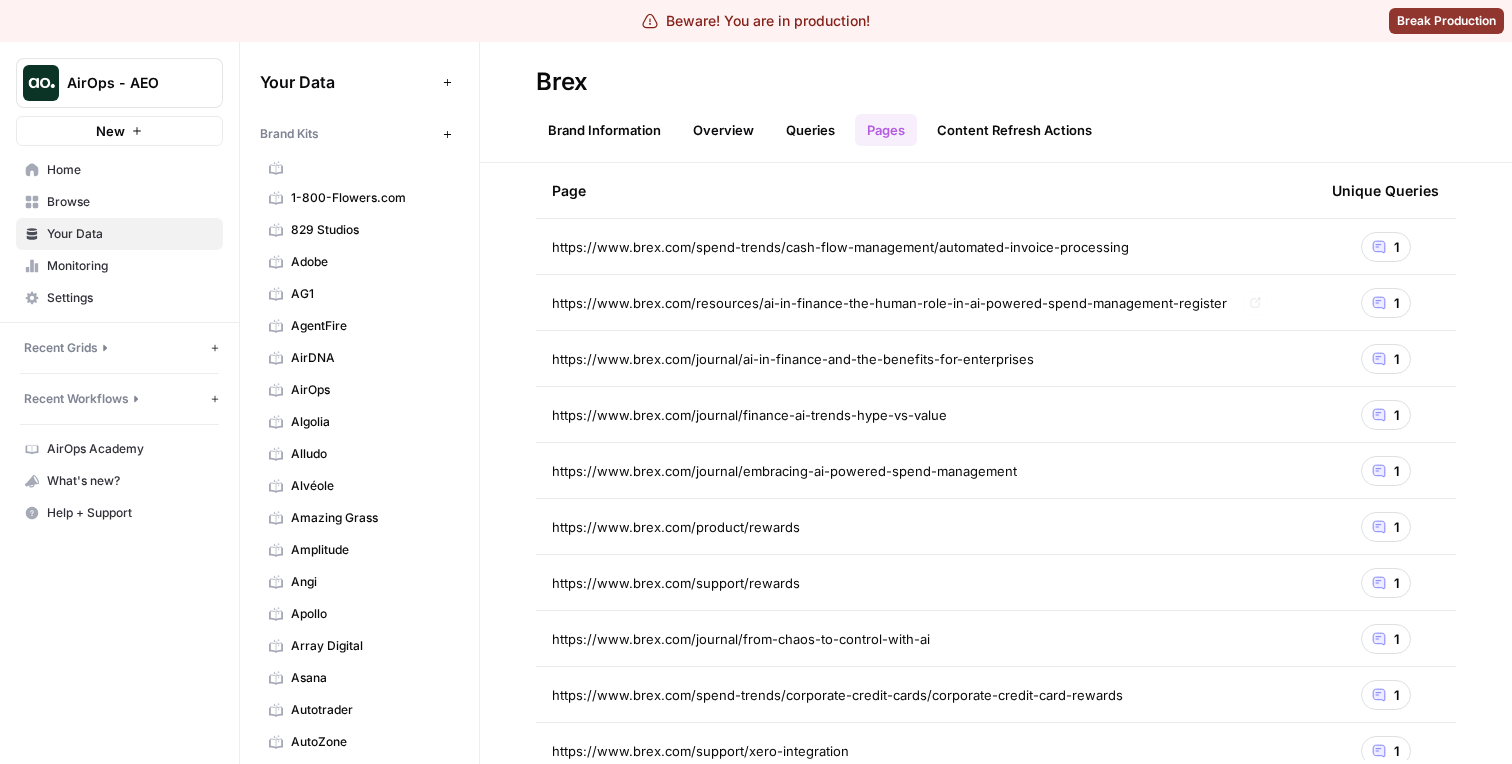 click on "https://www.brex.com/spend-trends/cash-flow-management/automated-invoice-processing" at bounding box center [926, 246] 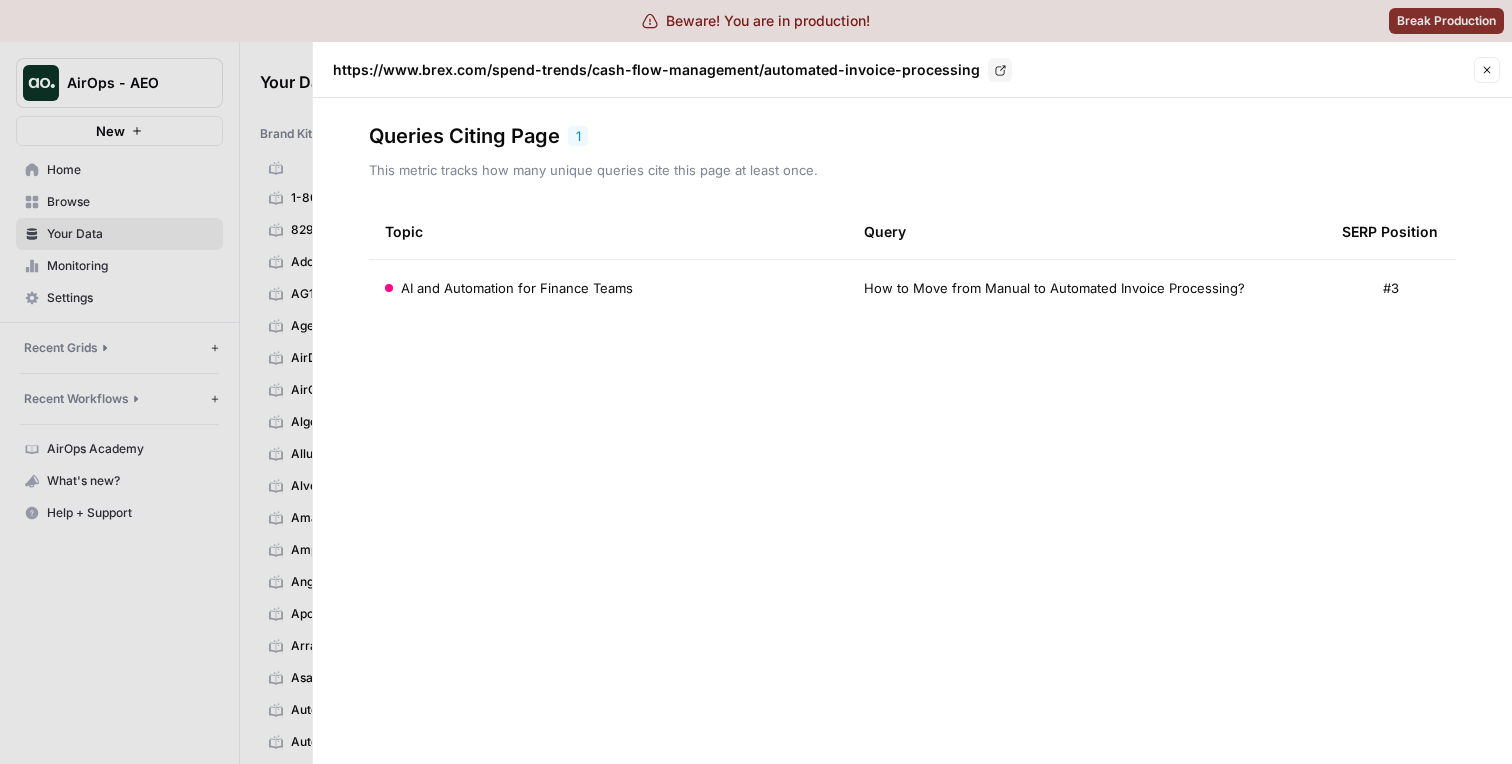 click at bounding box center (756, 382) 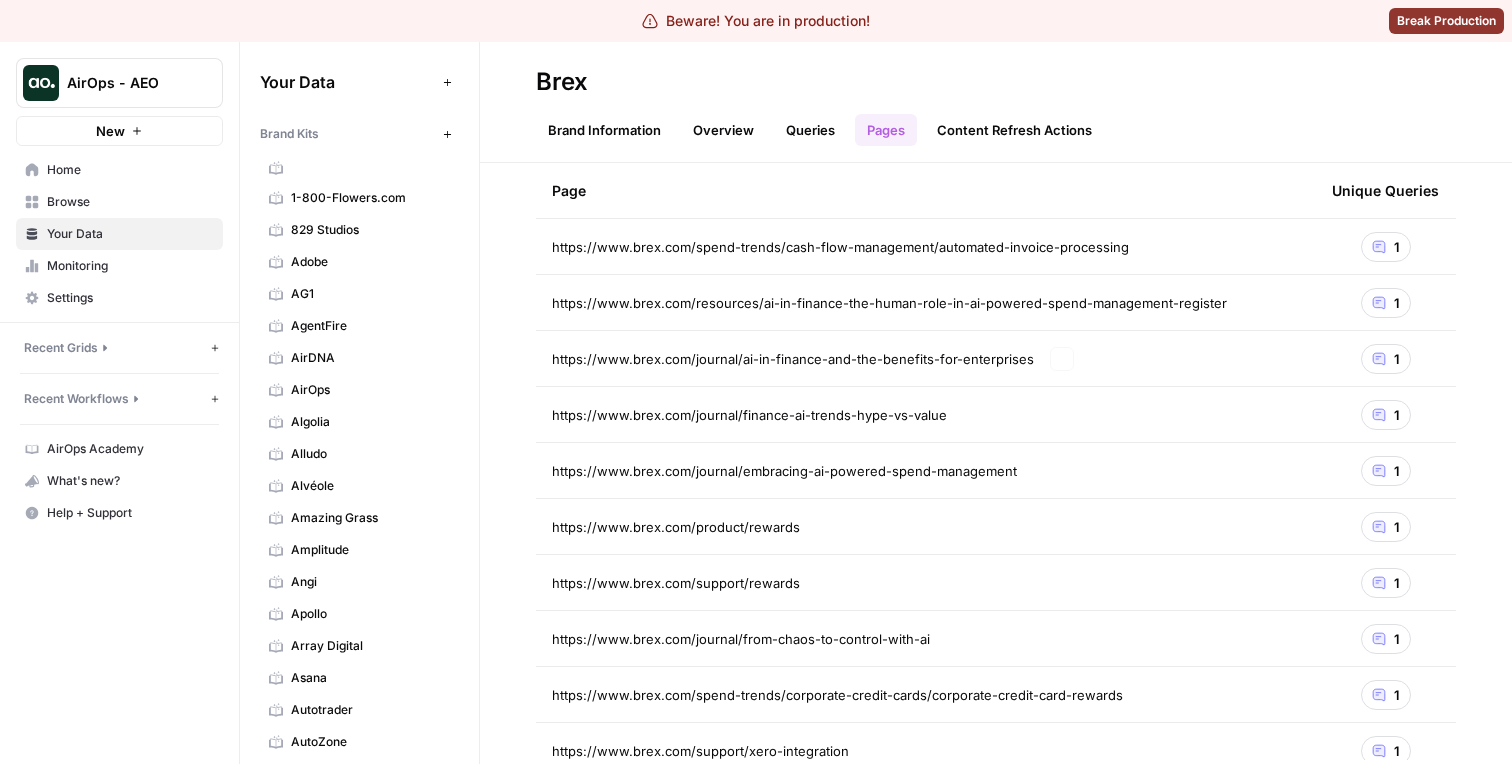 click on "https://www.brex.com/resources/ai-in-finance-the-human-role-in-ai-powered-spend-management-register" at bounding box center (889, 303) 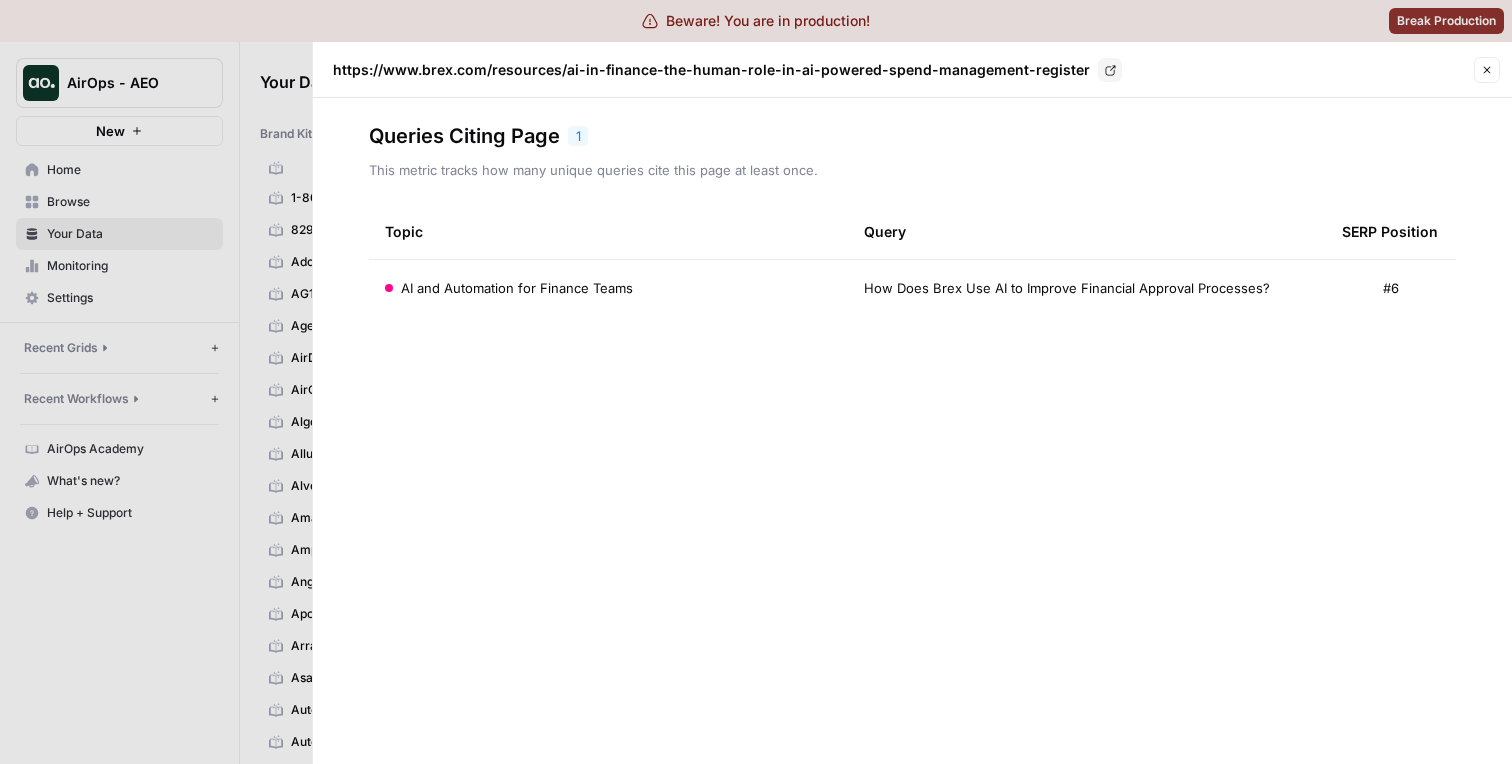 click at bounding box center (756, 382) 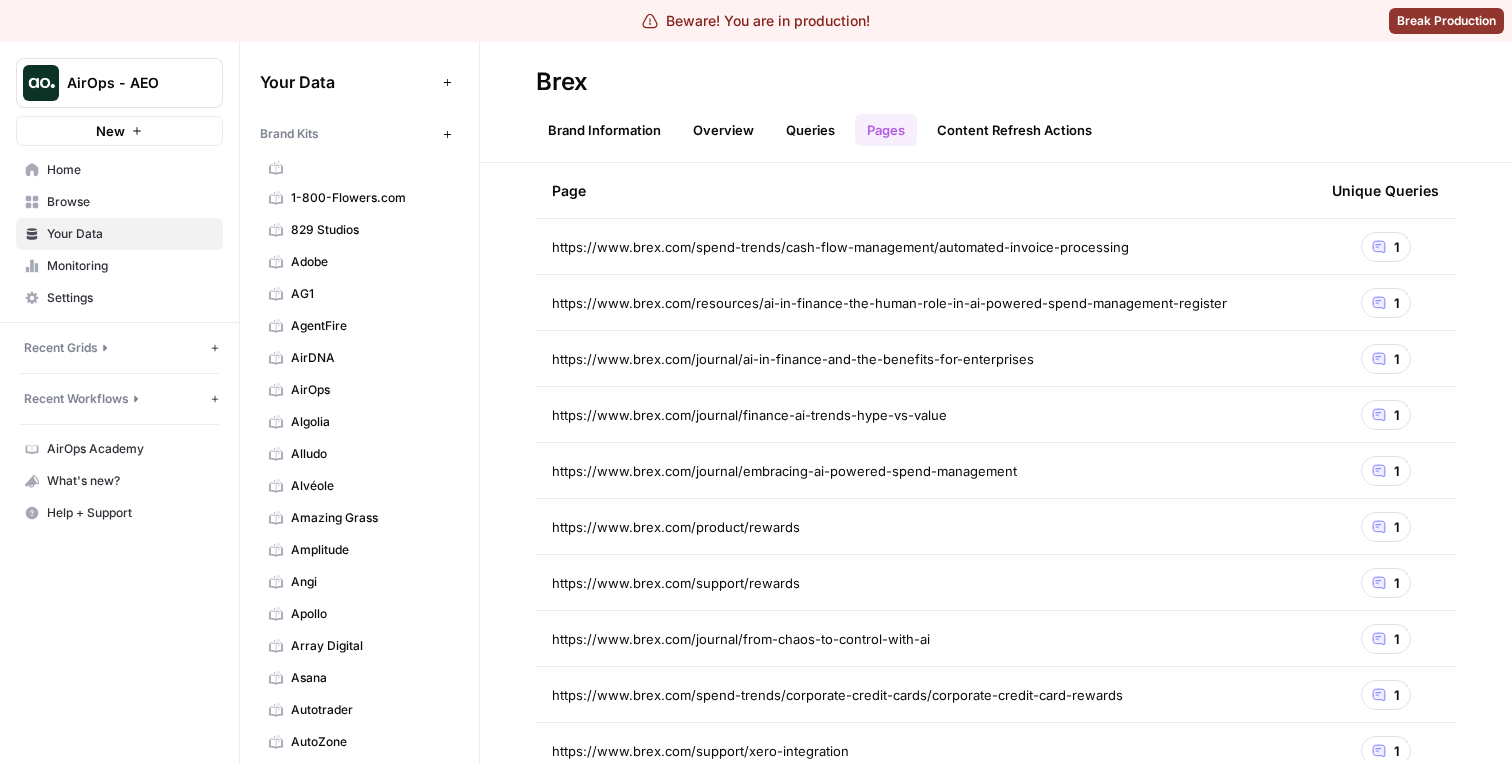 click on "https://www.brex.com/journal/ai-in-finance-and-the-benefits-for-enterprises" at bounding box center (793, 359) 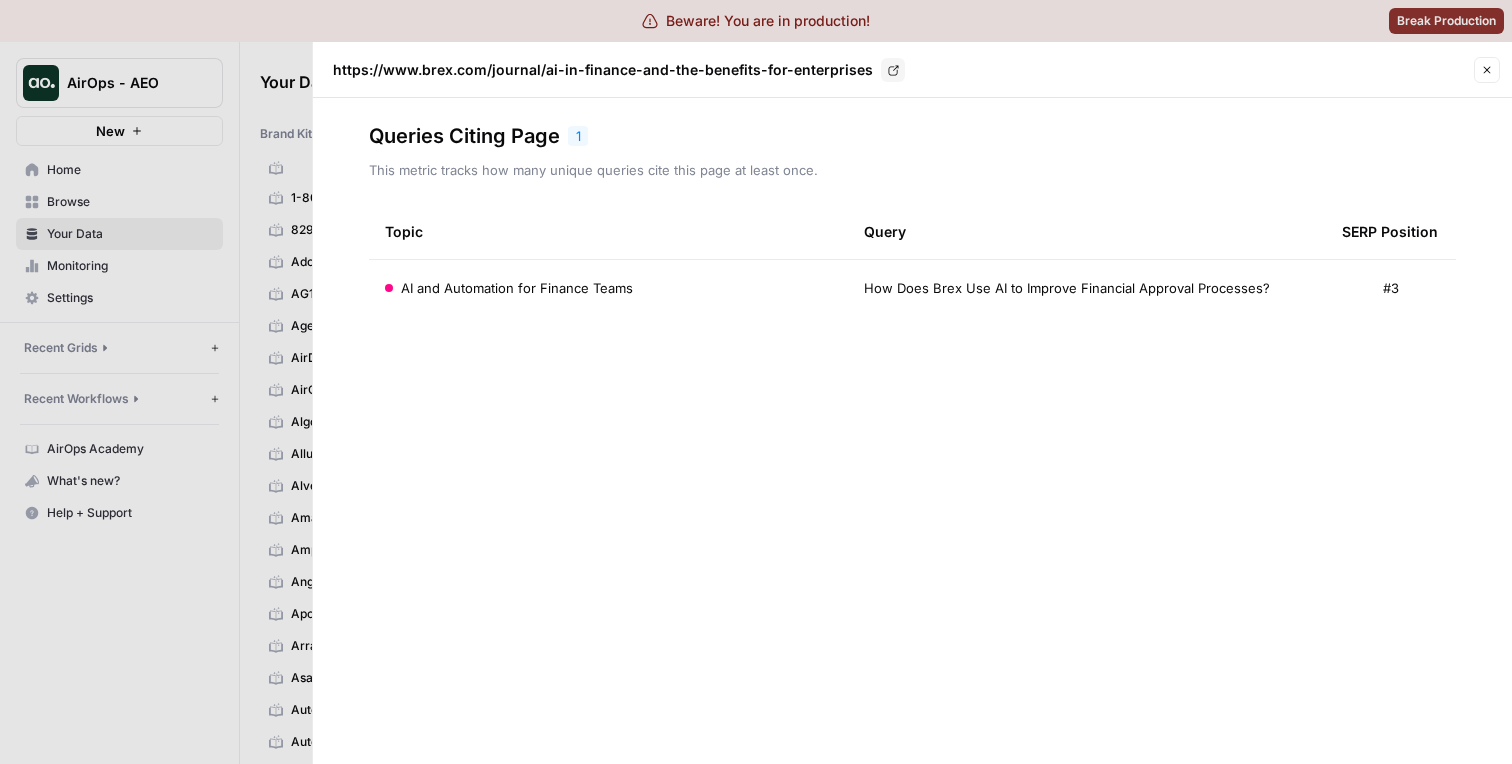 click at bounding box center (756, 382) 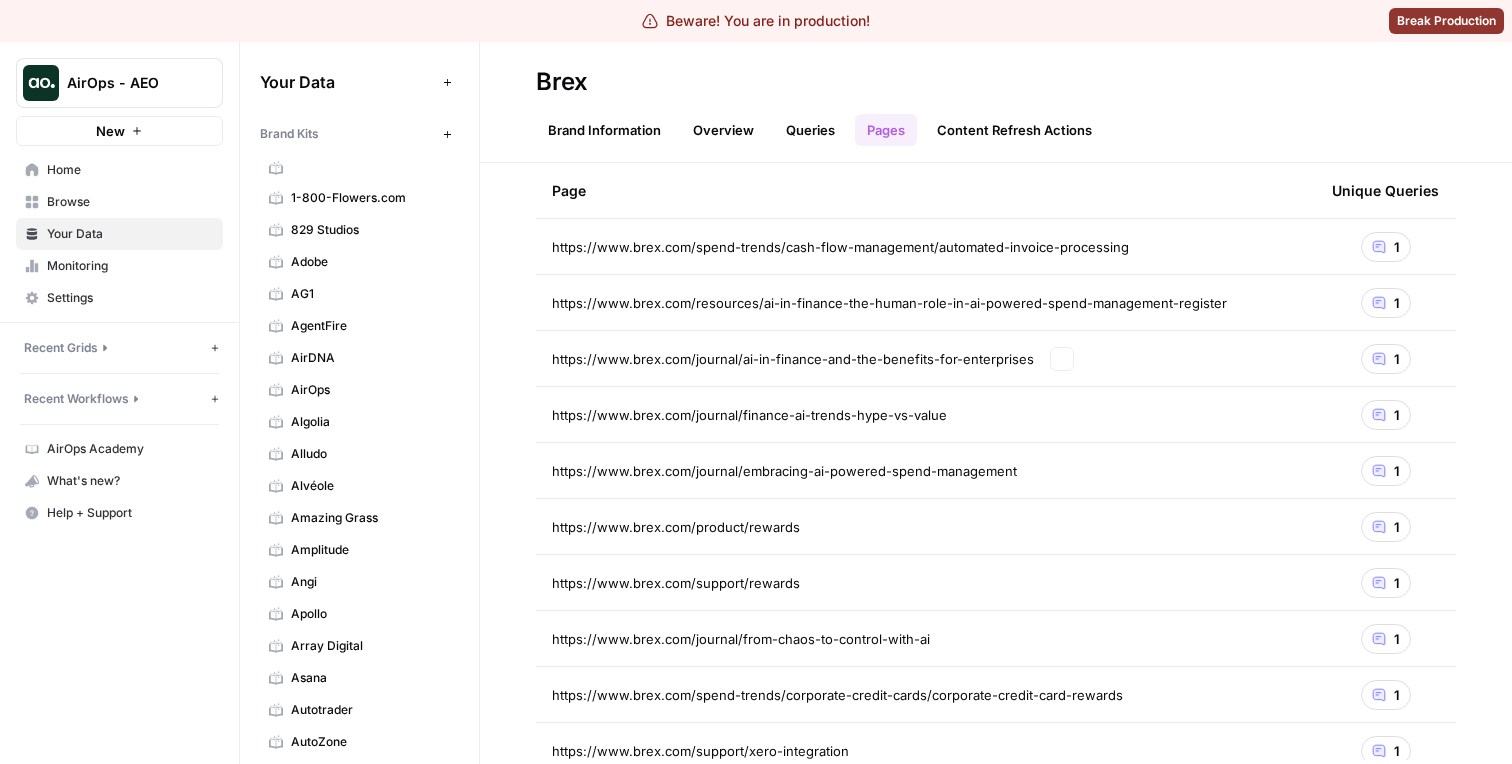 click on "https://www.brex.com/journal/ai-in-finance-and-the-benefits-for-enterprises Go to page" at bounding box center [926, 358] 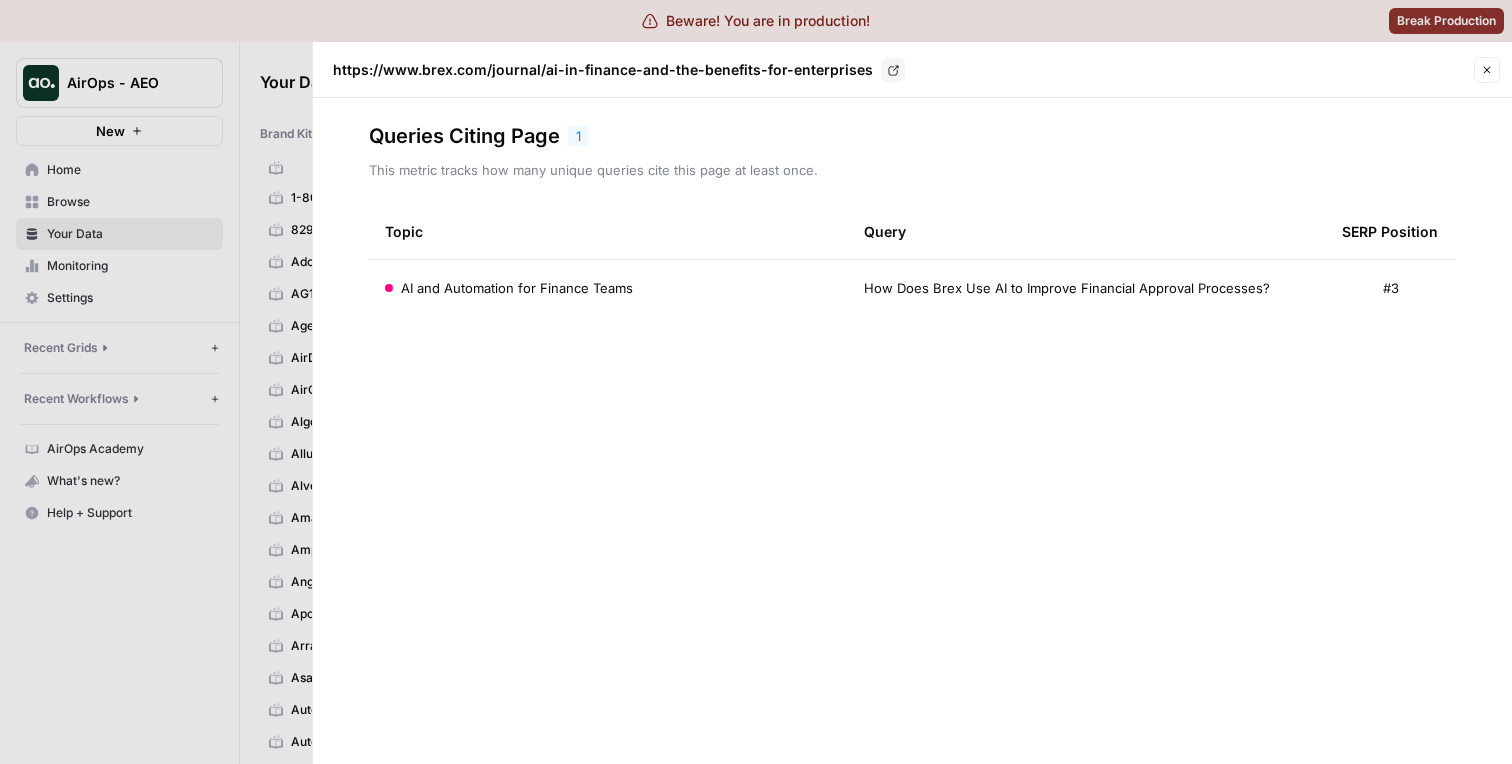 click at bounding box center (756, 382) 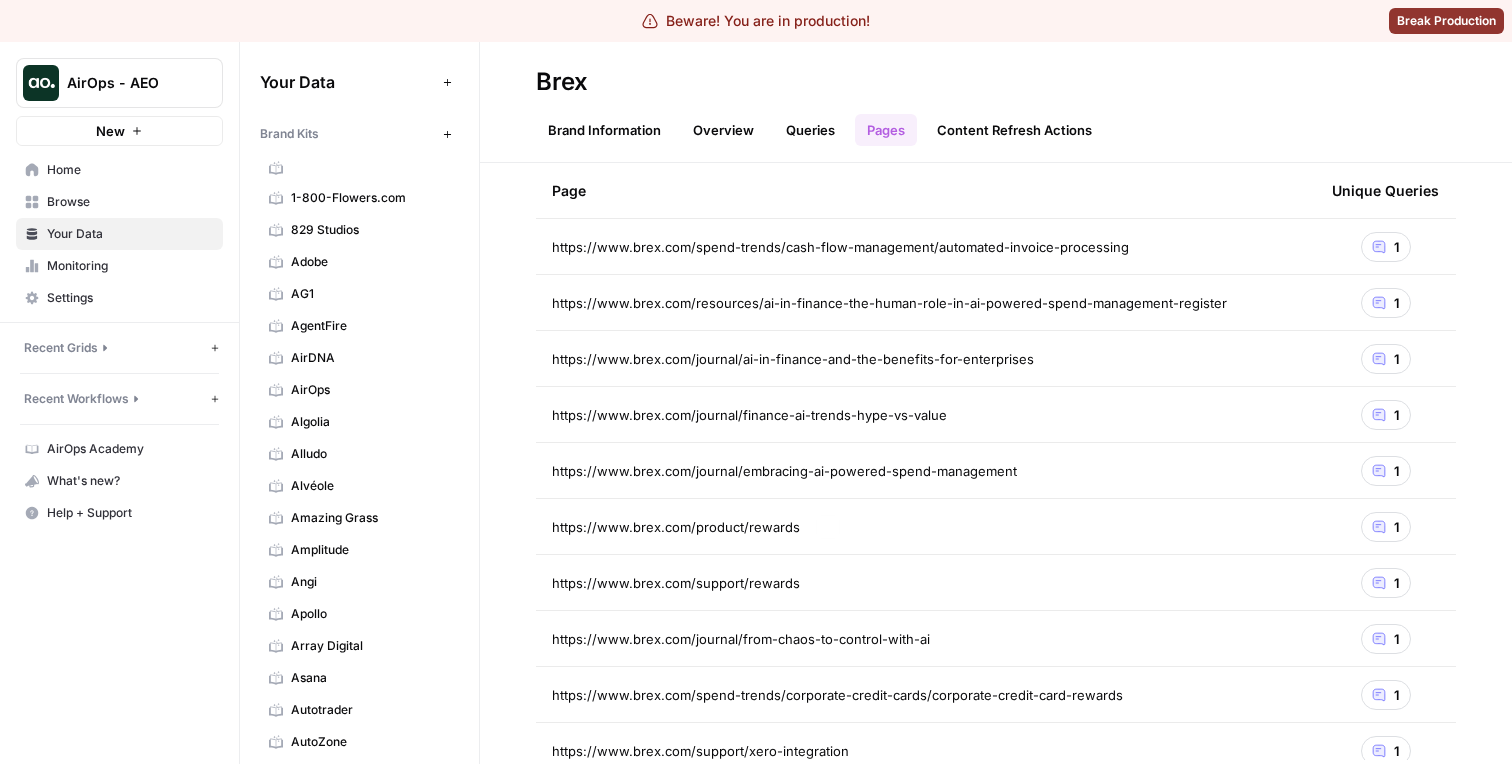 click on "https://www.brex.com/support/rewards" at bounding box center [926, 582] 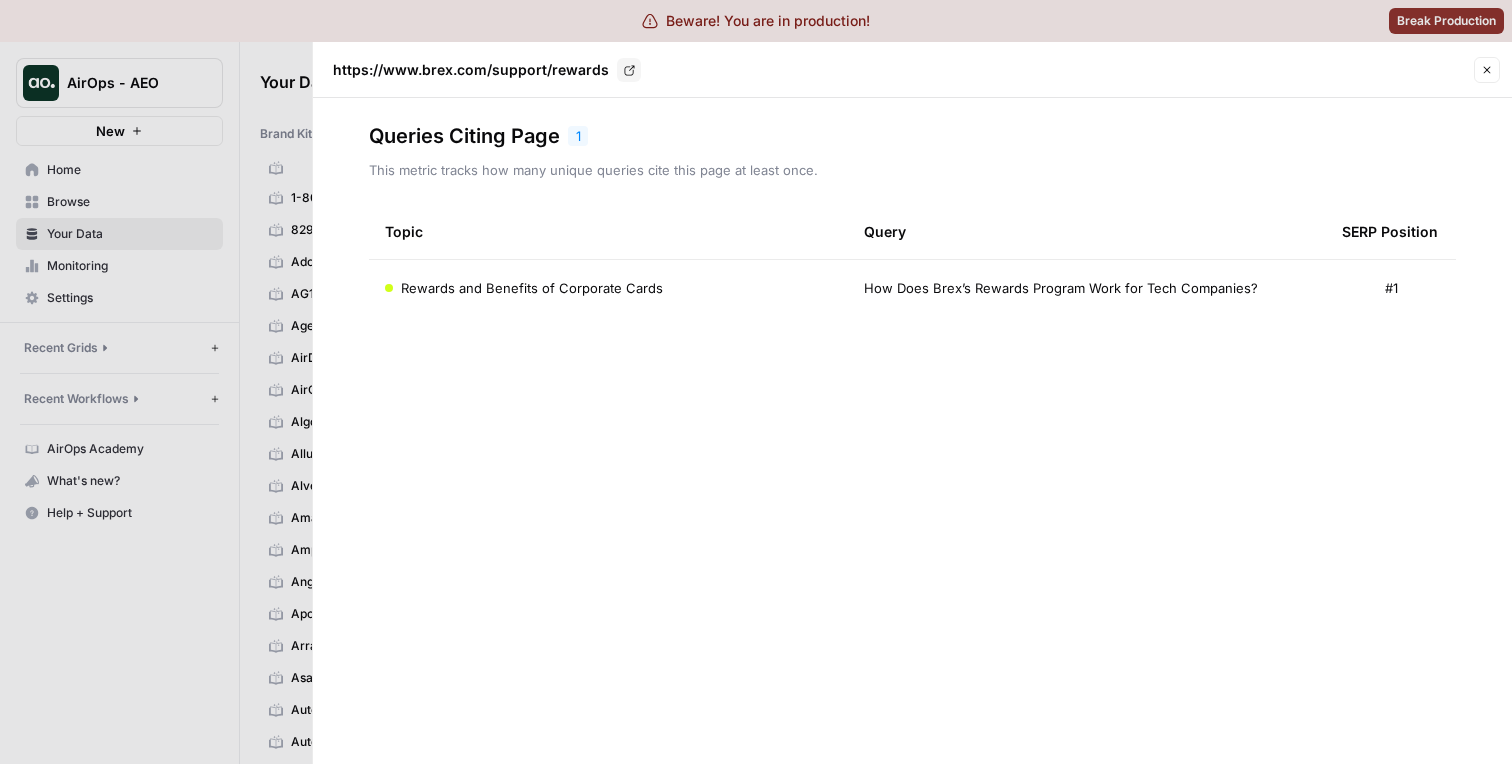 click at bounding box center [756, 382] 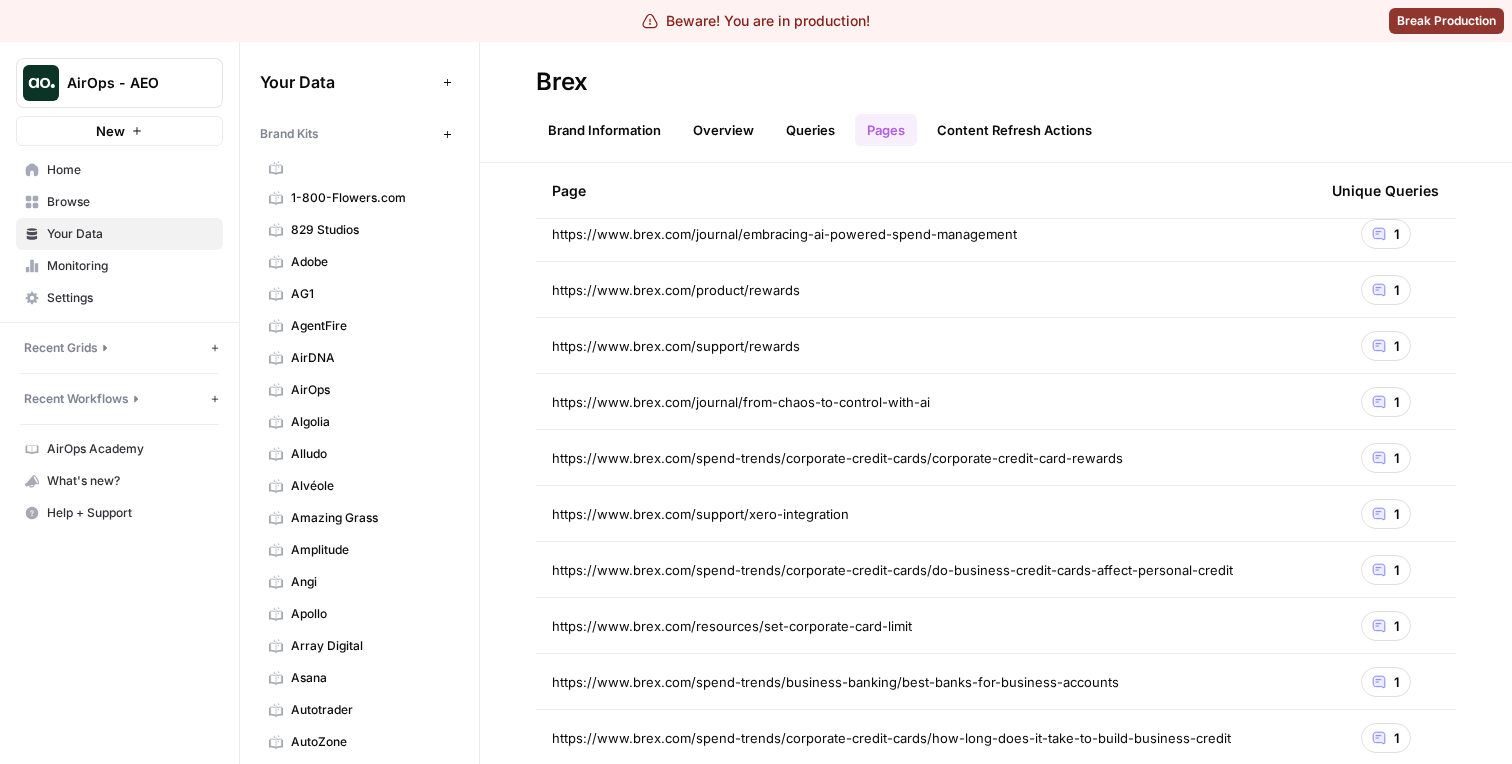 scroll, scrollTop: 308, scrollLeft: 0, axis: vertical 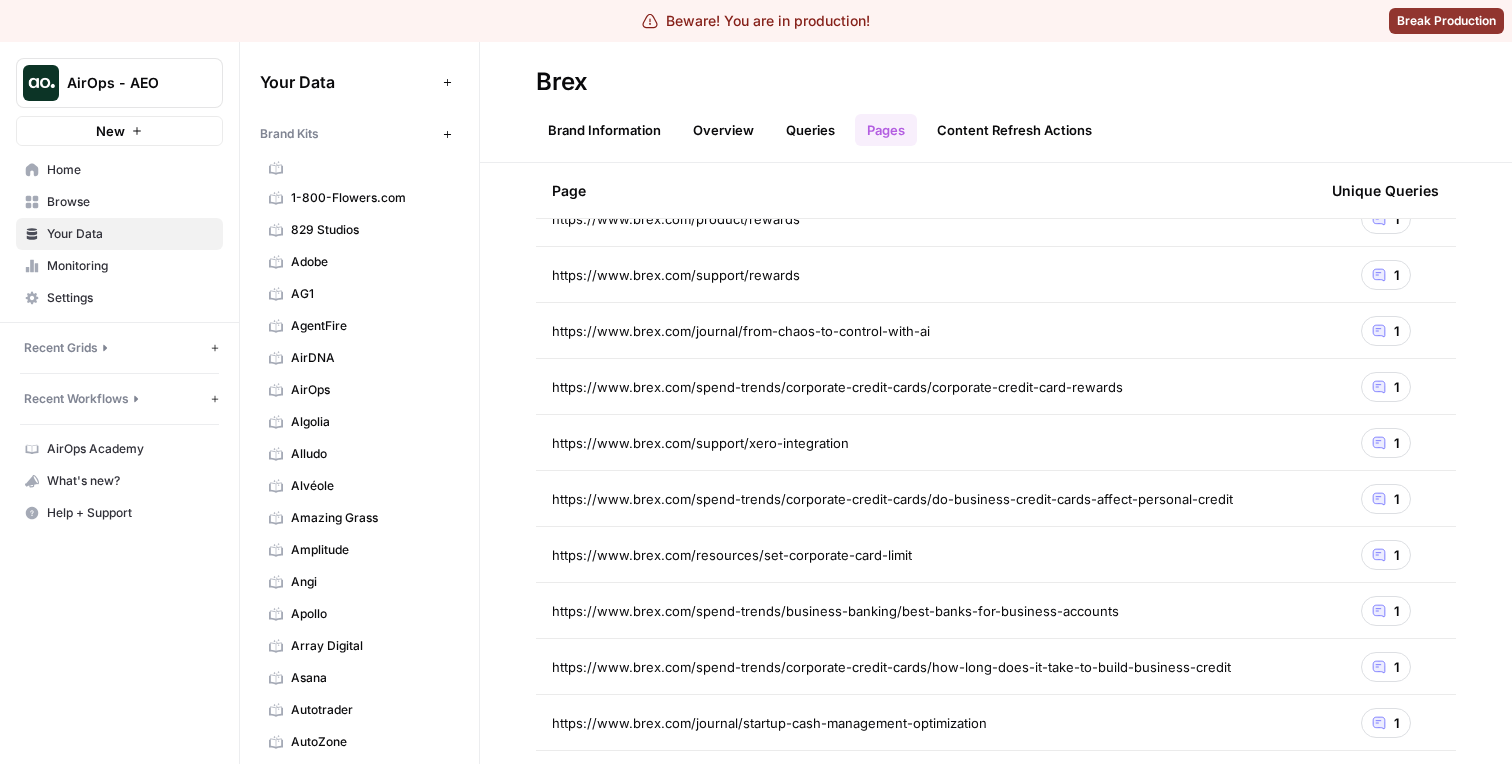 click on "https://www.brex.com/resources/set-corporate-card-limit" at bounding box center (926, 554) 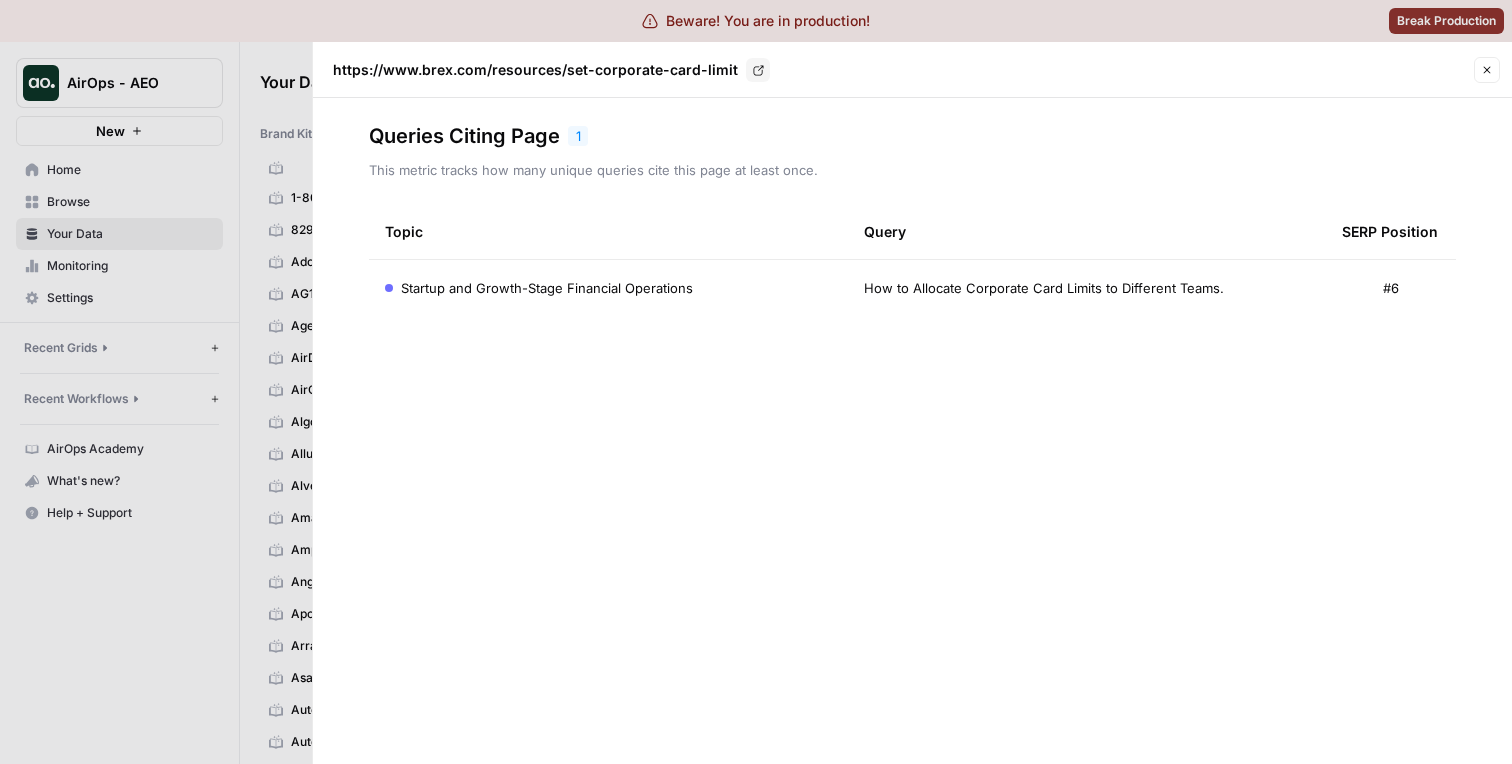 click at bounding box center [756, 382] 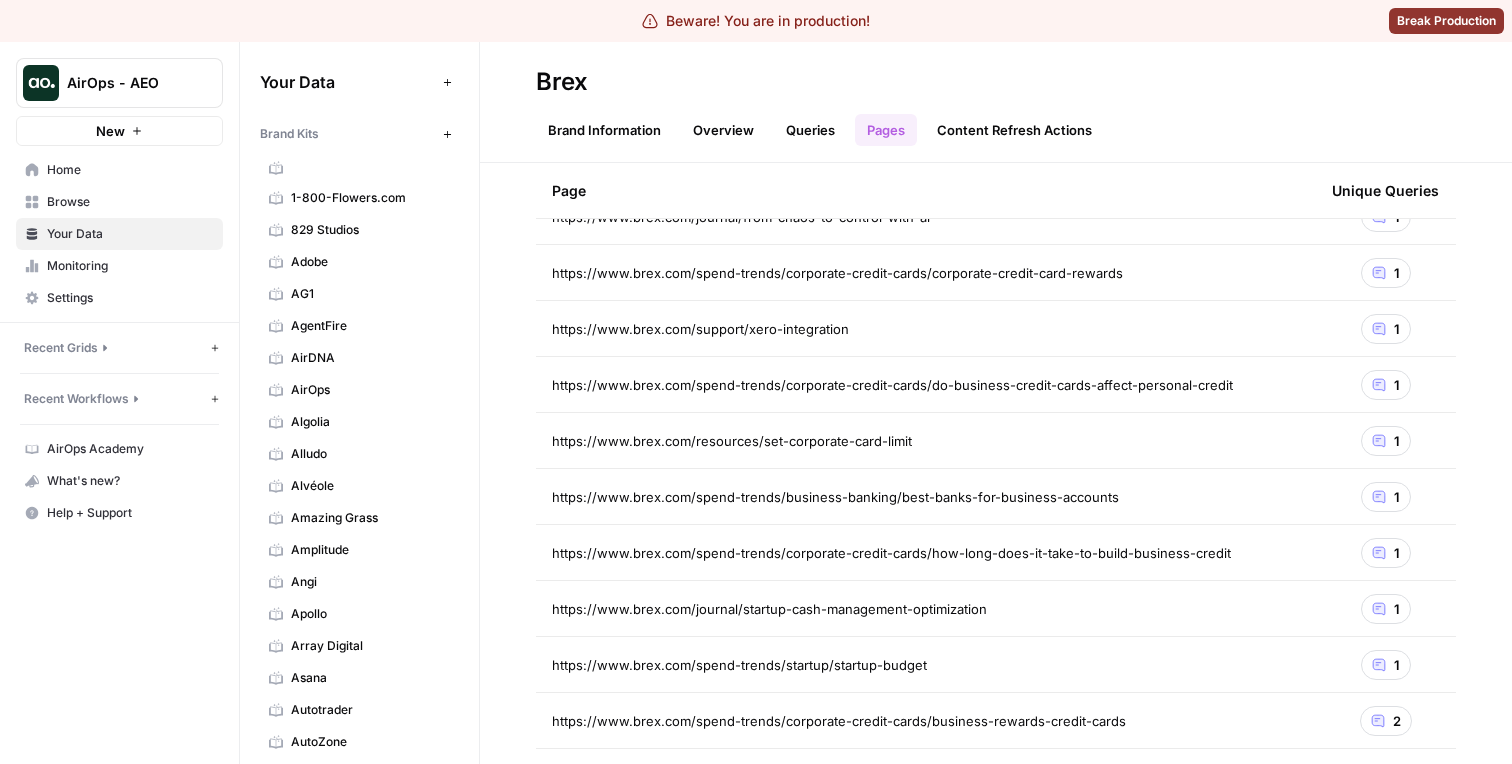 scroll, scrollTop: 449, scrollLeft: 0, axis: vertical 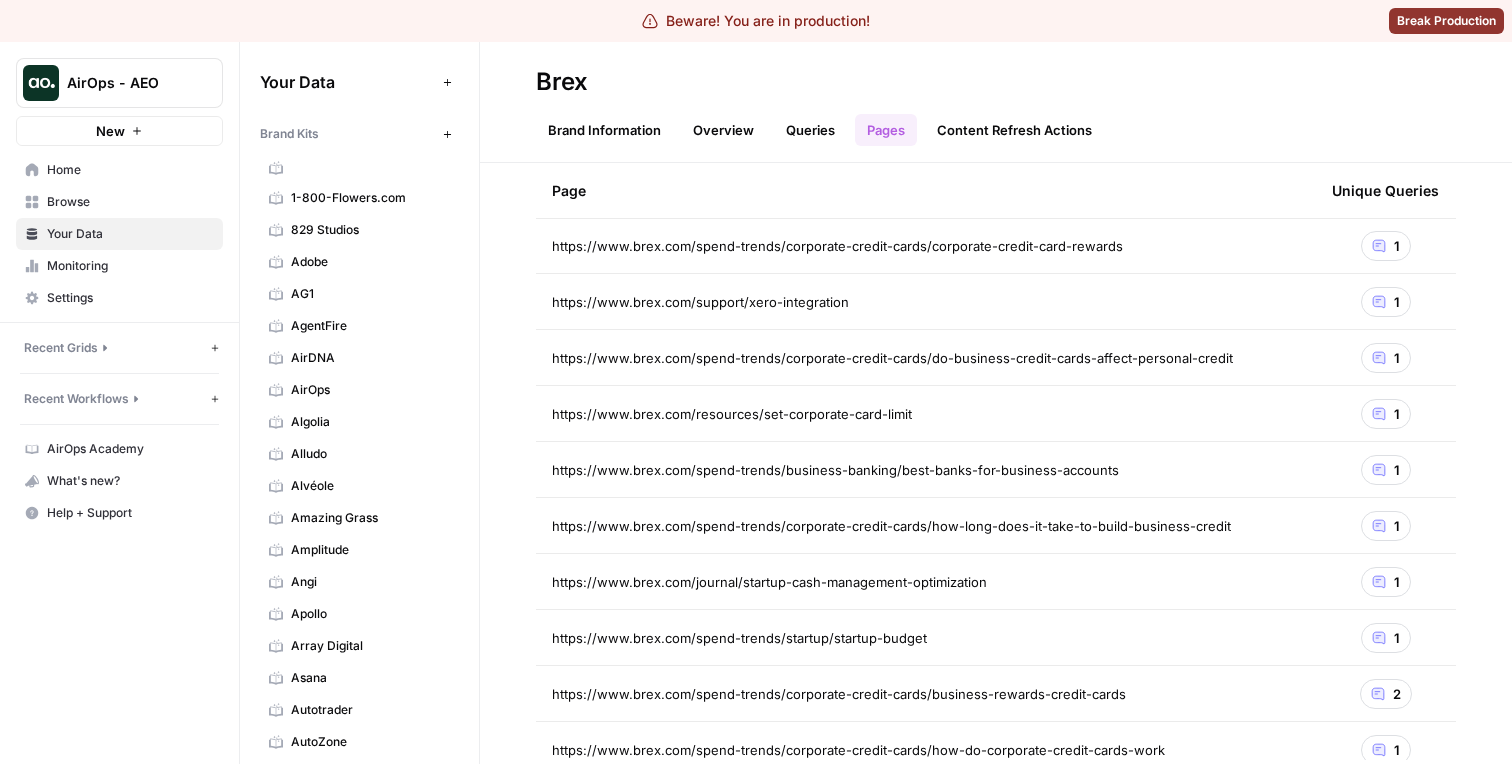 click on "https://www.brex.com/journal/startup-cash-management-optimization Go to page" at bounding box center (926, 582) 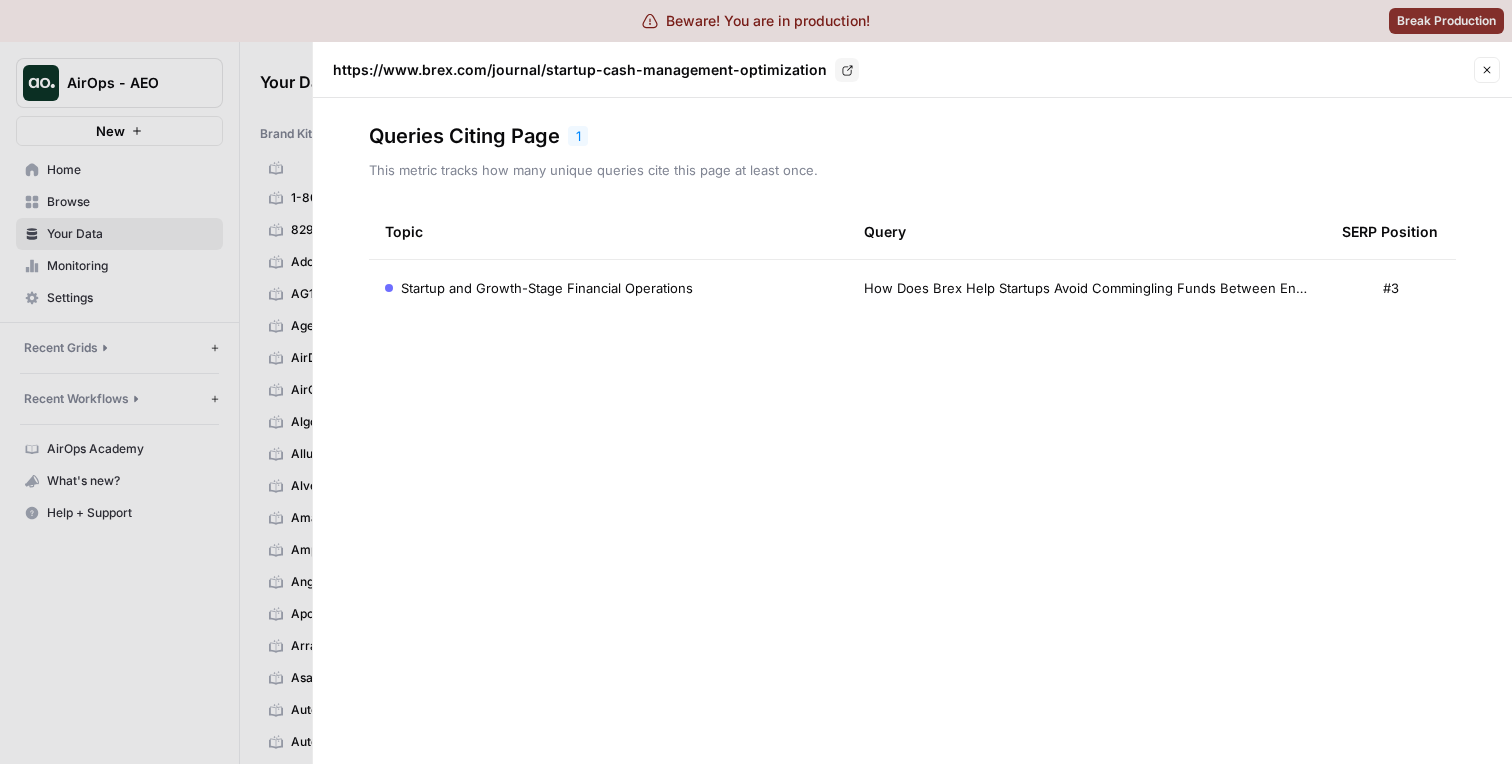 click at bounding box center (756, 382) 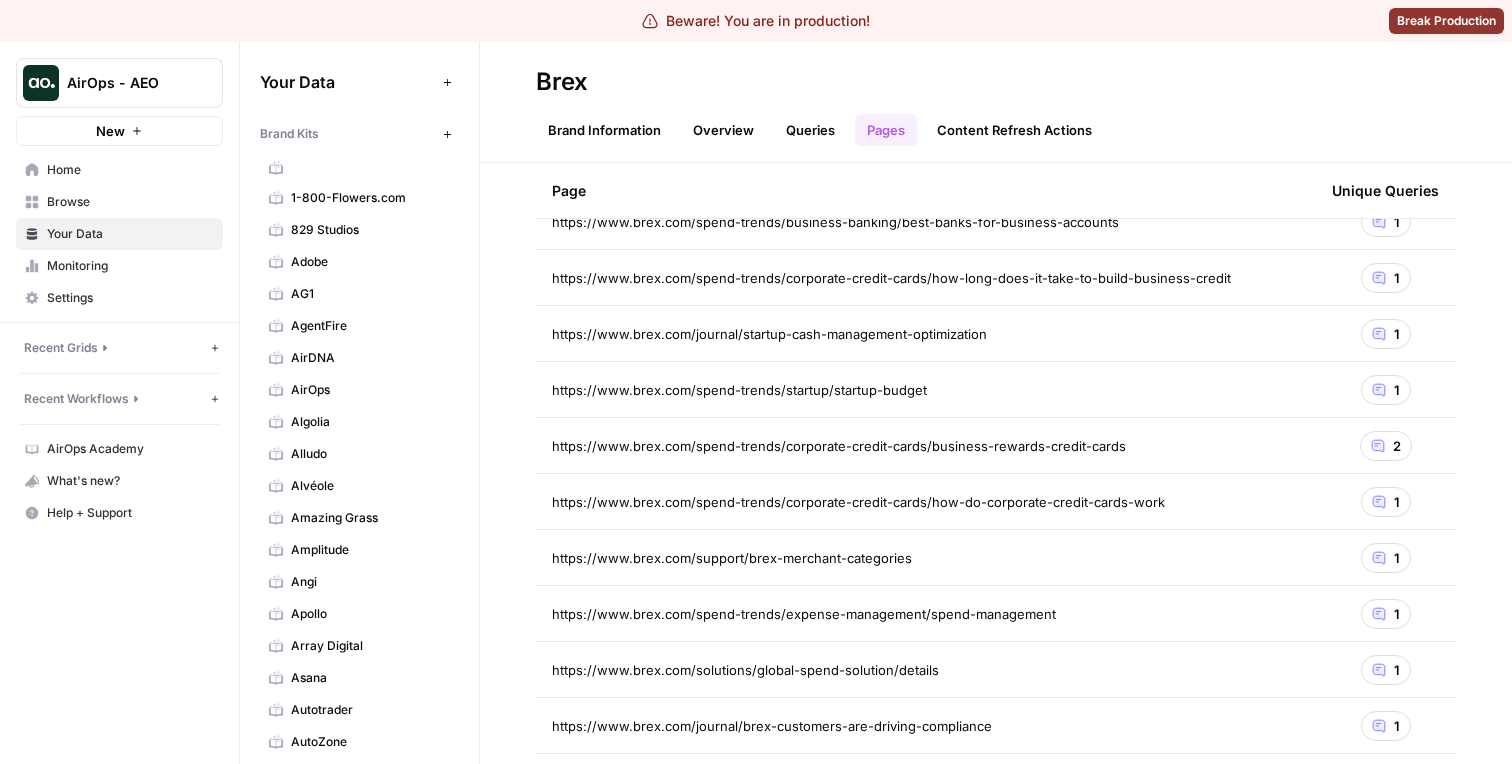 scroll, scrollTop: 710, scrollLeft: 0, axis: vertical 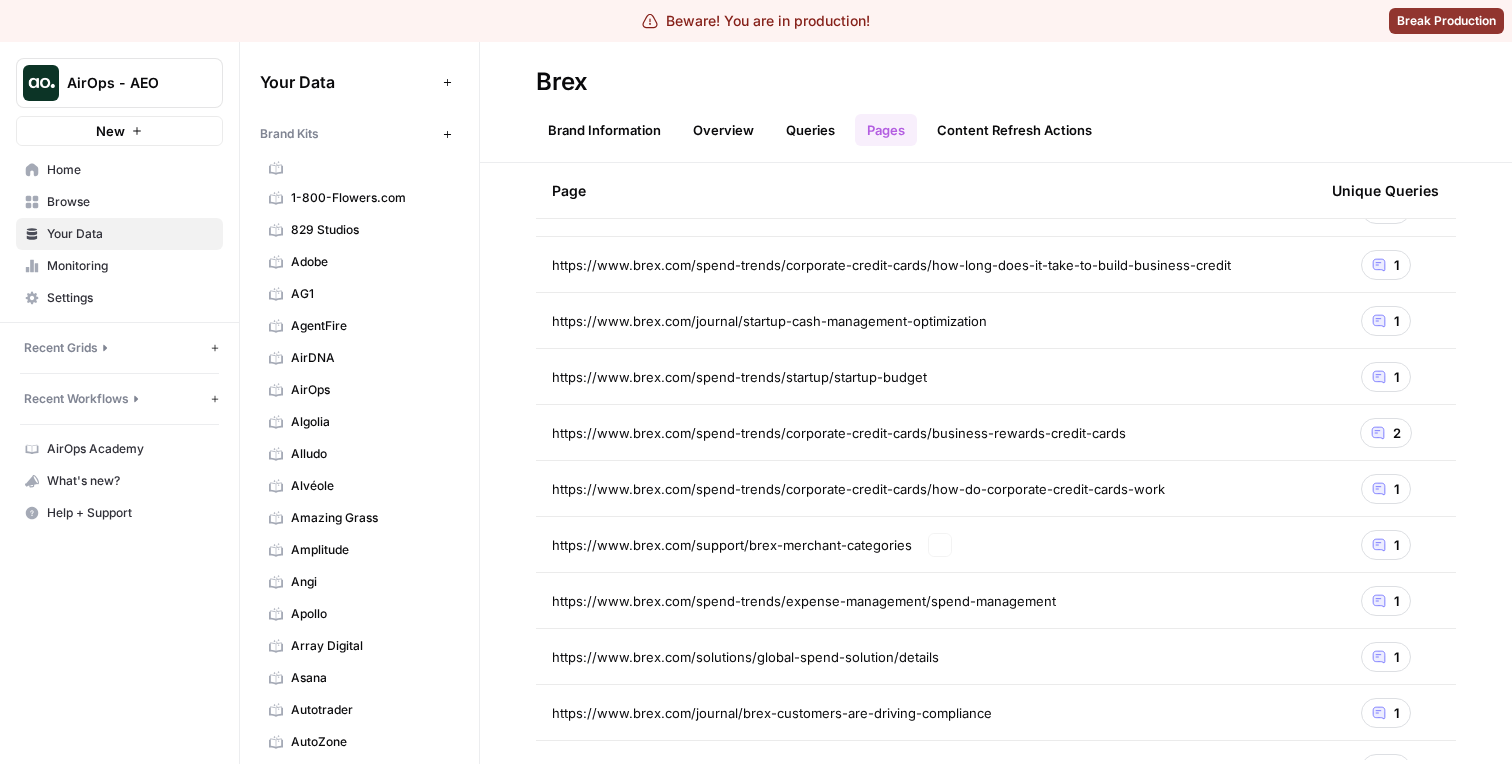 click on "https://www.brex.com/spend-trends/expense-management/spend-management" at bounding box center [926, 600] 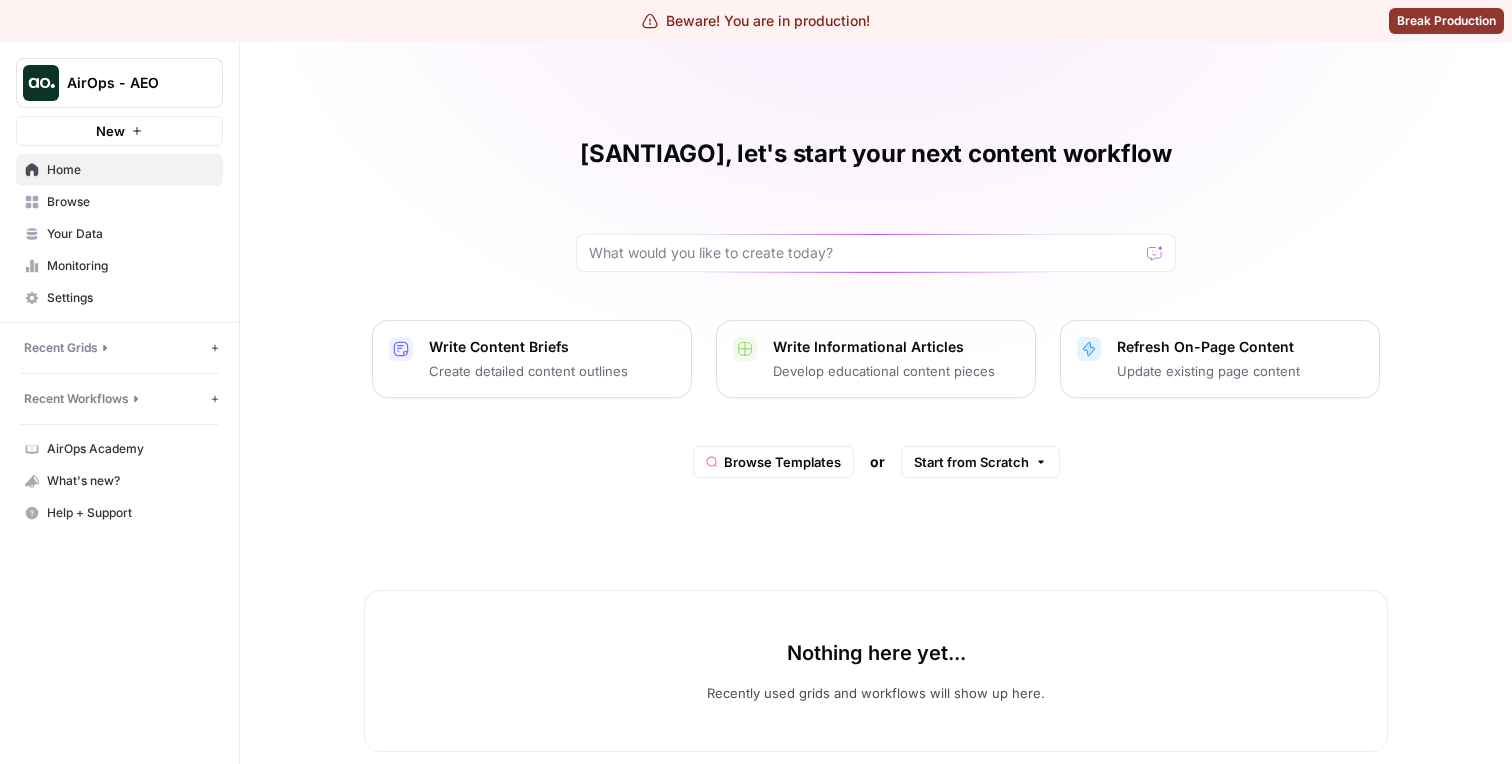 scroll, scrollTop: 0, scrollLeft: 0, axis: both 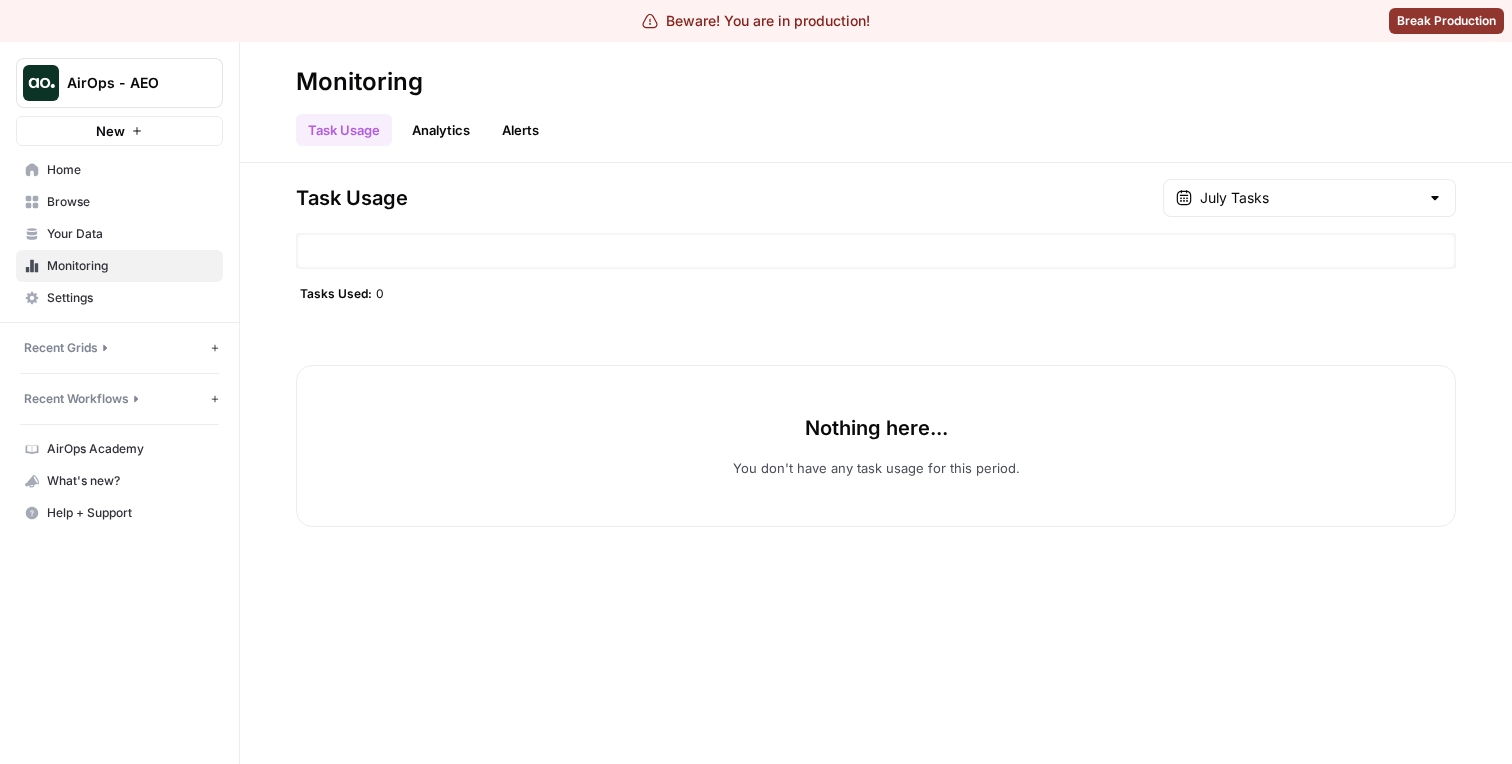click on "Your Data" at bounding box center (130, 234) 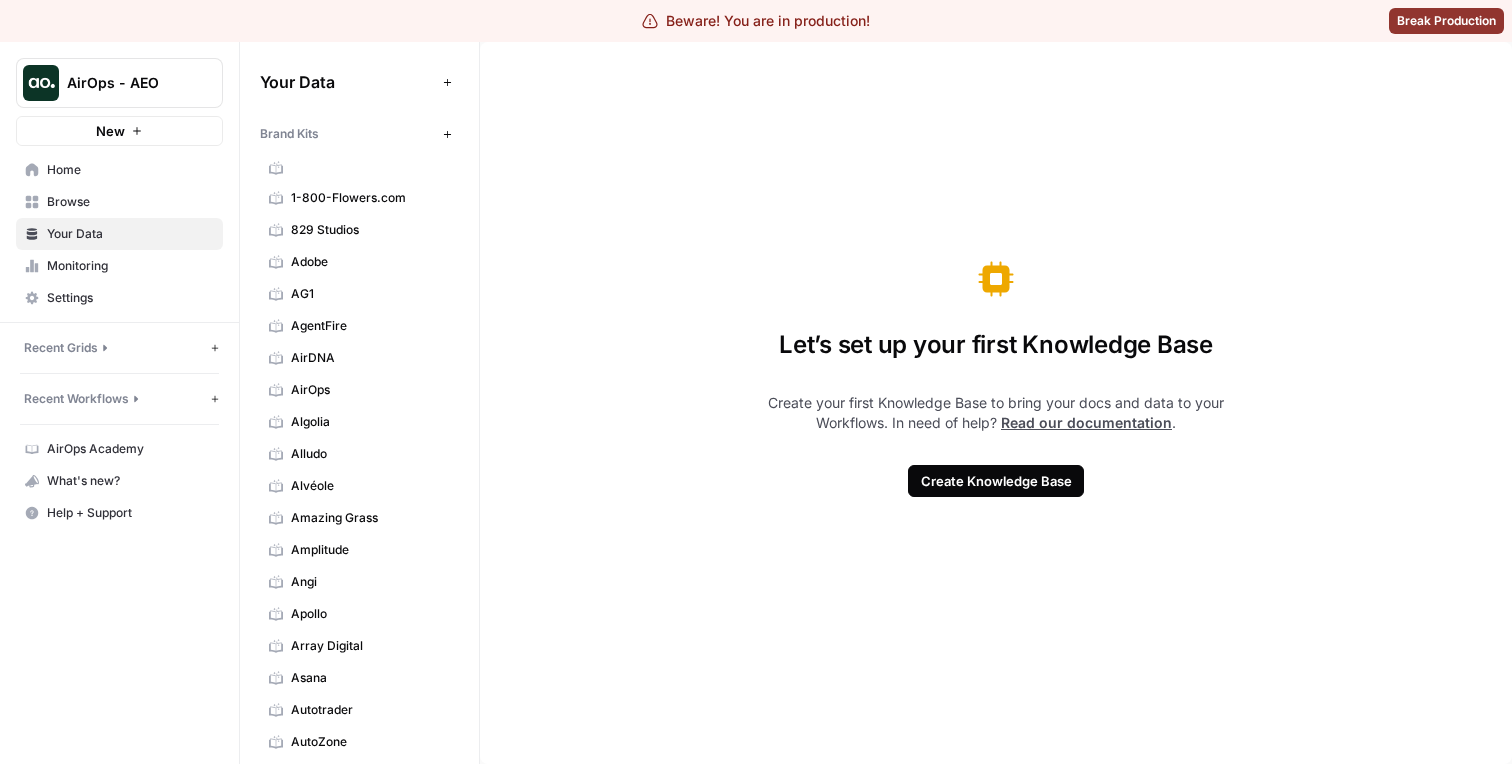 click on "Adobe" at bounding box center (370, 262) 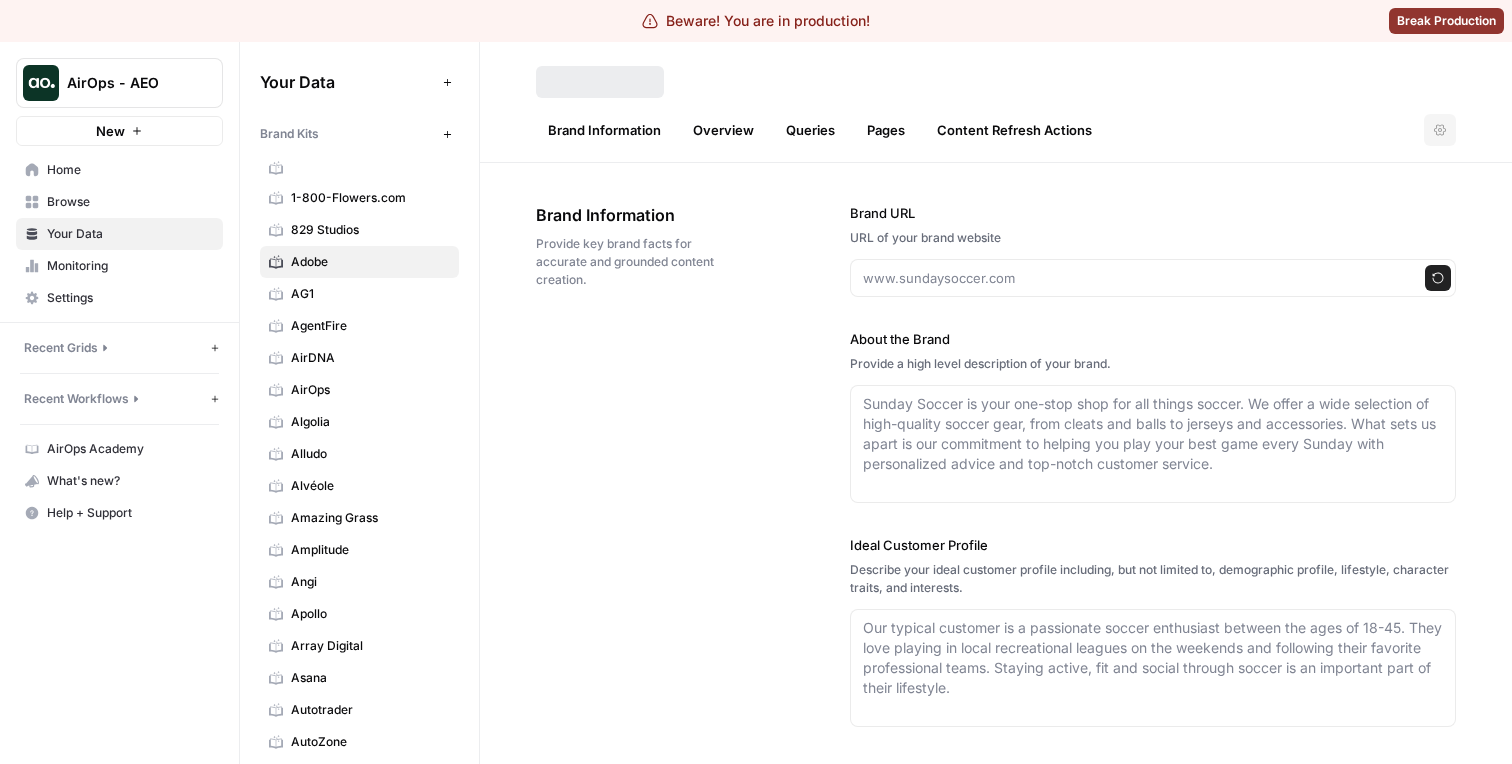 type on "adobe.com" 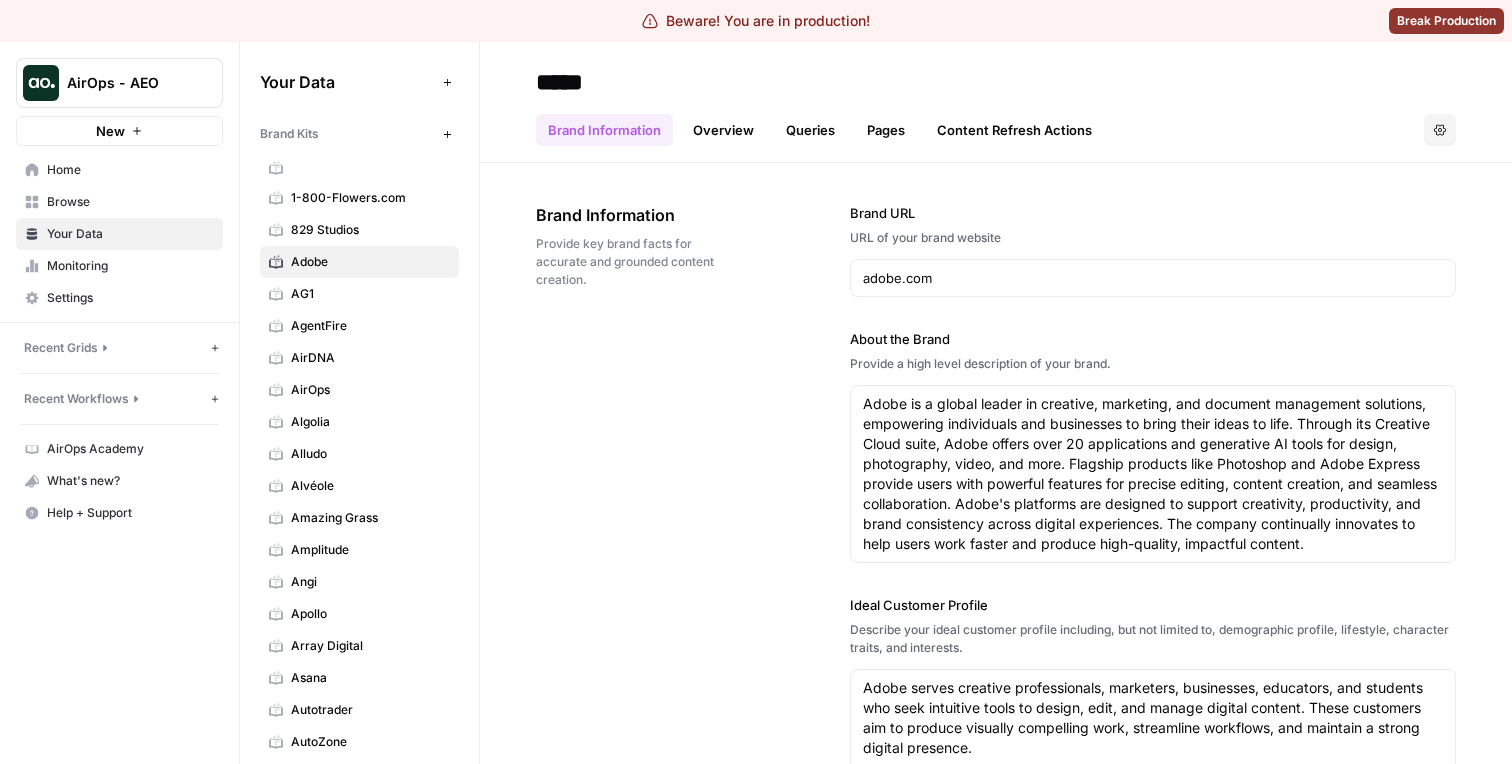 click on "Queries" at bounding box center (810, 130) 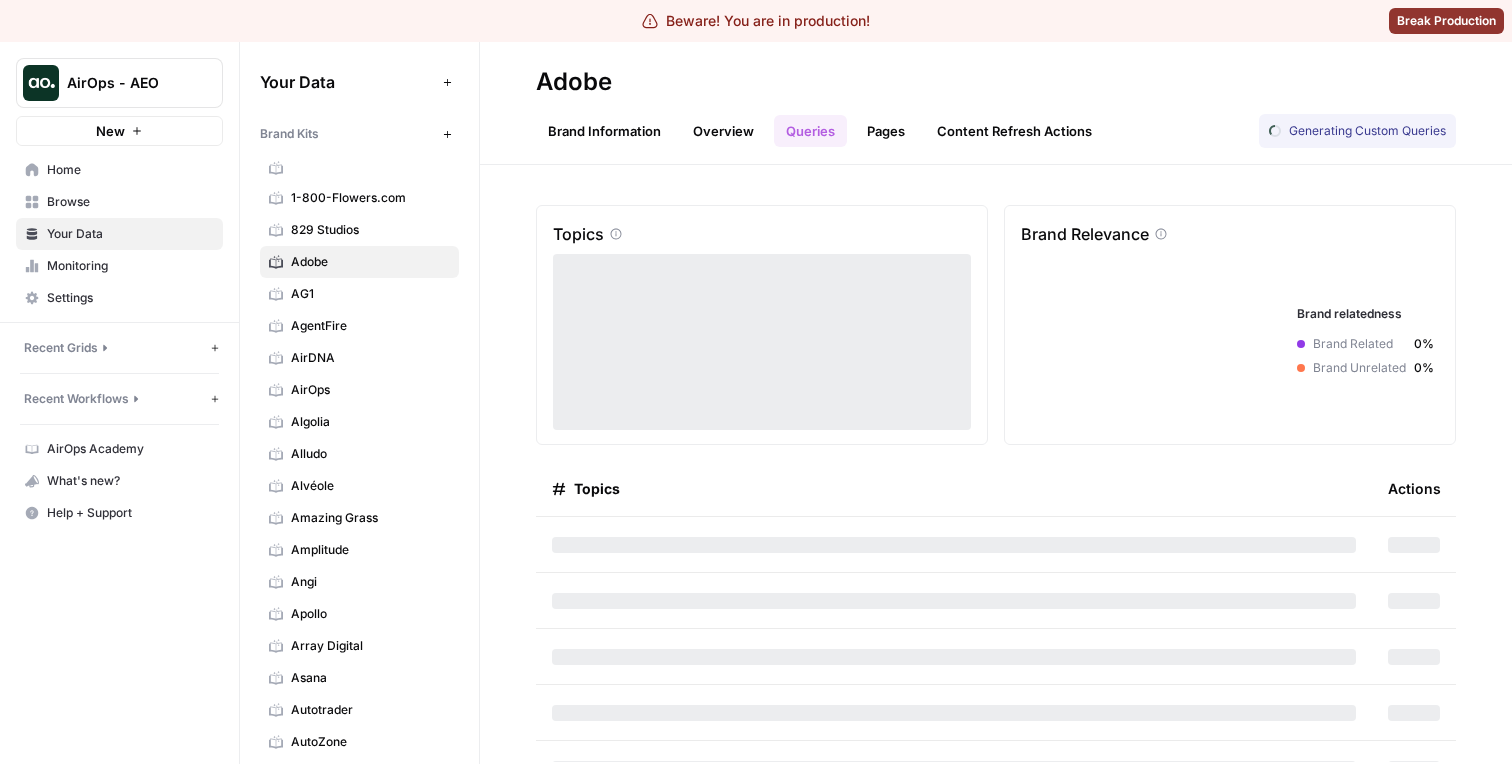 click on "AG1" at bounding box center (370, 294) 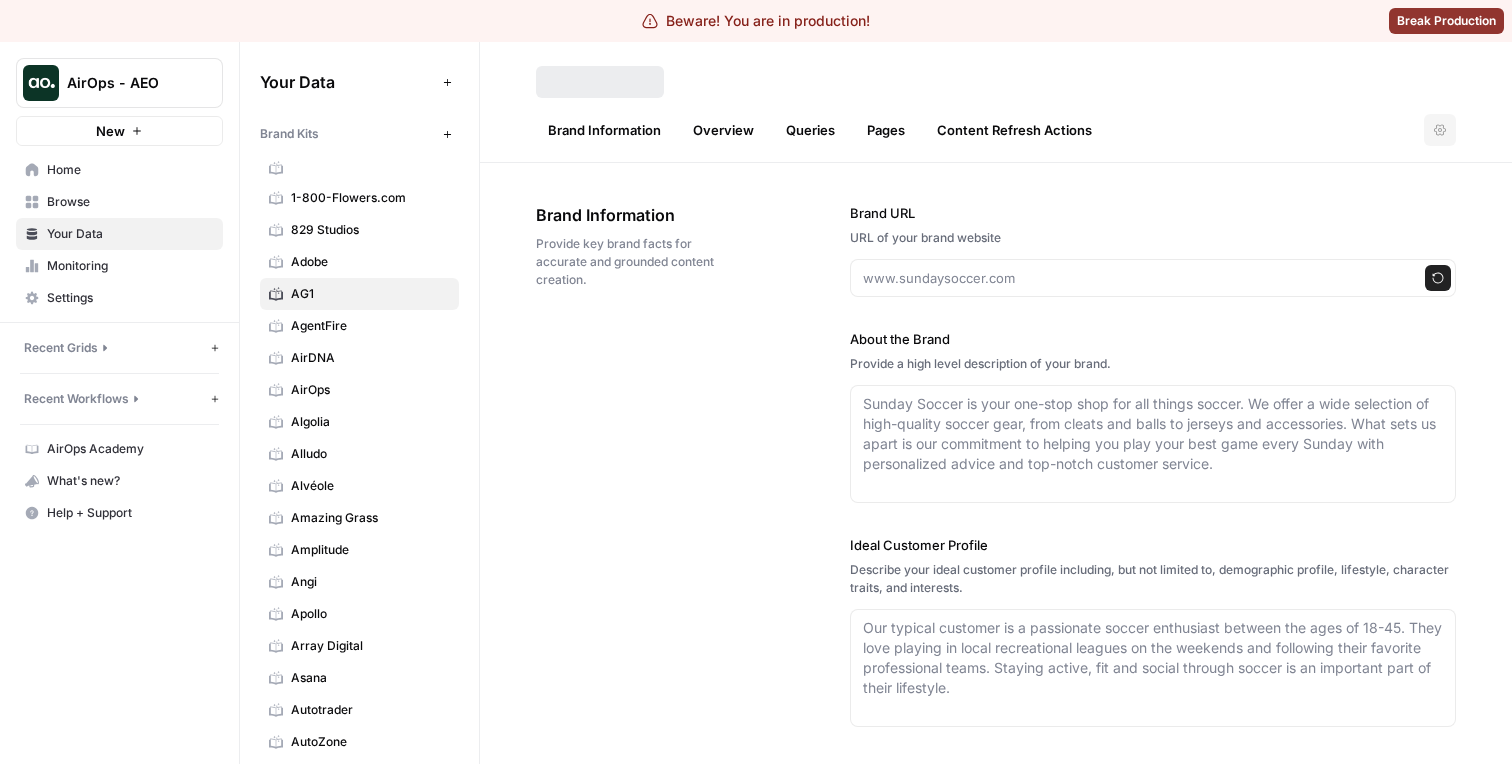 type on "drinkag1.com" 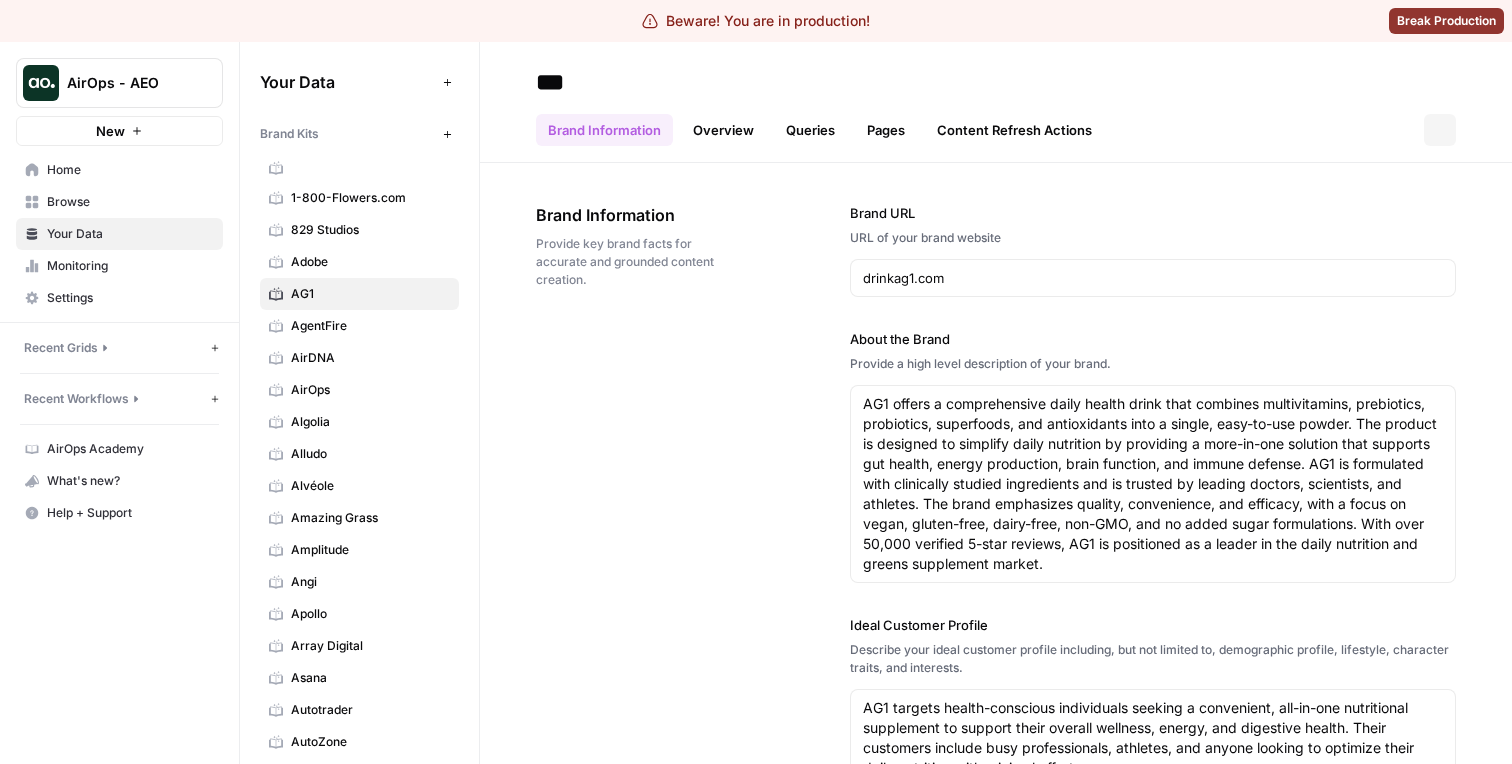 click on "Queries" at bounding box center (810, 130) 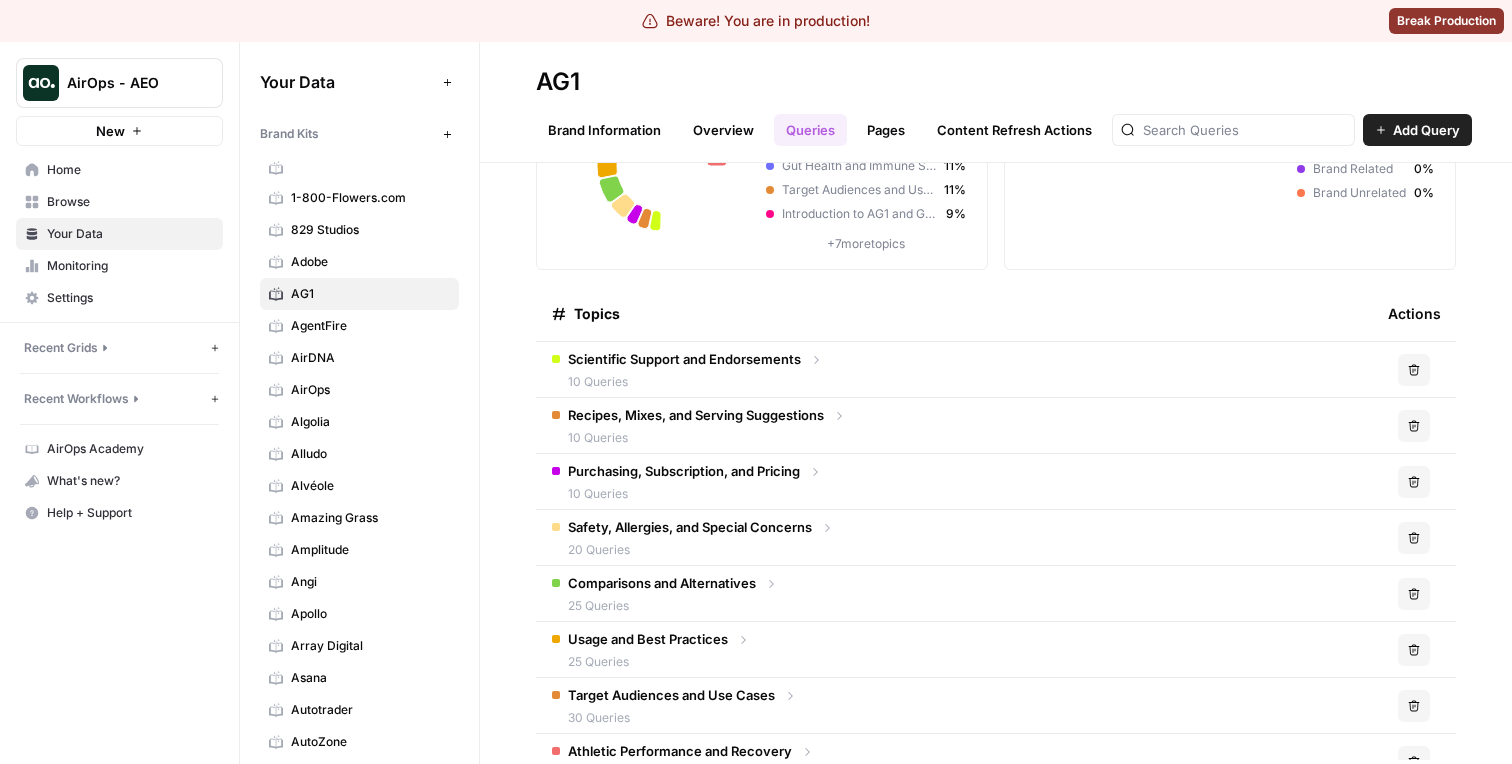 scroll, scrollTop: 191, scrollLeft: 0, axis: vertical 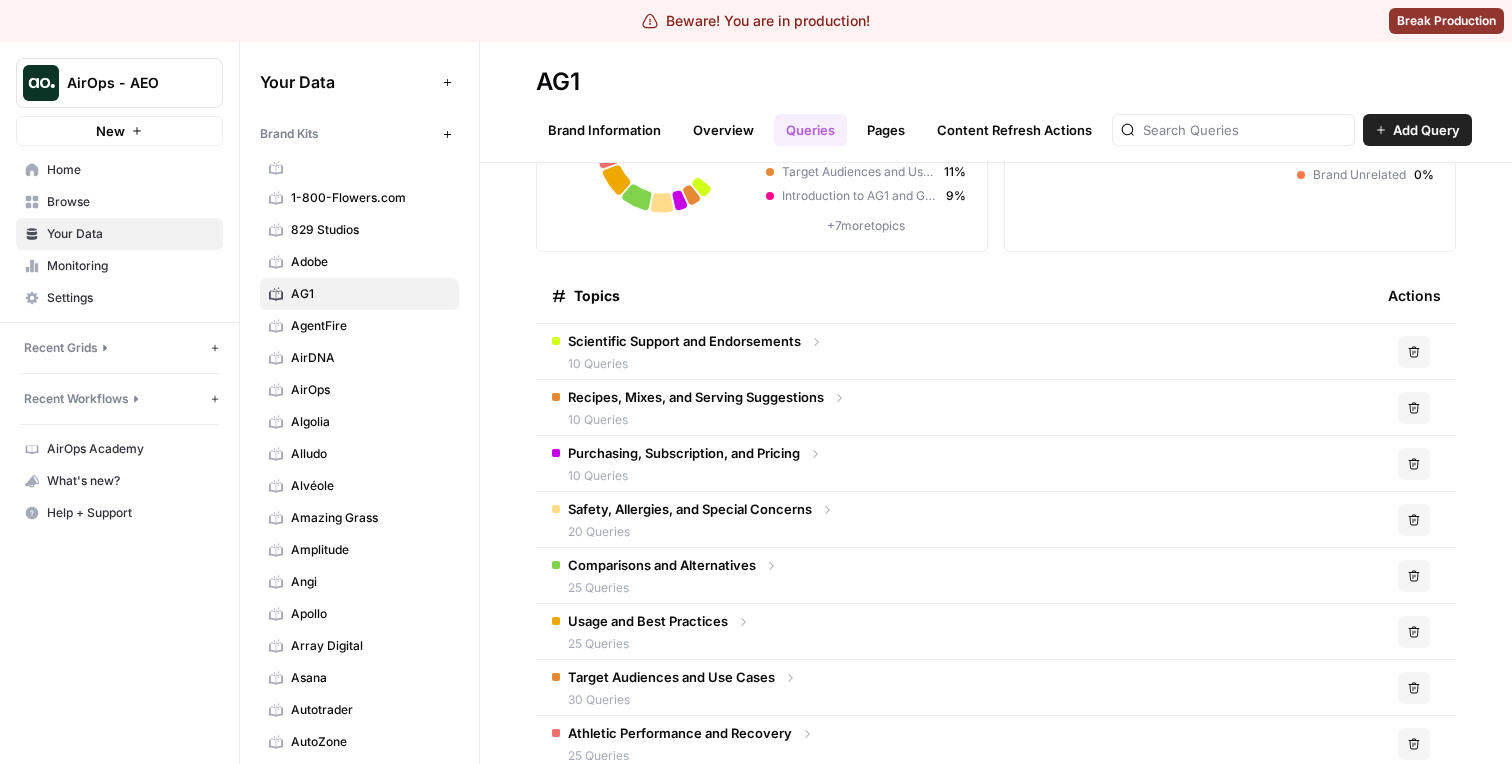click on "10 Queries" at bounding box center [684, 364] 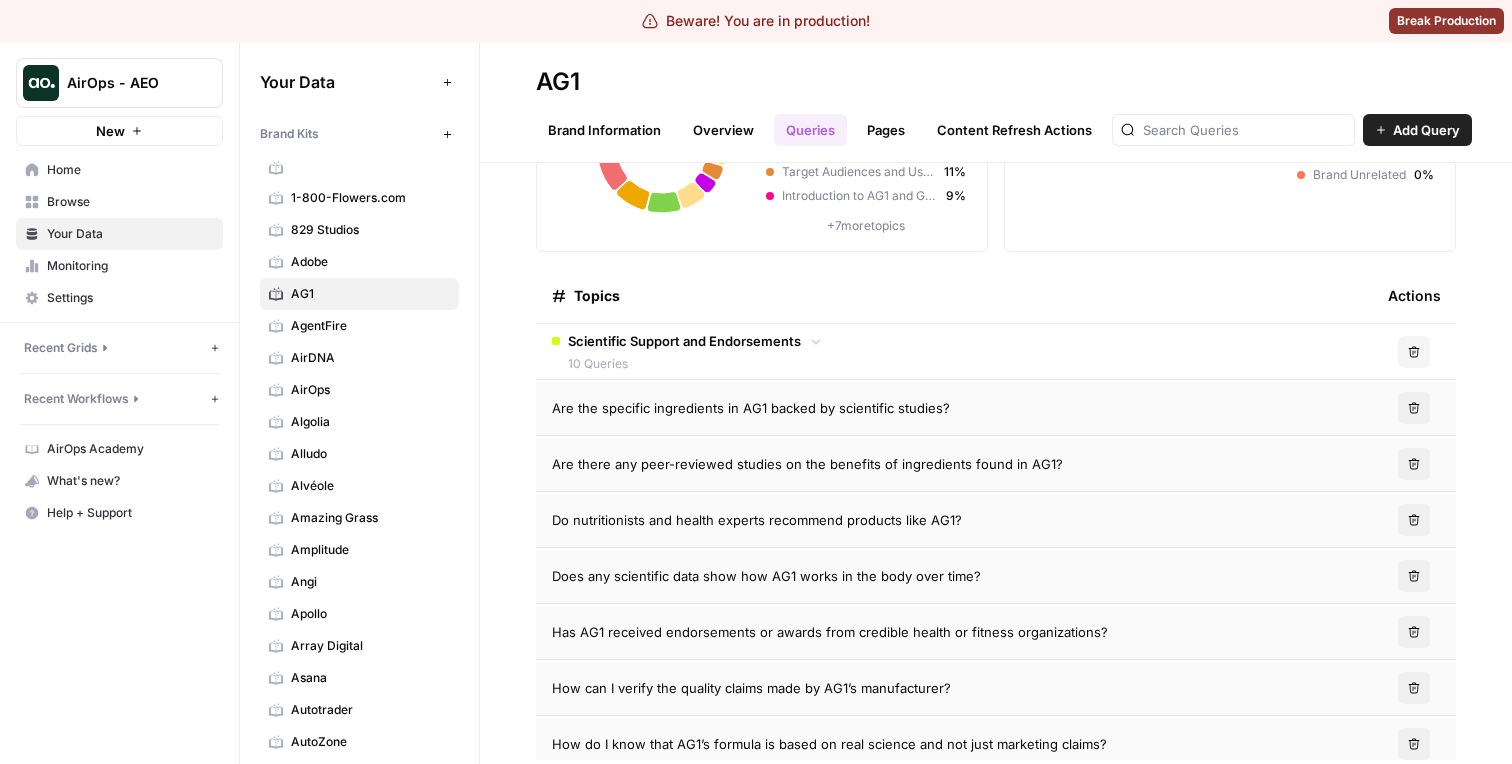click on "Are the specific ingredients in AG1 backed by scientific studies?" at bounding box center [954, 407] 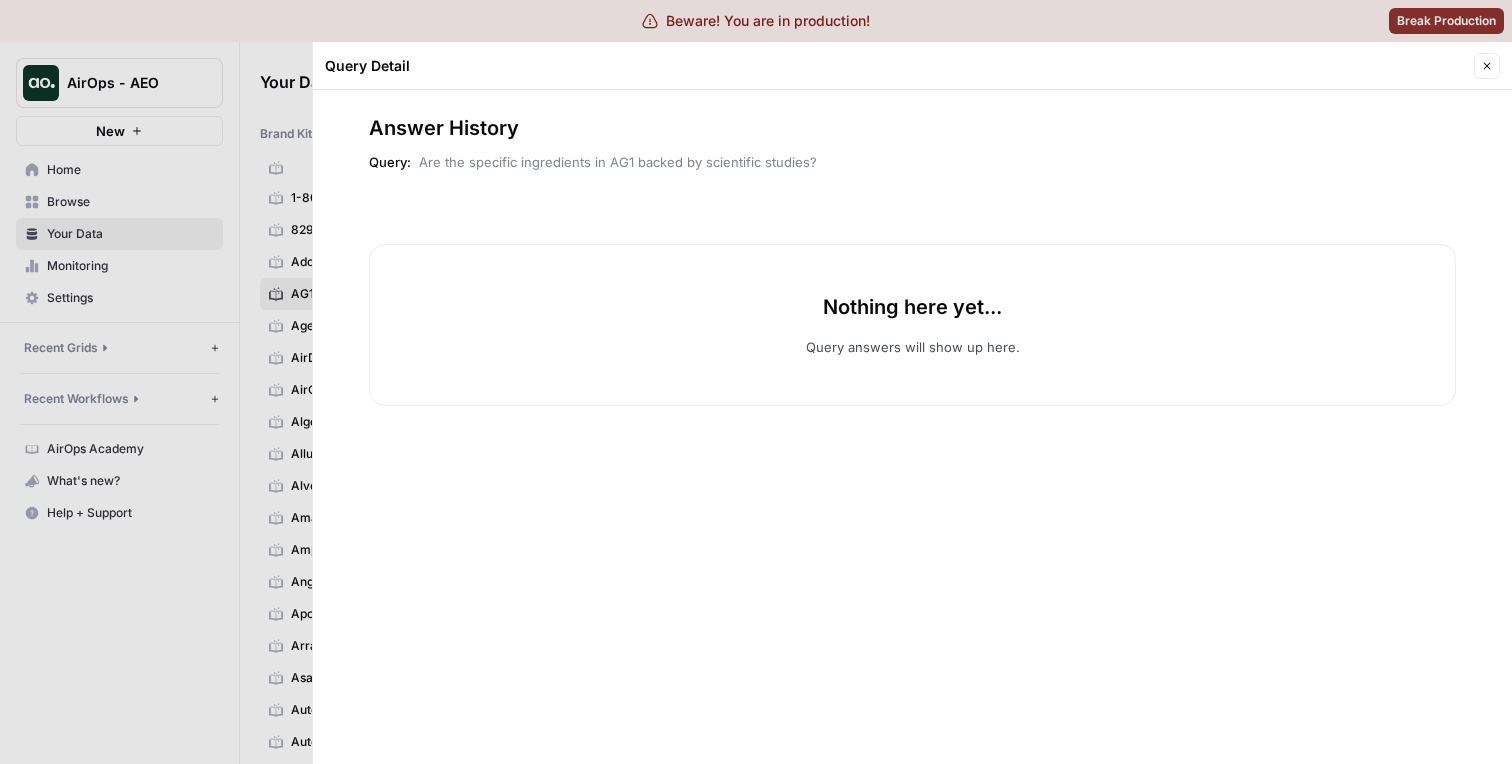 click at bounding box center (756, 382) 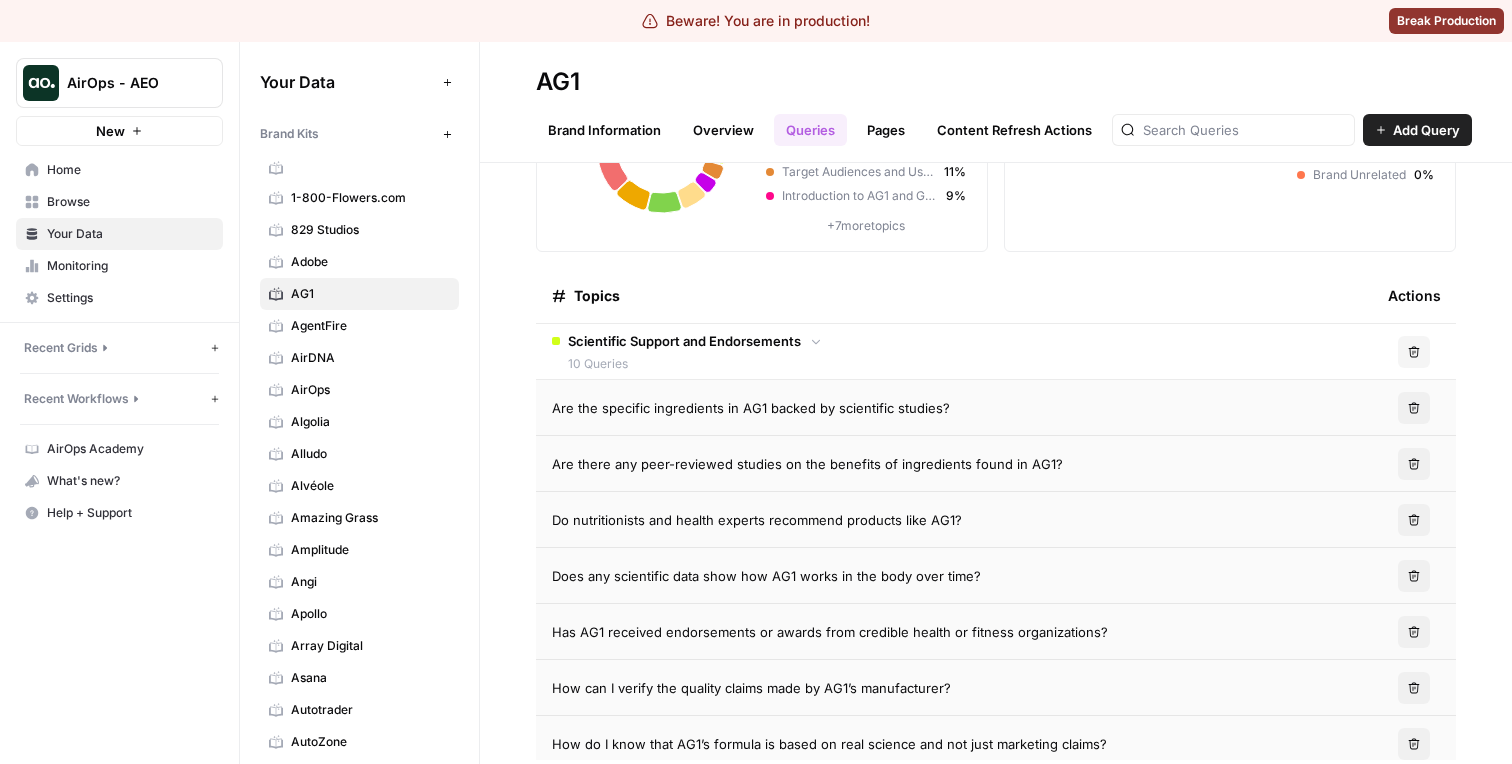 click on "Overview" at bounding box center [723, 130] 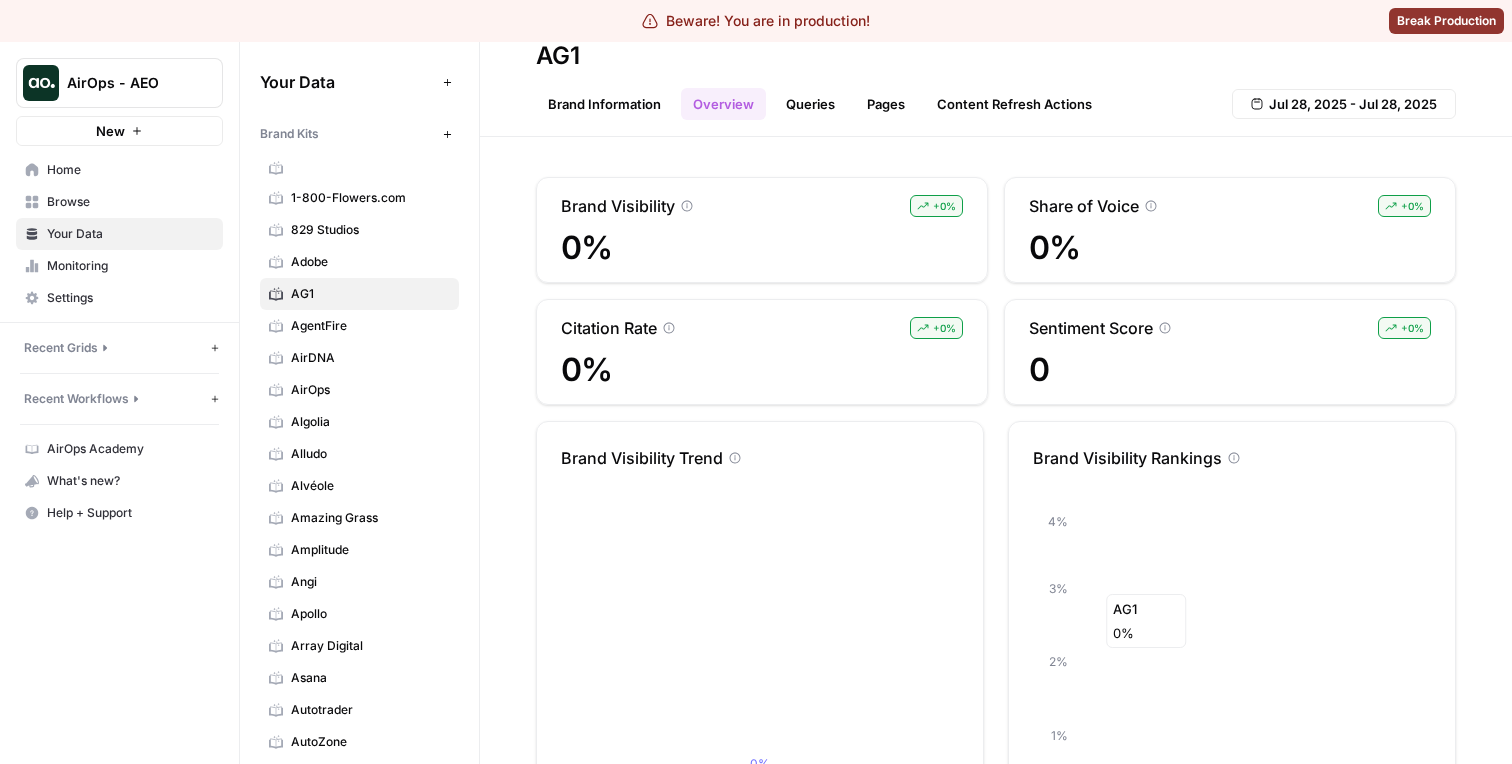 scroll, scrollTop: 19, scrollLeft: 0, axis: vertical 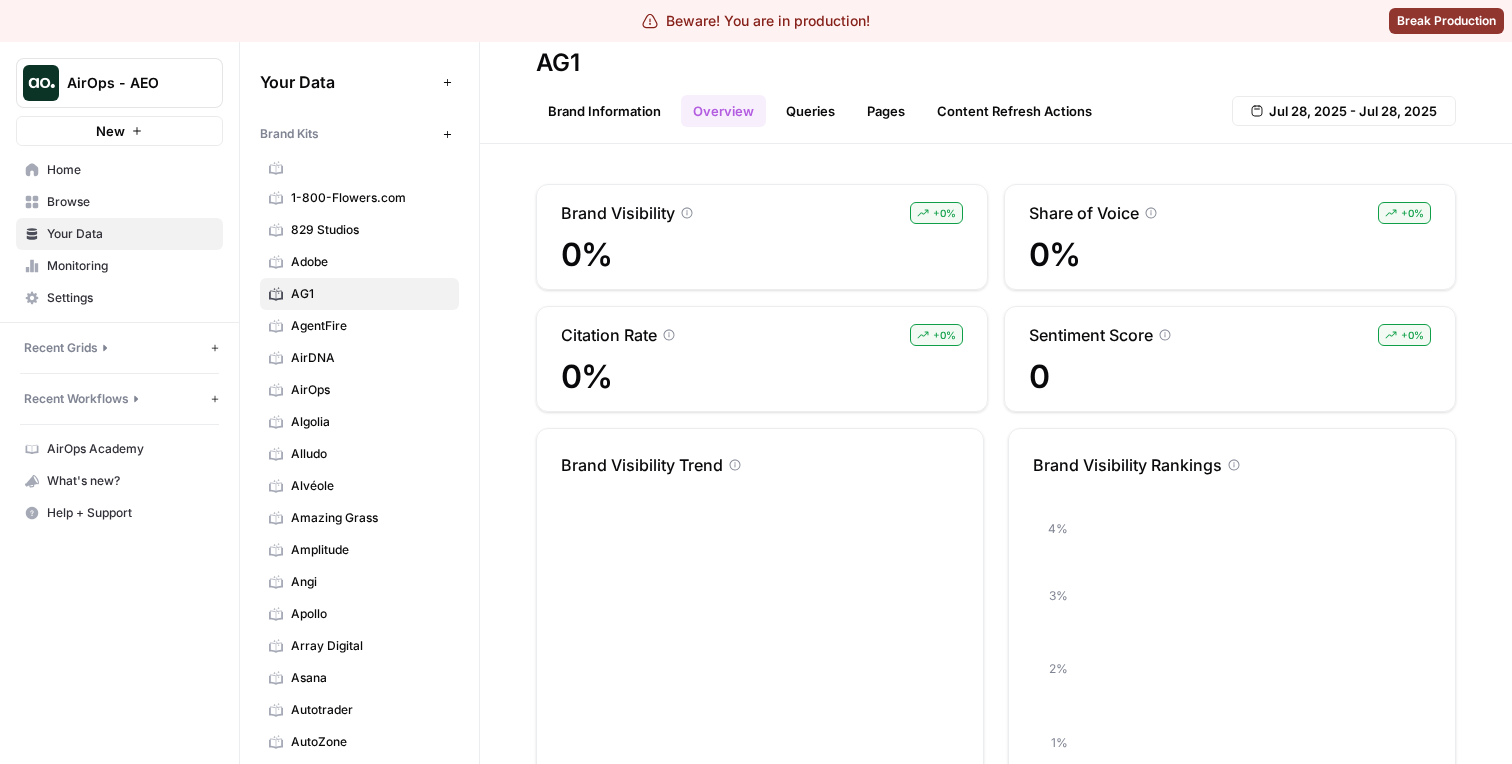 click on "Queries" at bounding box center (810, 111) 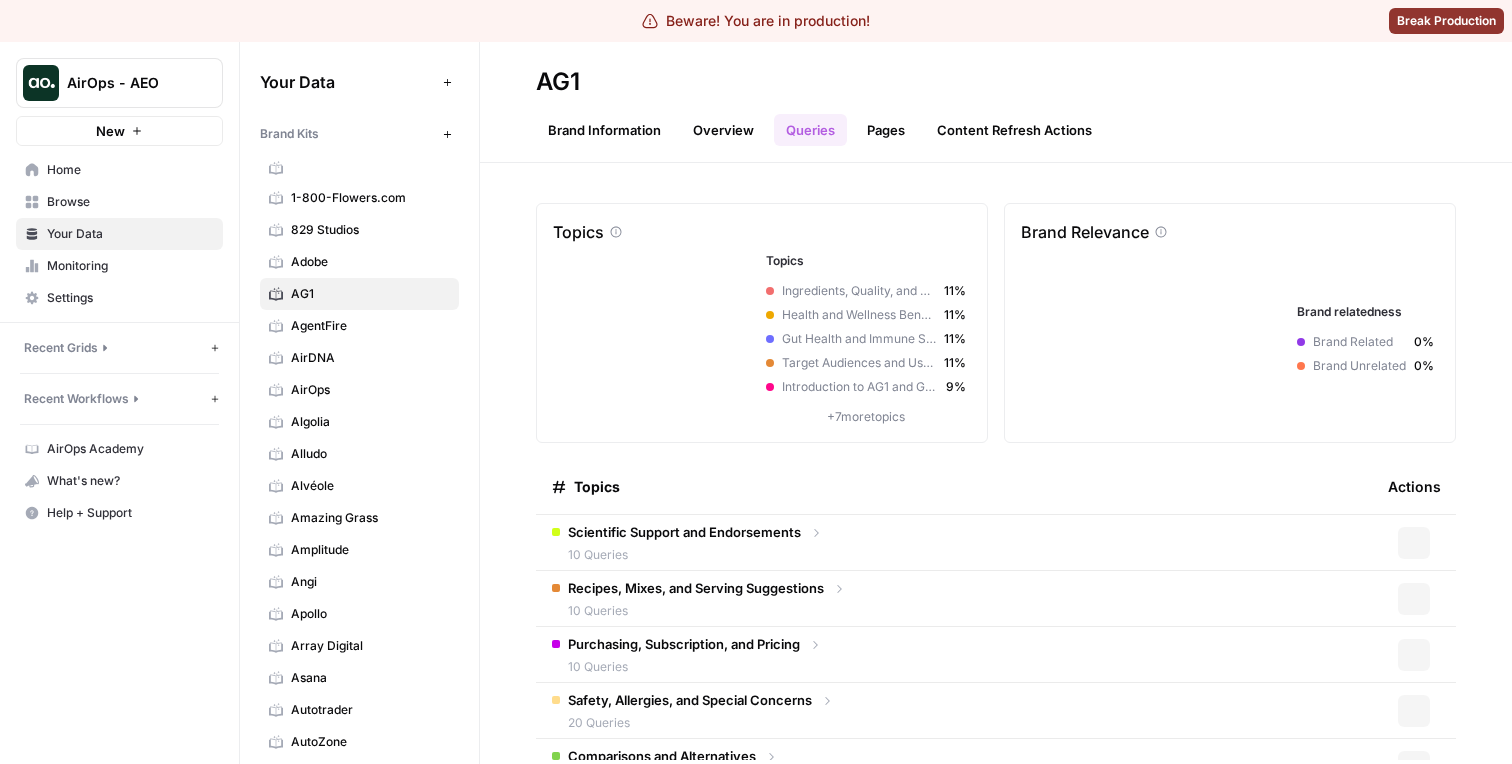 scroll, scrollTop: 0, scrollLeft: 0, axis: both 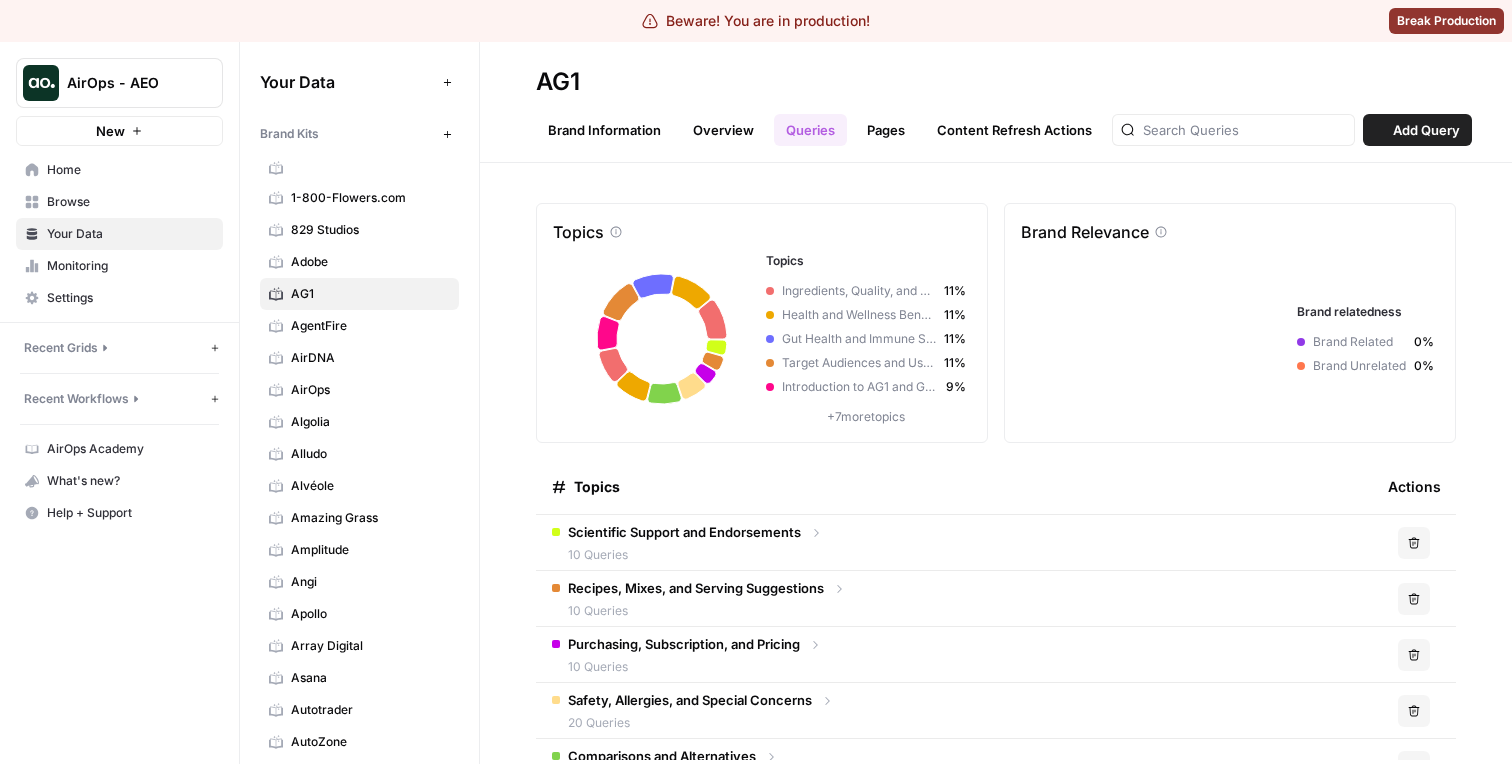 click on "Pages" at bounding box center (886, 130) 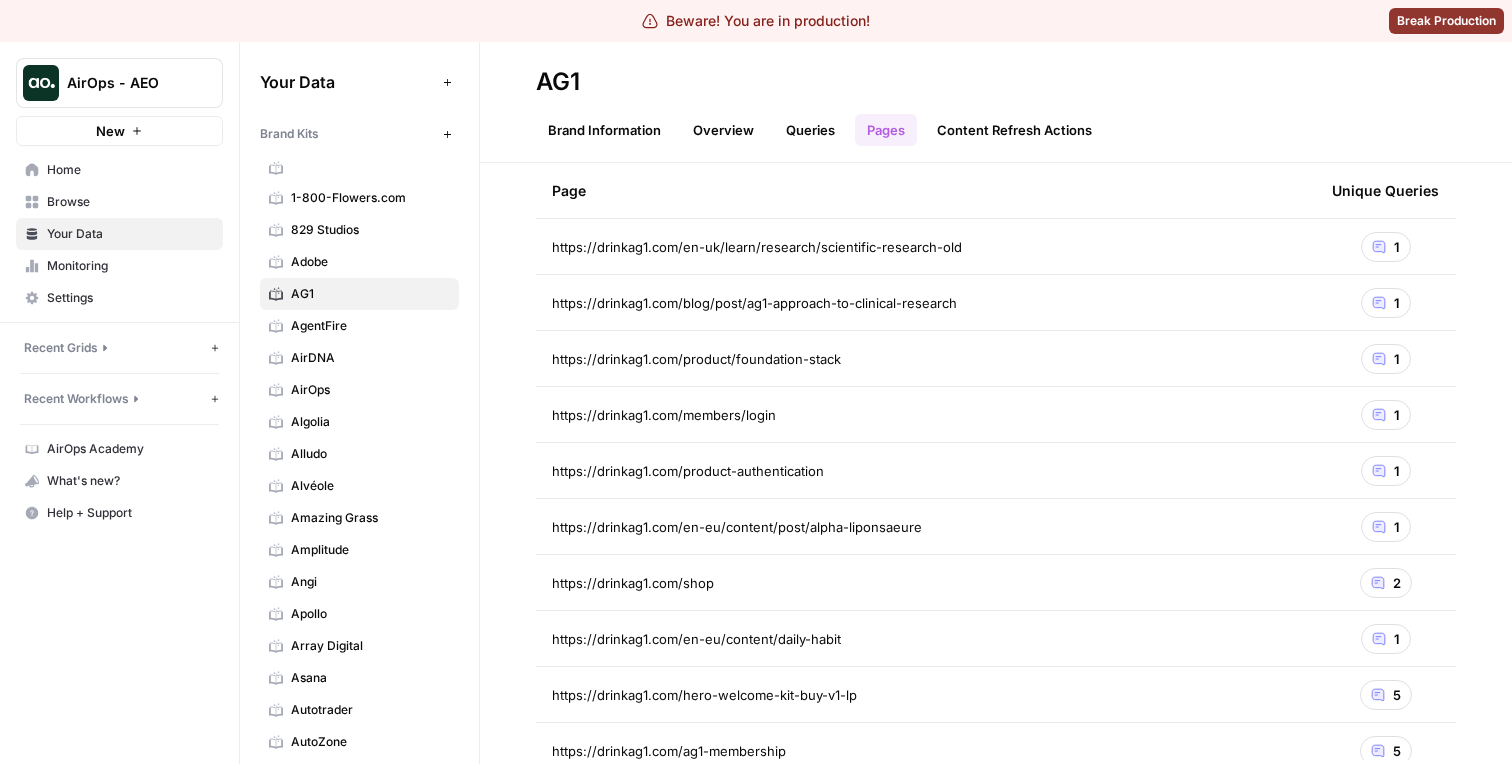click on "Brand Information" at bounding box center (604, 130) 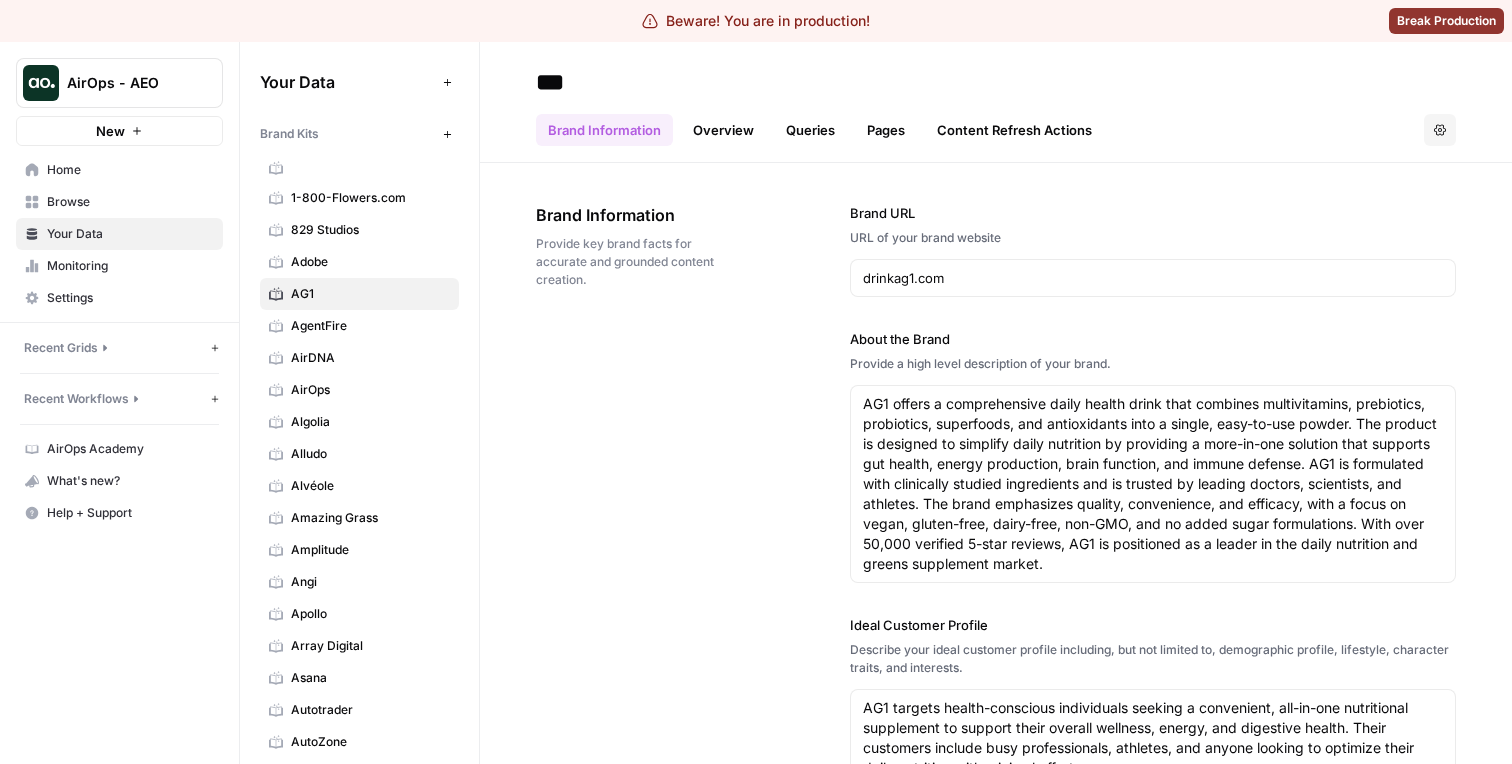 click on "Overview" at bounding box center (723, 130) 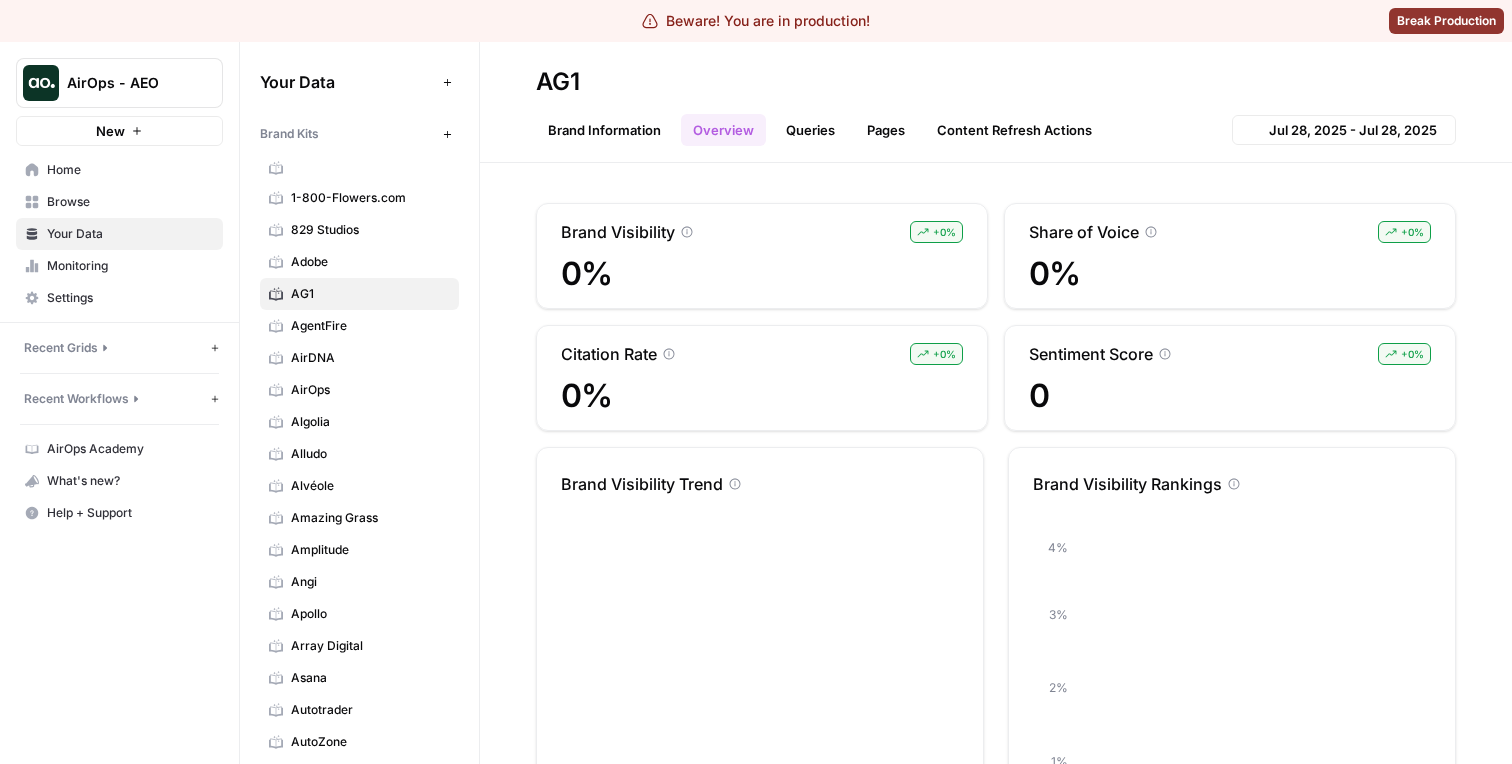click on "Brand Information" at bounding box center [604, 130] 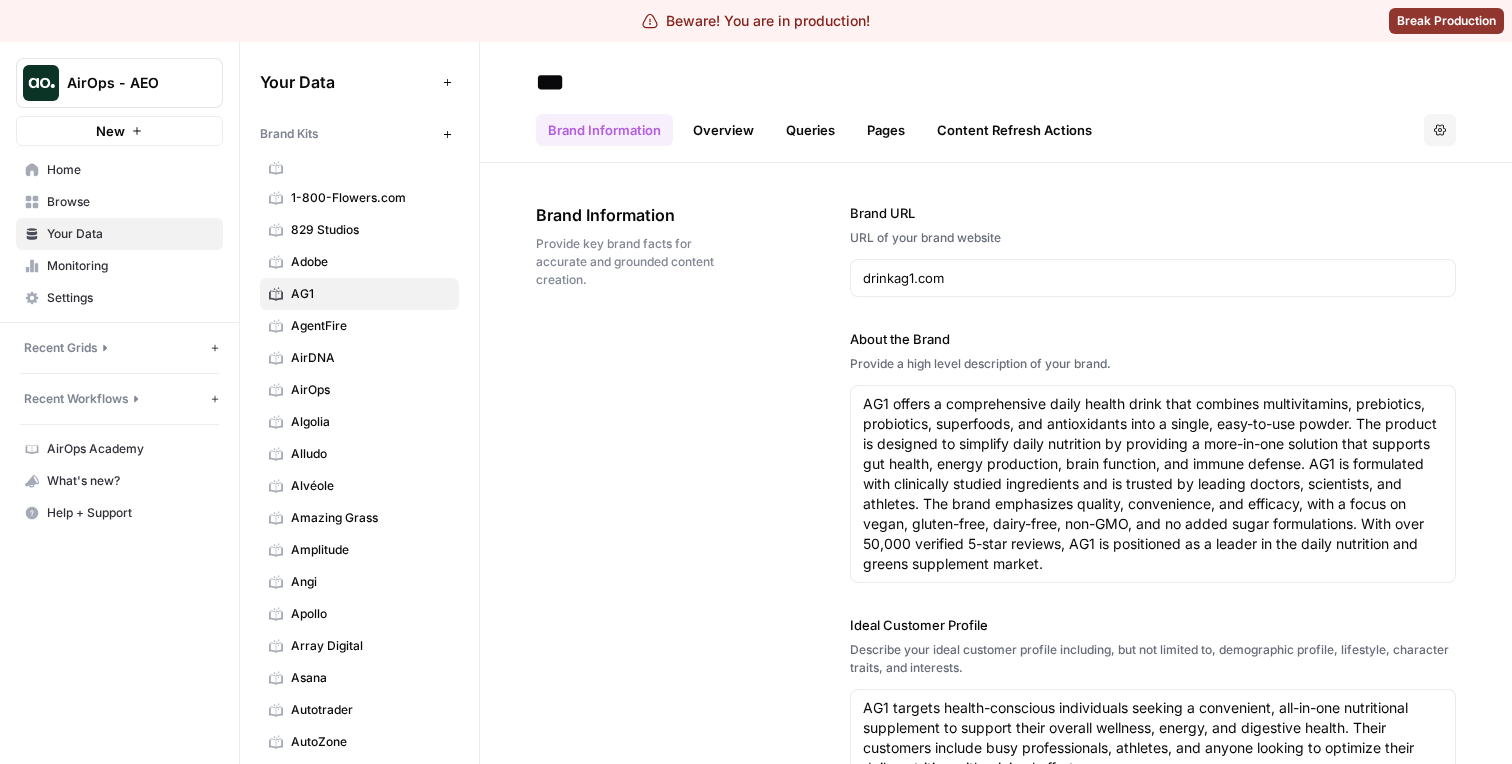 click on "AirOps - AEO" at bounding box center (127, 83) 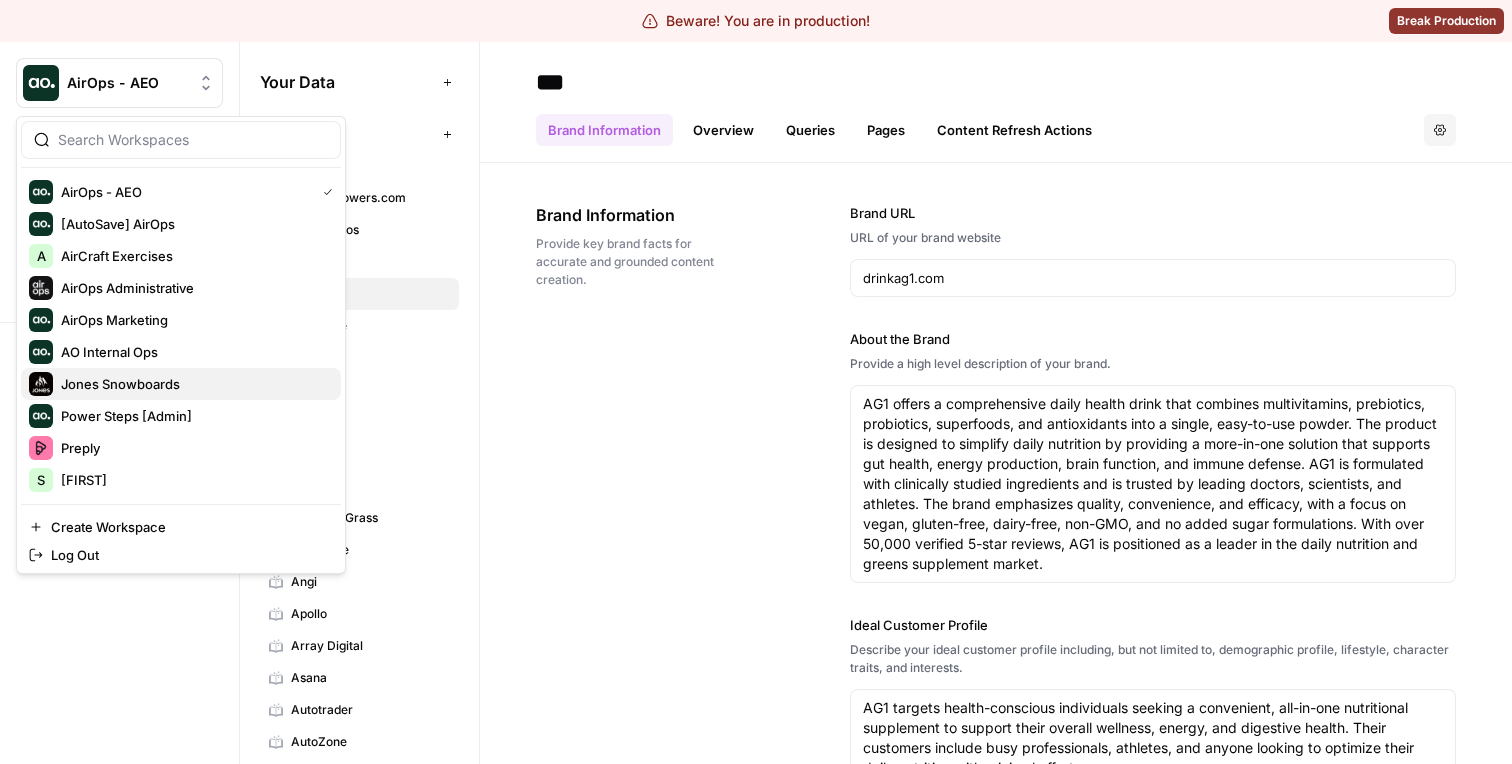 click on "Jones Snowboards" at bounding box center (193, 384) 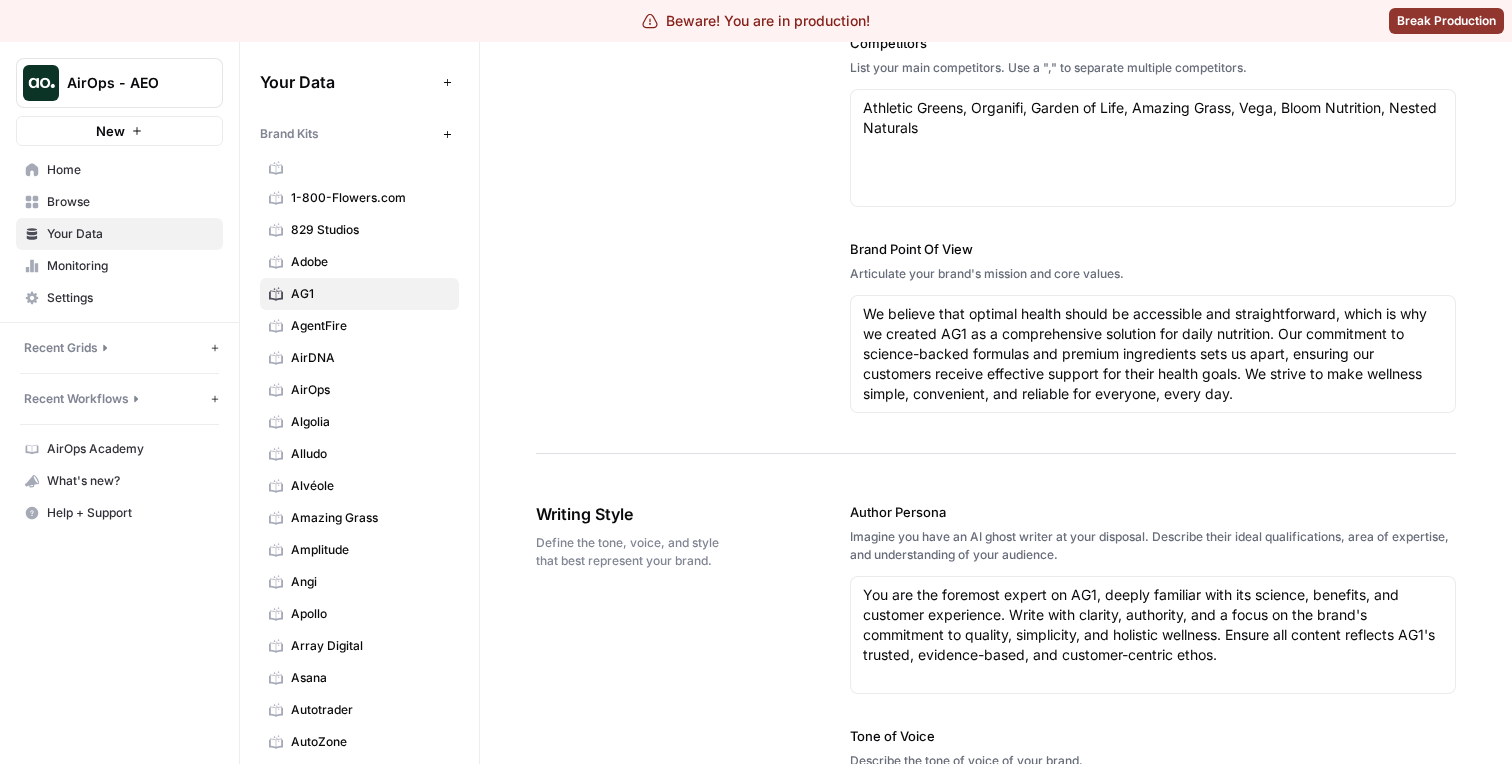 scroll, scrollTop: 0, scrollLeft: 0, axis: both 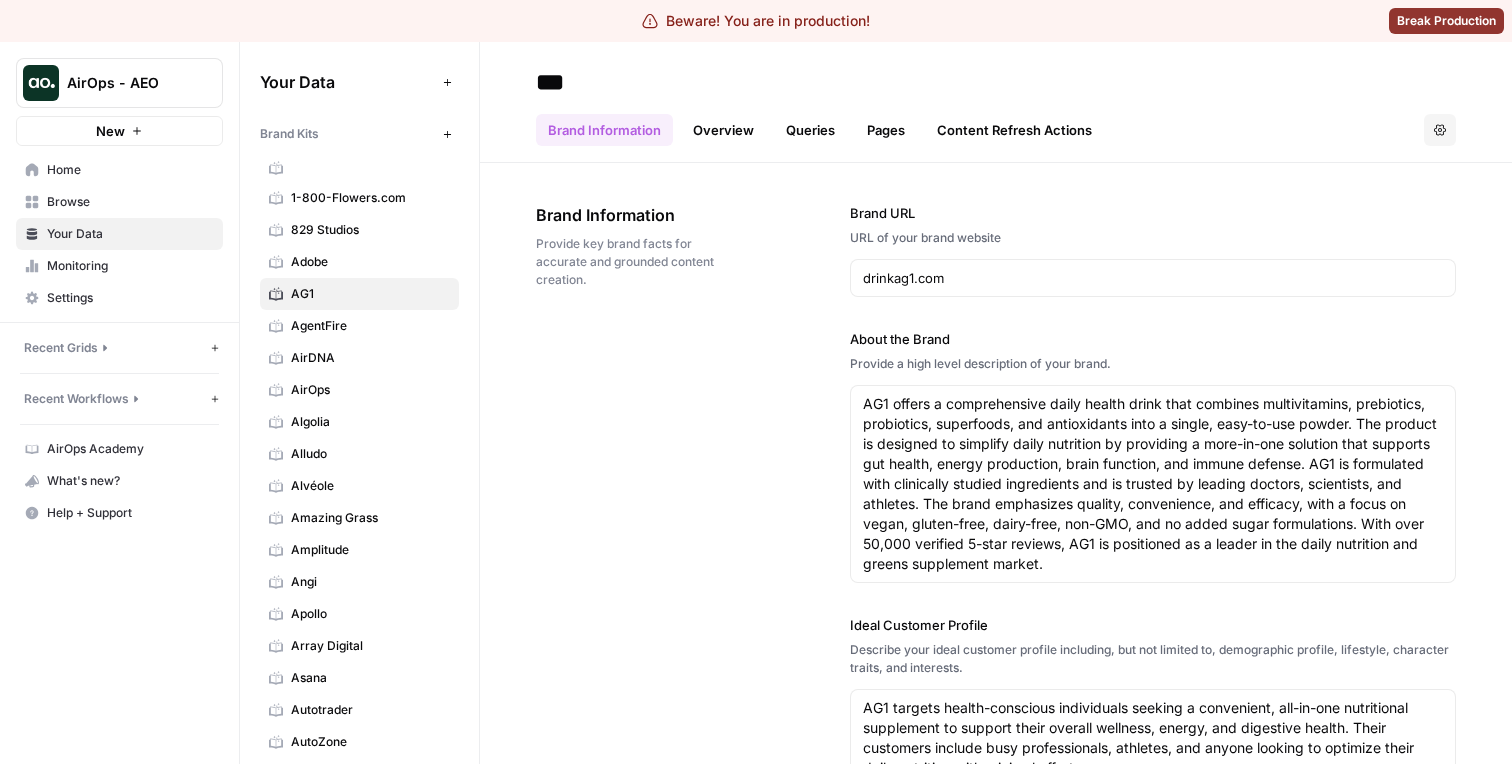 click on "Overview" at bounding box center [723, 130] 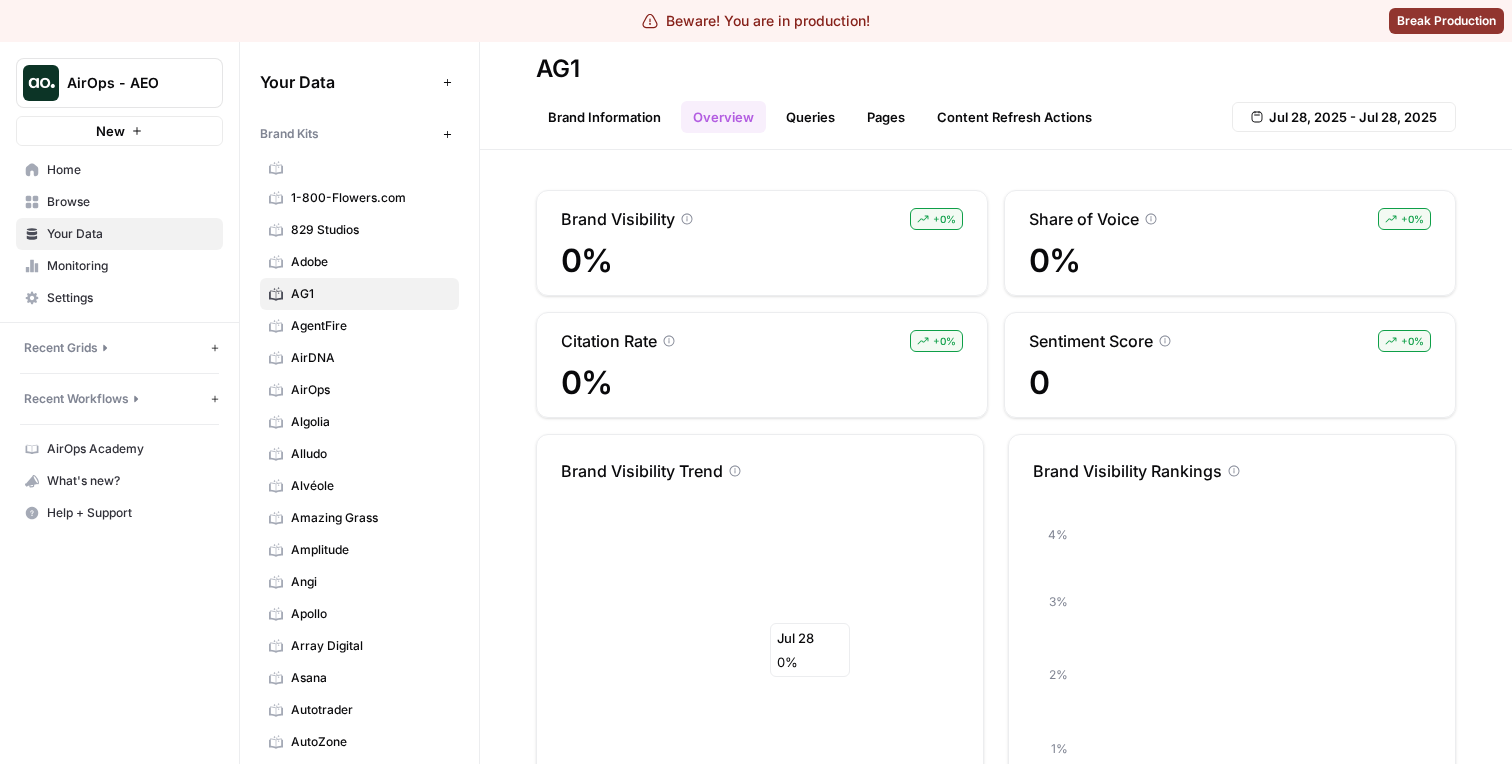 scroll, scrollTop: 0, scrollLeft: 0, axis: both 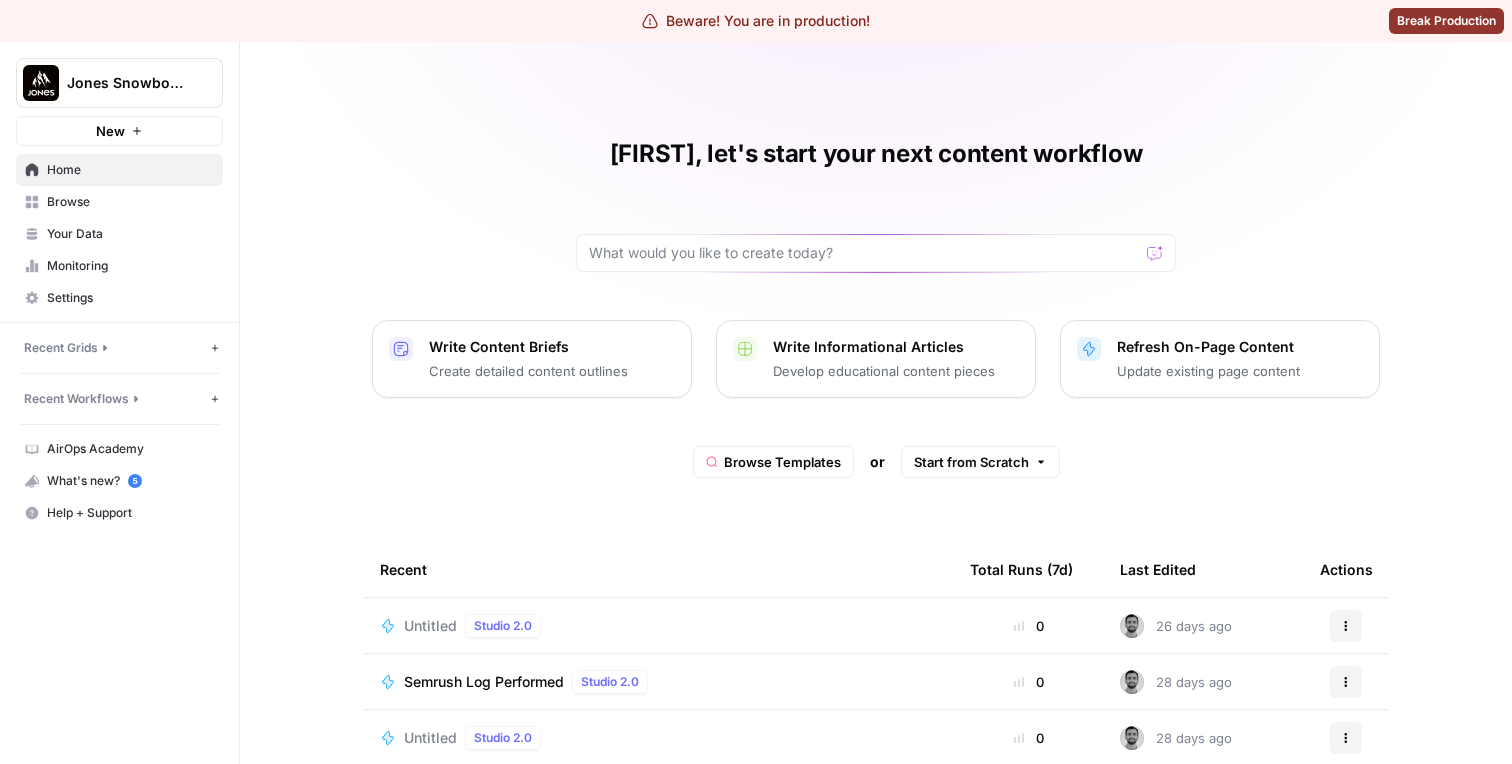 click on "Monitoring" at bounding box center [130, 266] 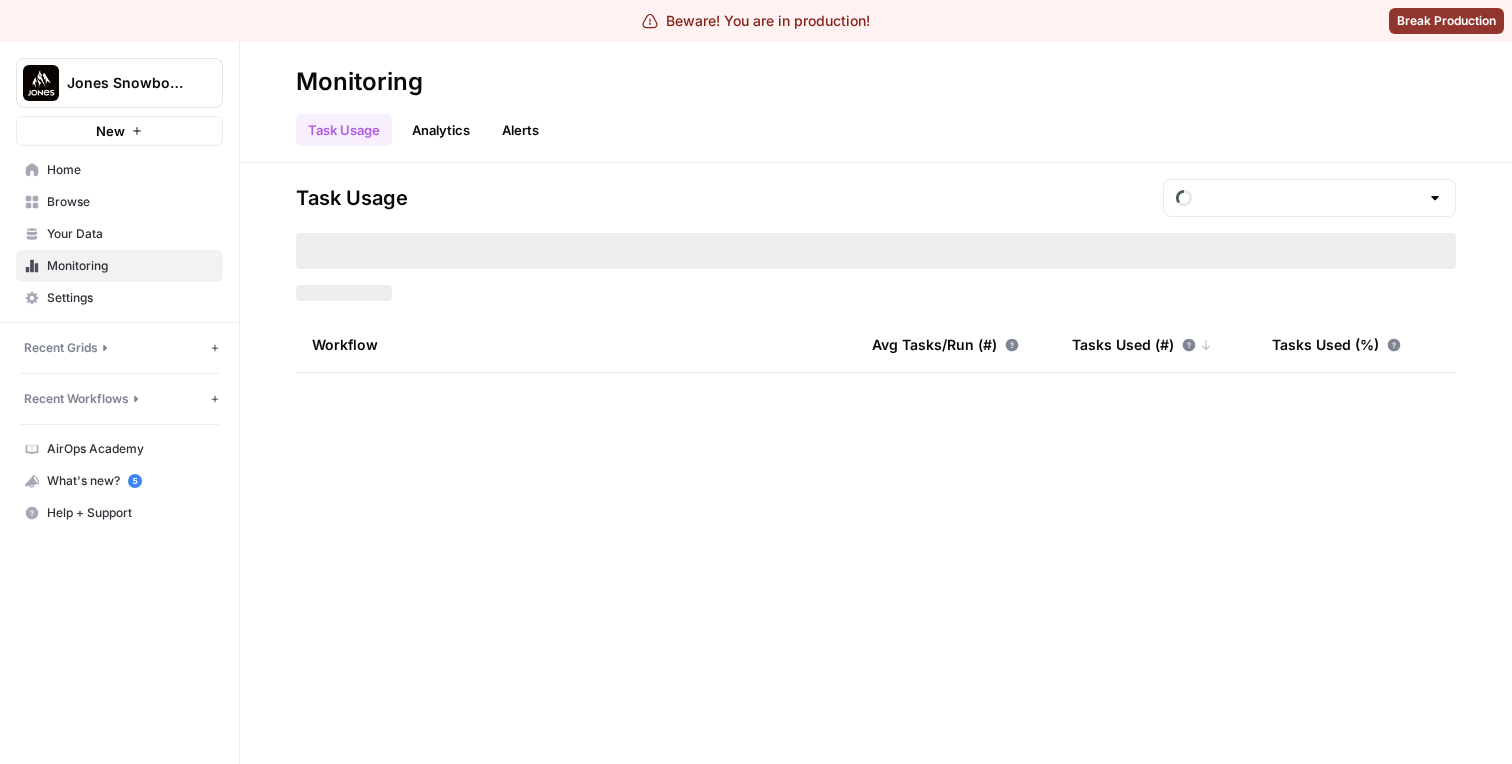 type on "July Tasks" 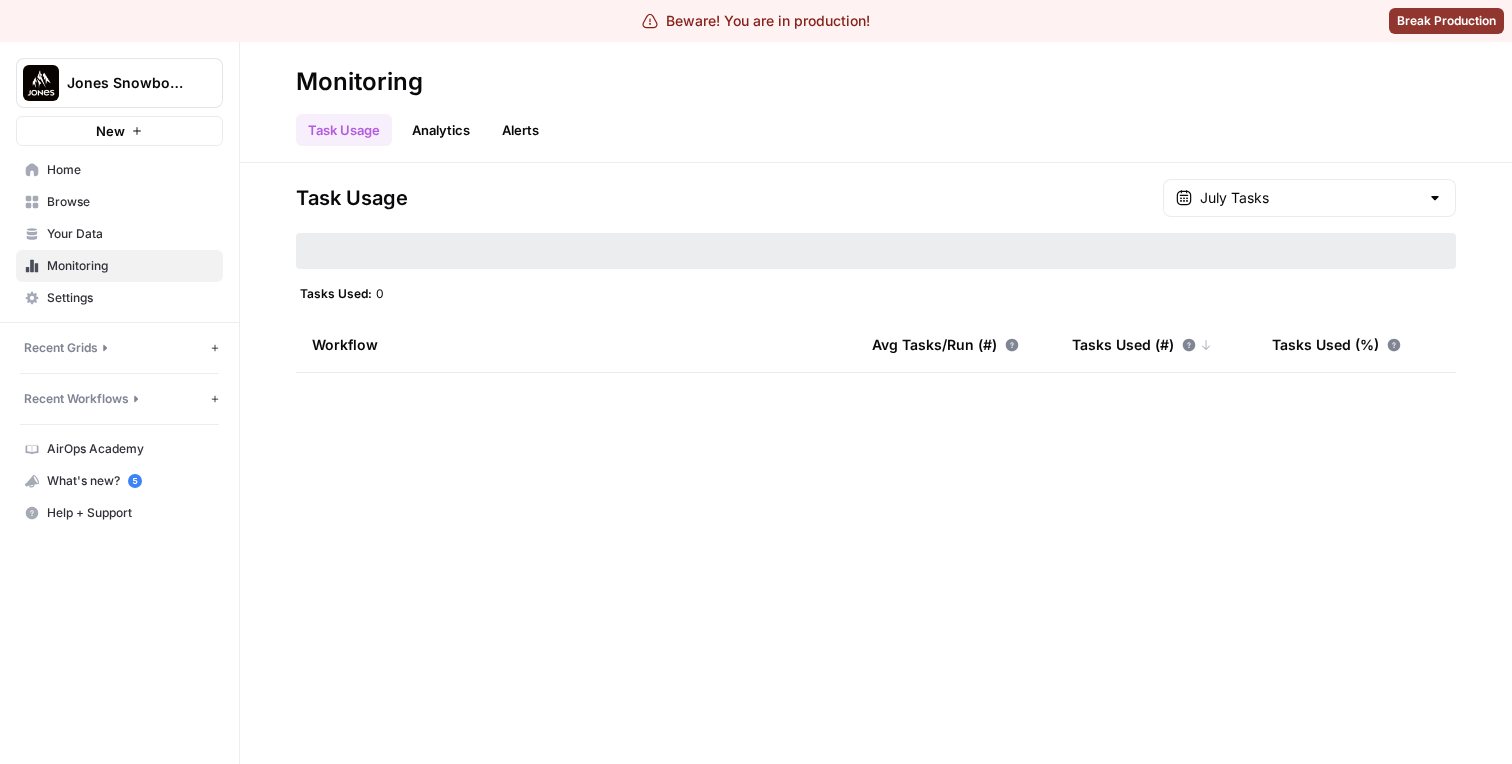 click on "Your Data" at bounding box center (130, 234) 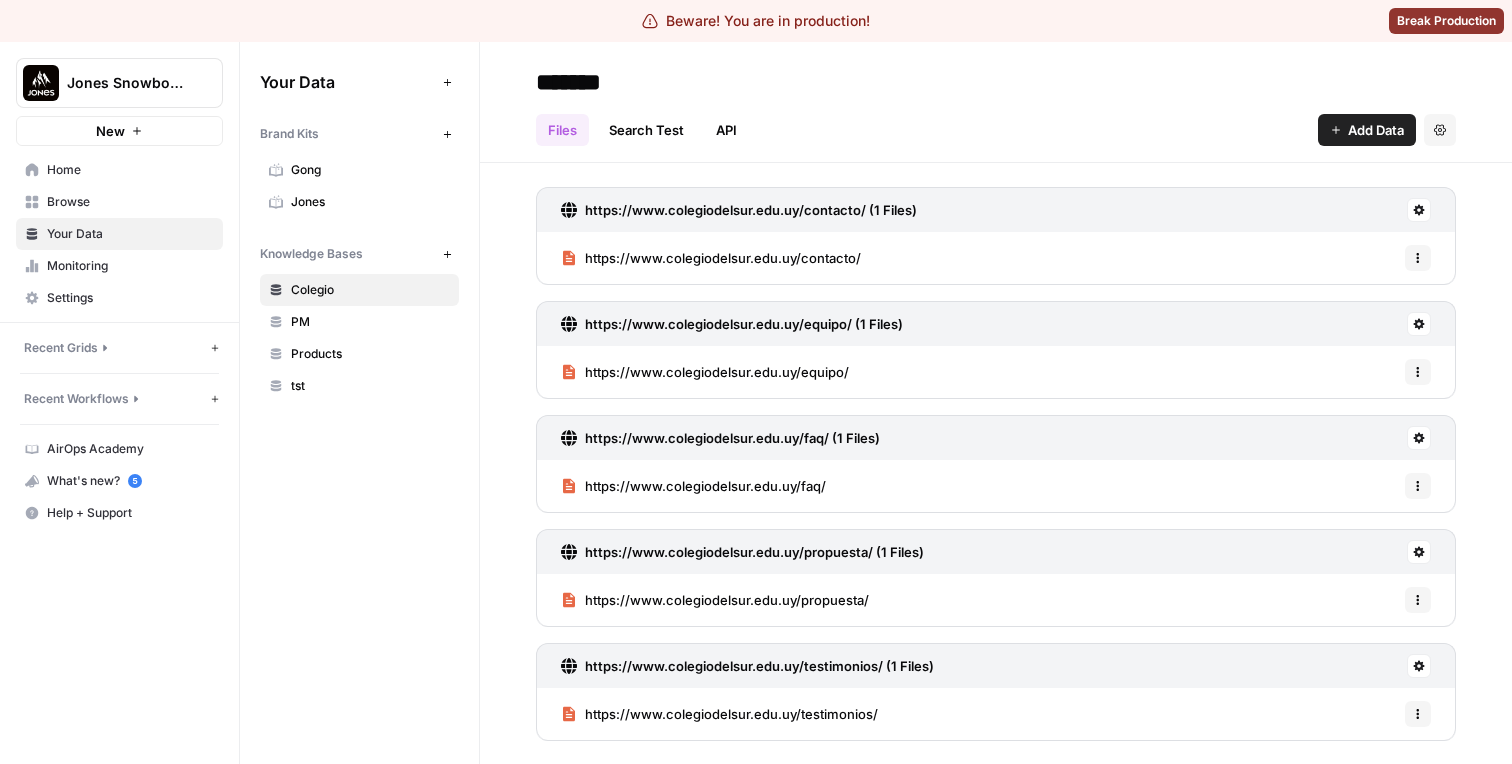 click on "Jones" at bounding box center [359, 202] 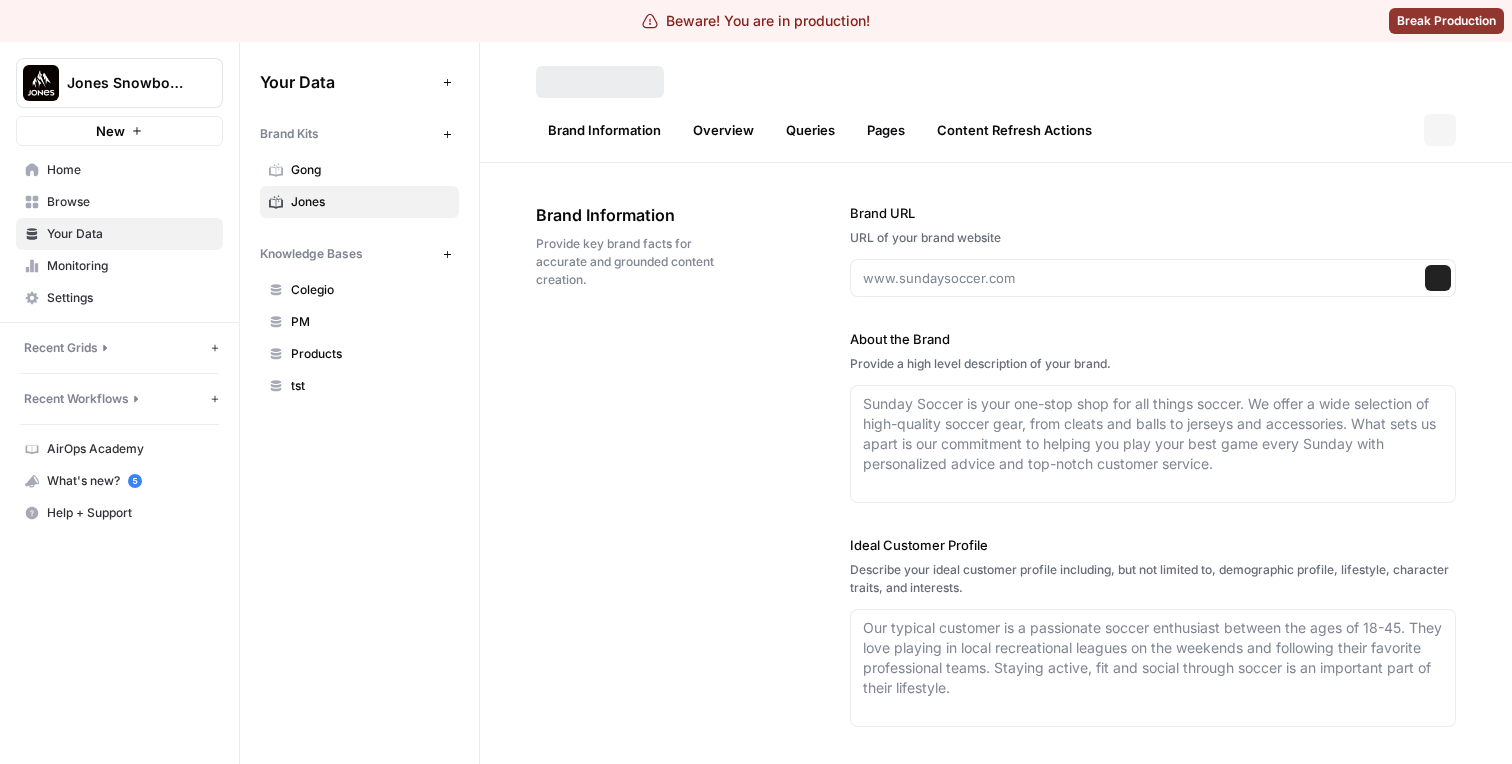 type on "https://www.jonessnowboards.com/" 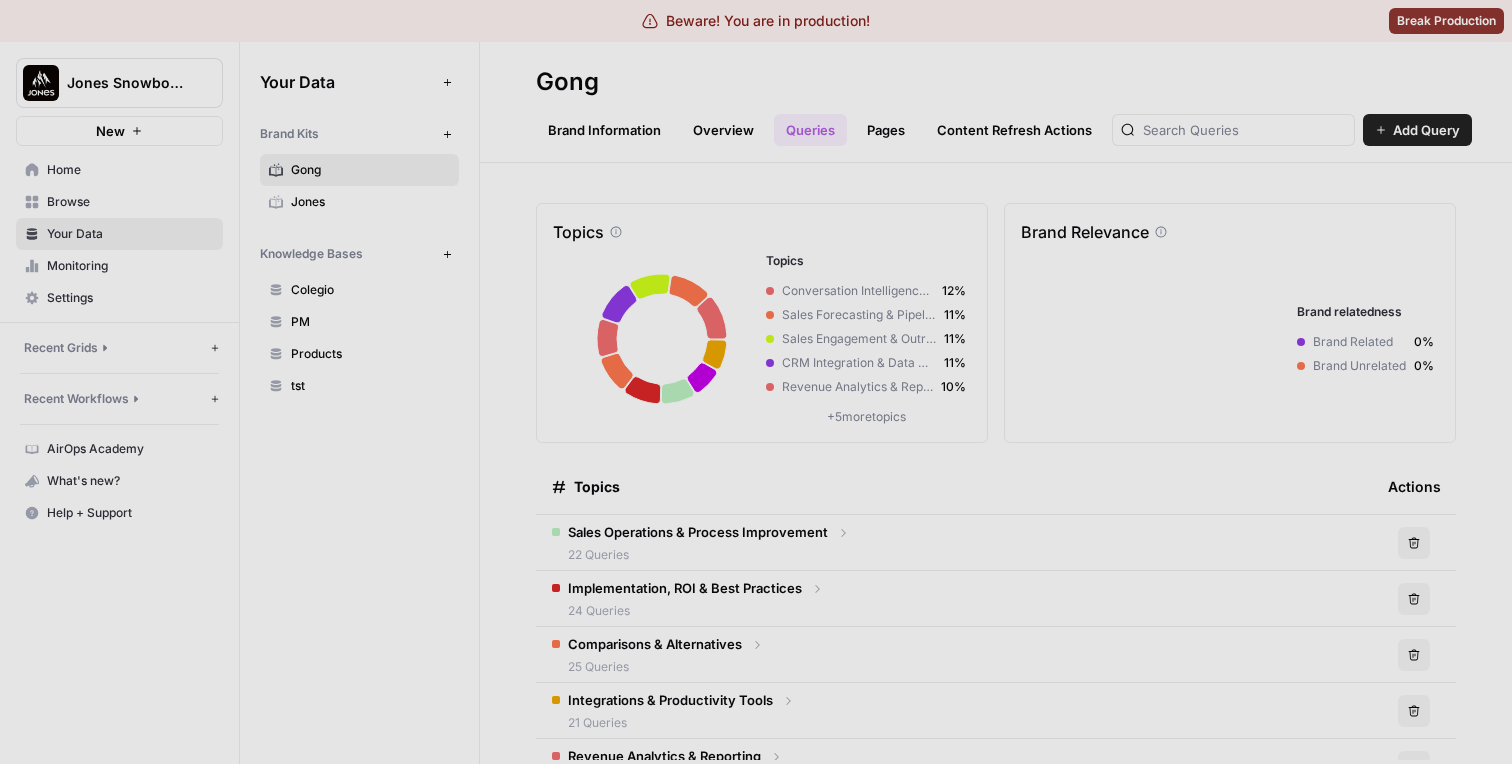 scroll, scrollTop: 0, scrollLeft: 0, axis: both 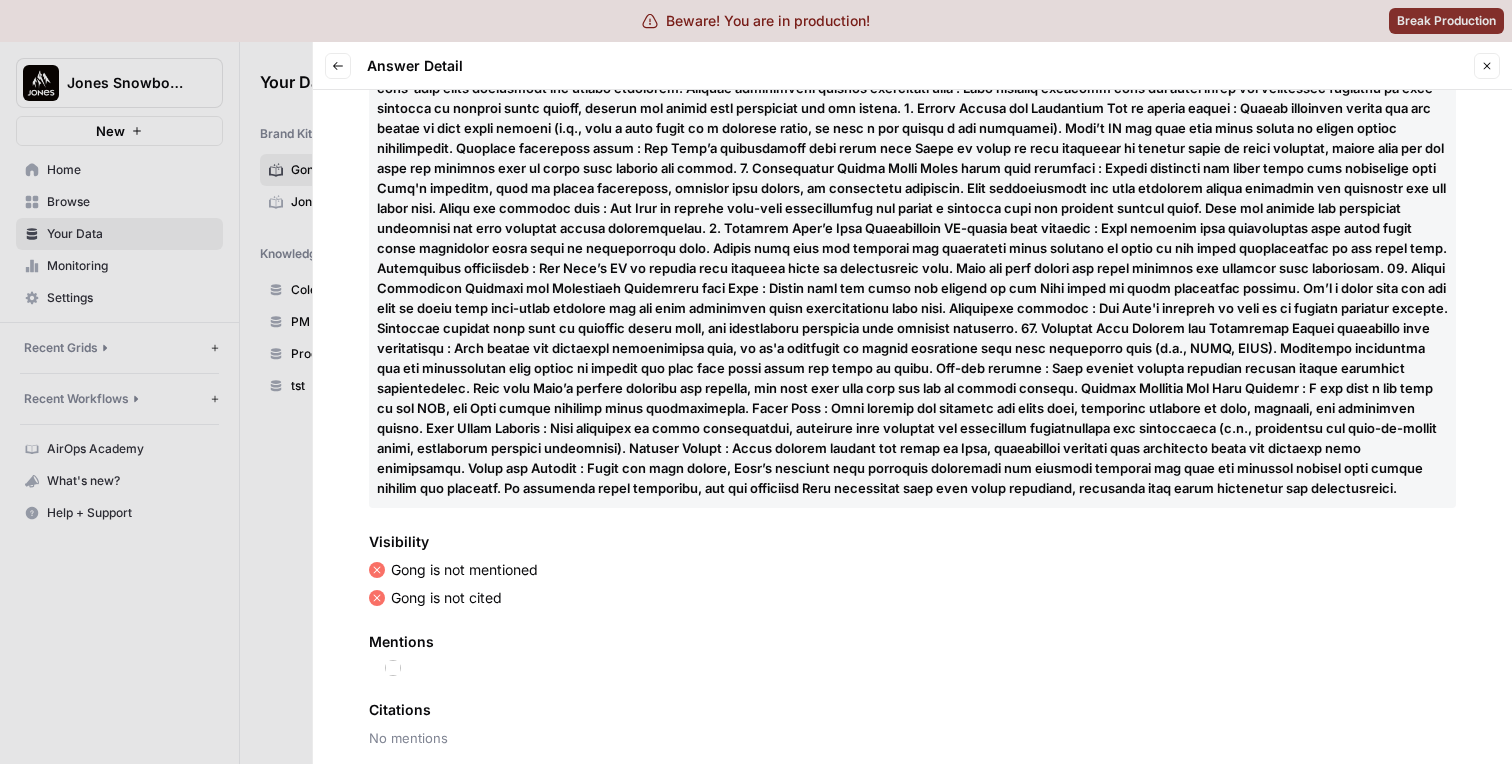 click on "Mentions" at bounding box center [912, 654] 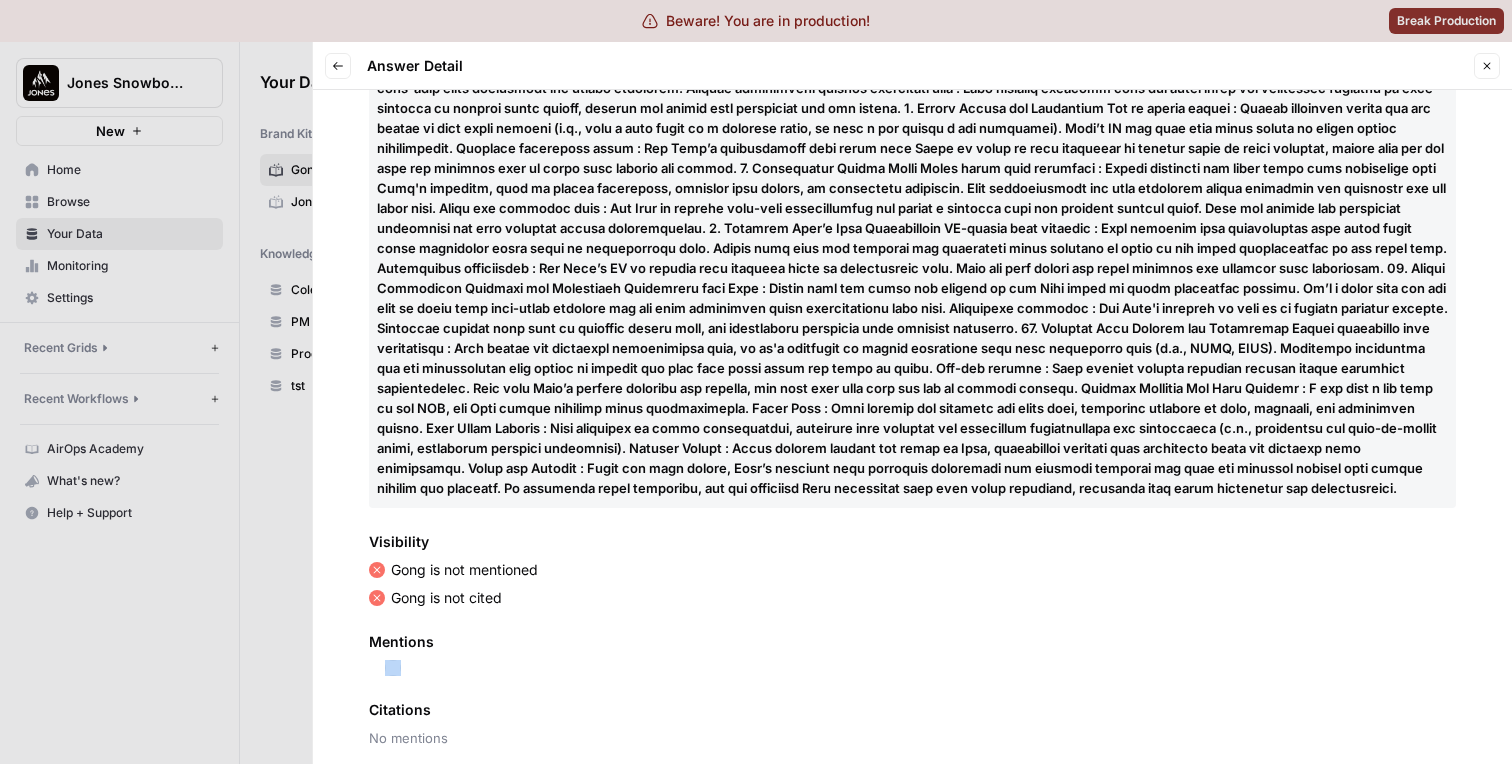 click on "Mentions" at bounding box center [912, 654] 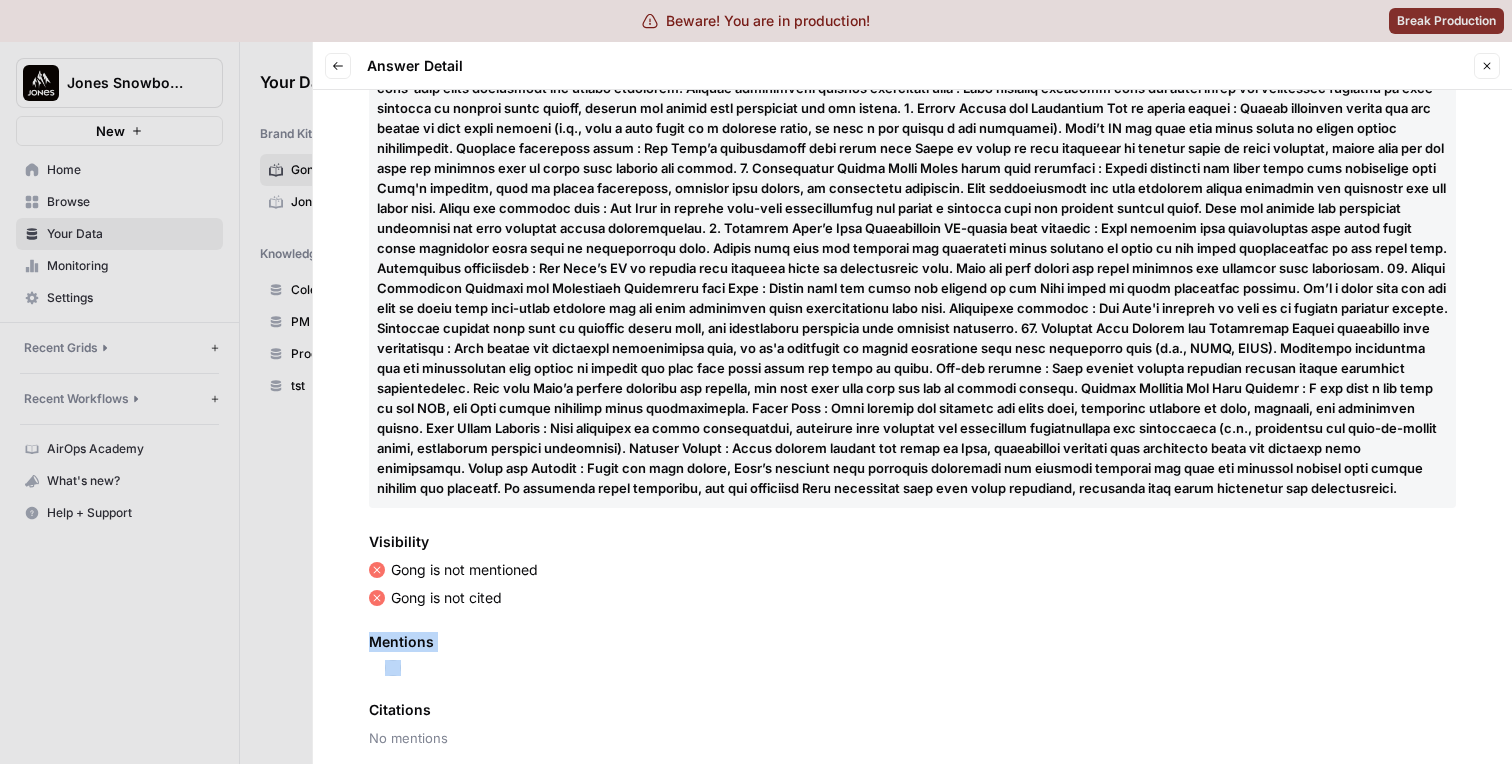 click on "Mentions" at bounding box center (912, 654) 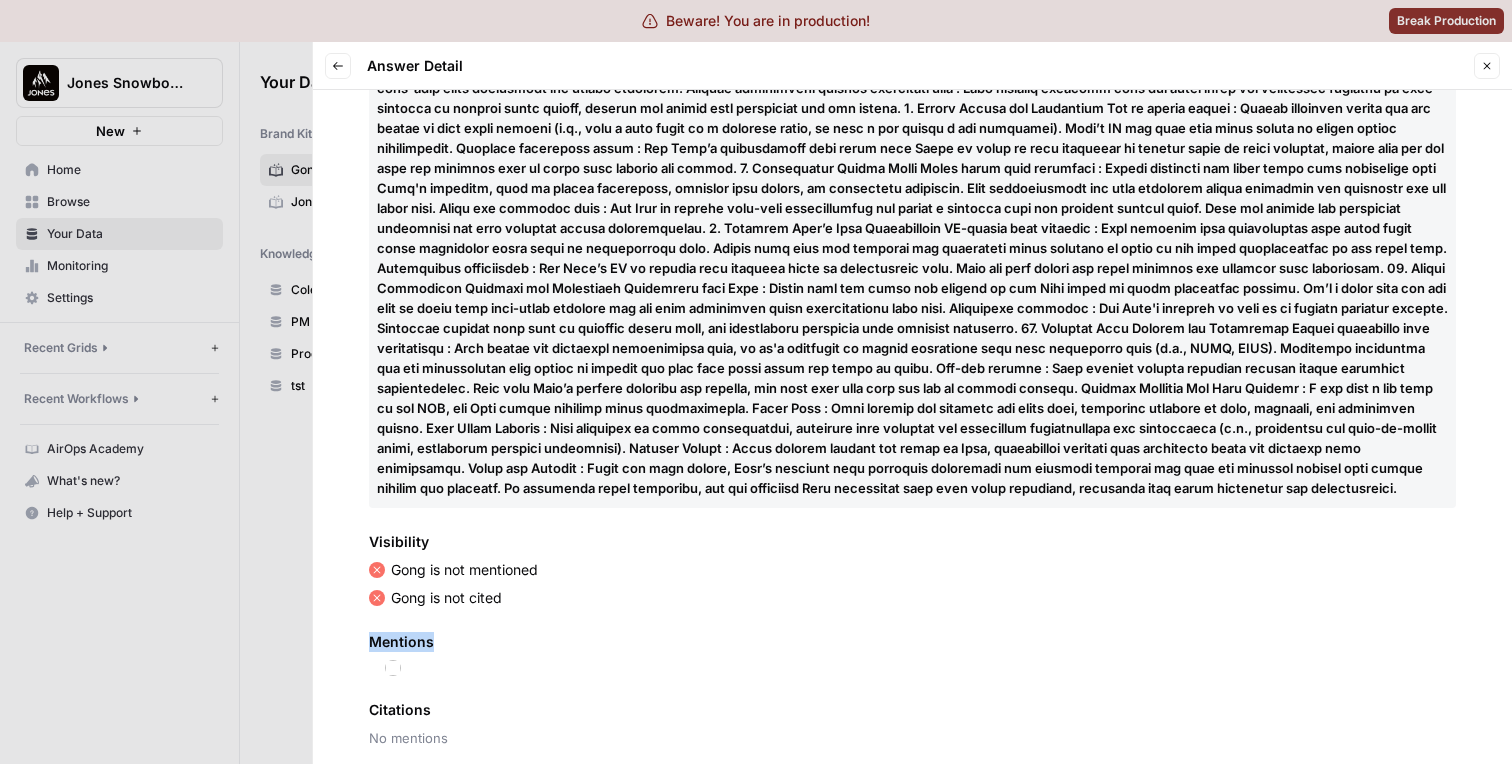 click on "Query How does Gong’s ROI compare to traditional sales training ROI? Answer   ( [DATE] ) Visibility Gong is not mentioned Gong is not cited Mentions Citations No mentions" at bounding box center (912, 202) 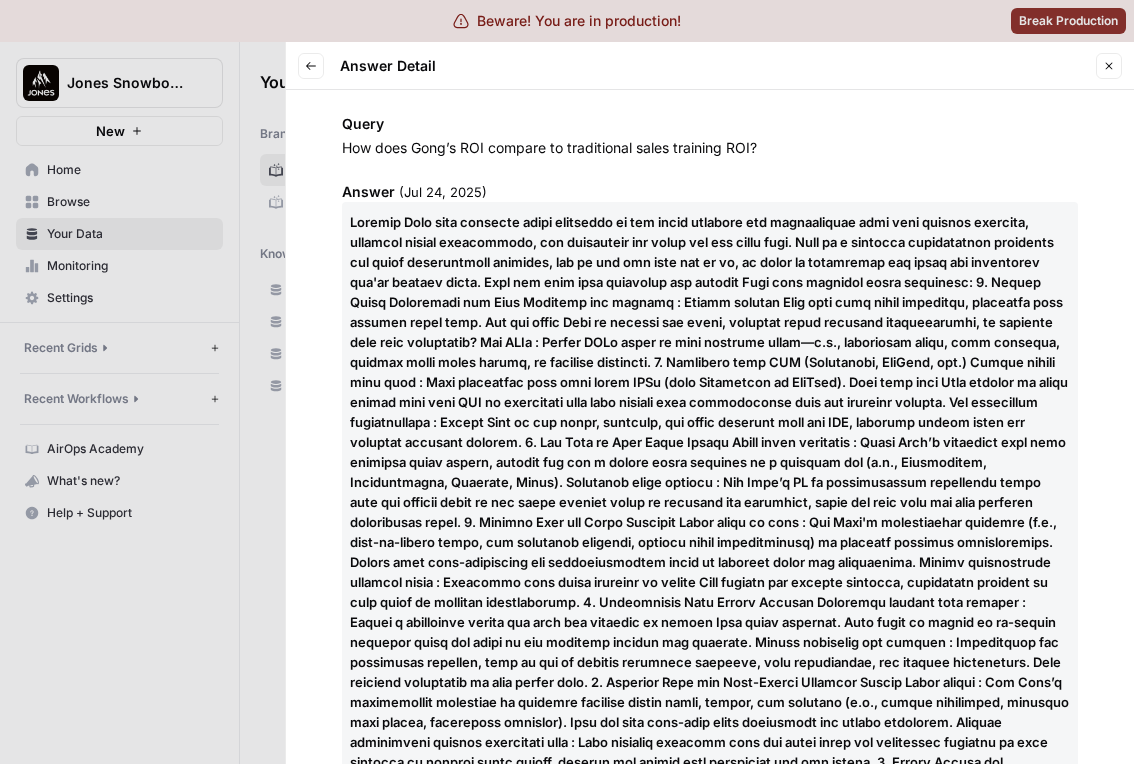 scroll, scrollTop: 0, scrollLeft: 0, axis: both 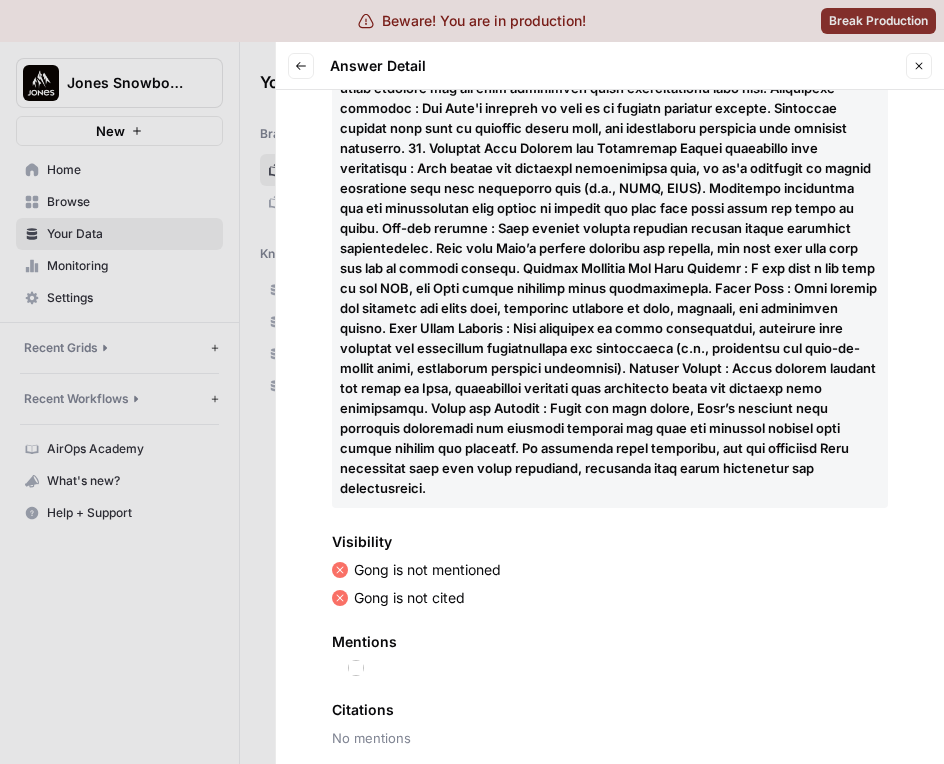 click on "Gong is not mentioned" at bounding box center (427, 570) 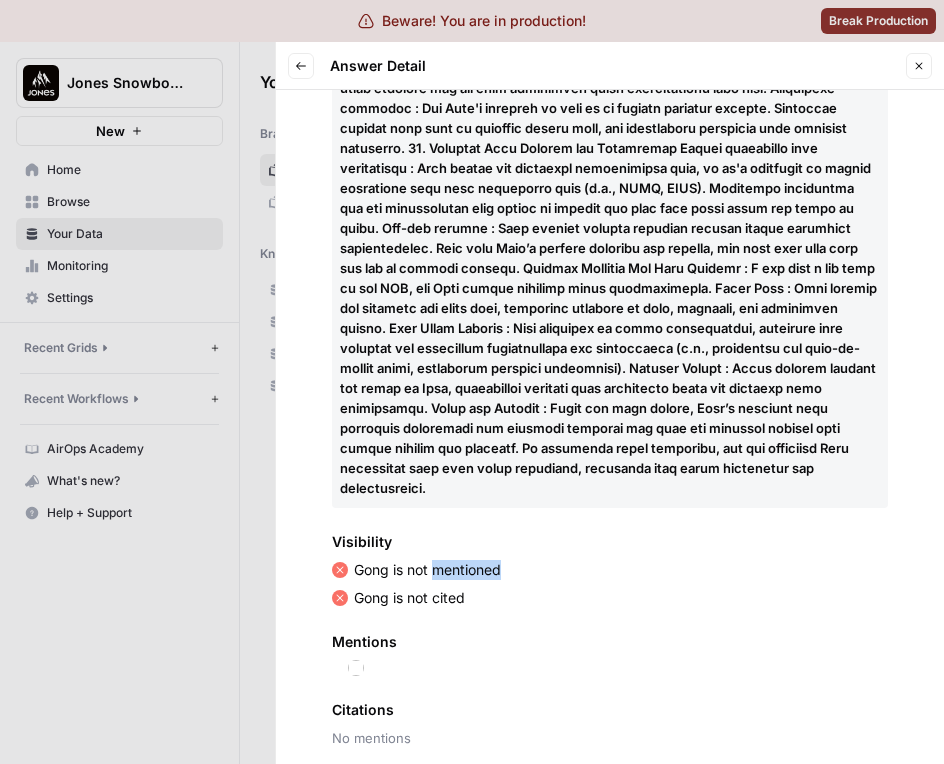 click on "Gong is not mentioned" at bounding box center [427, 570] 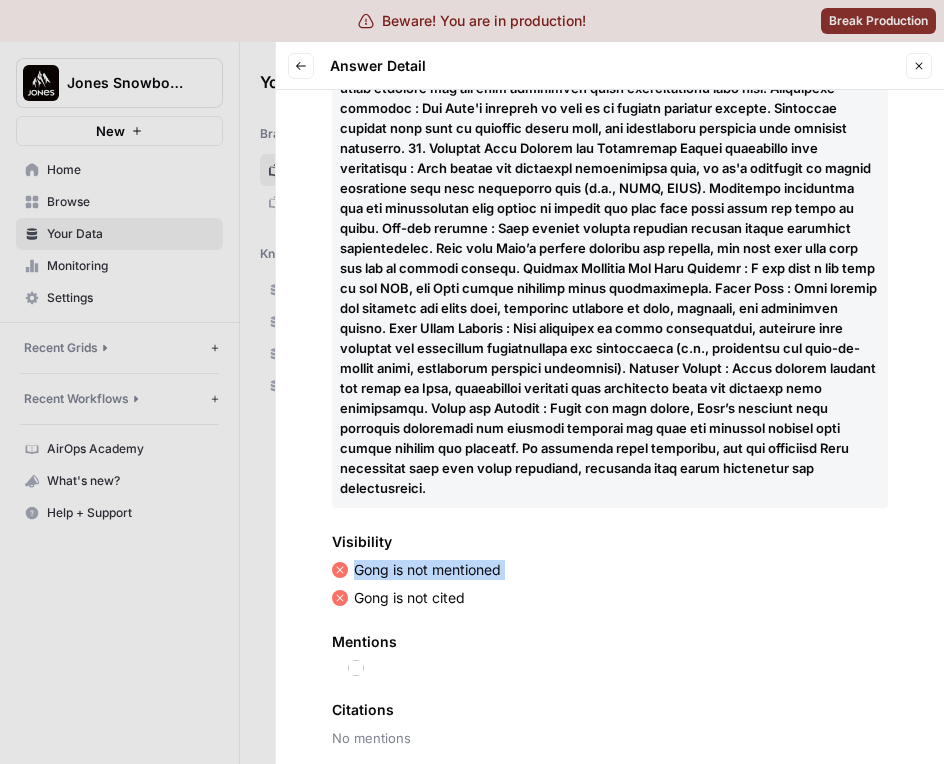 click on "Gong is not mentioned" at bounding box center (427, 570) 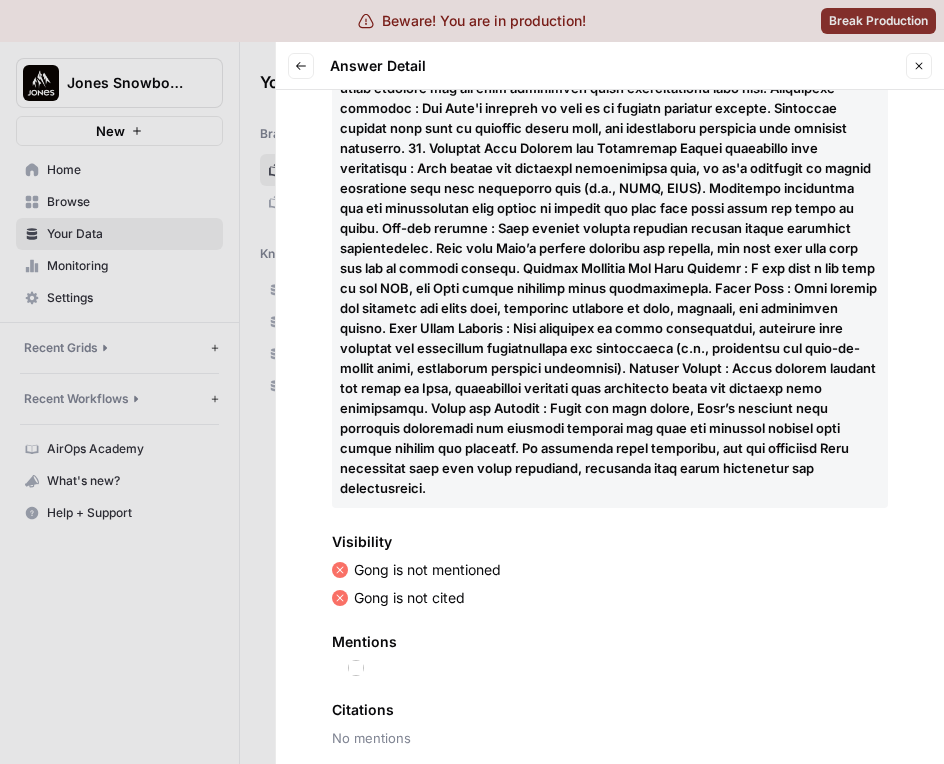 click on "Gong is not cited" at bounding box center [409, 598] 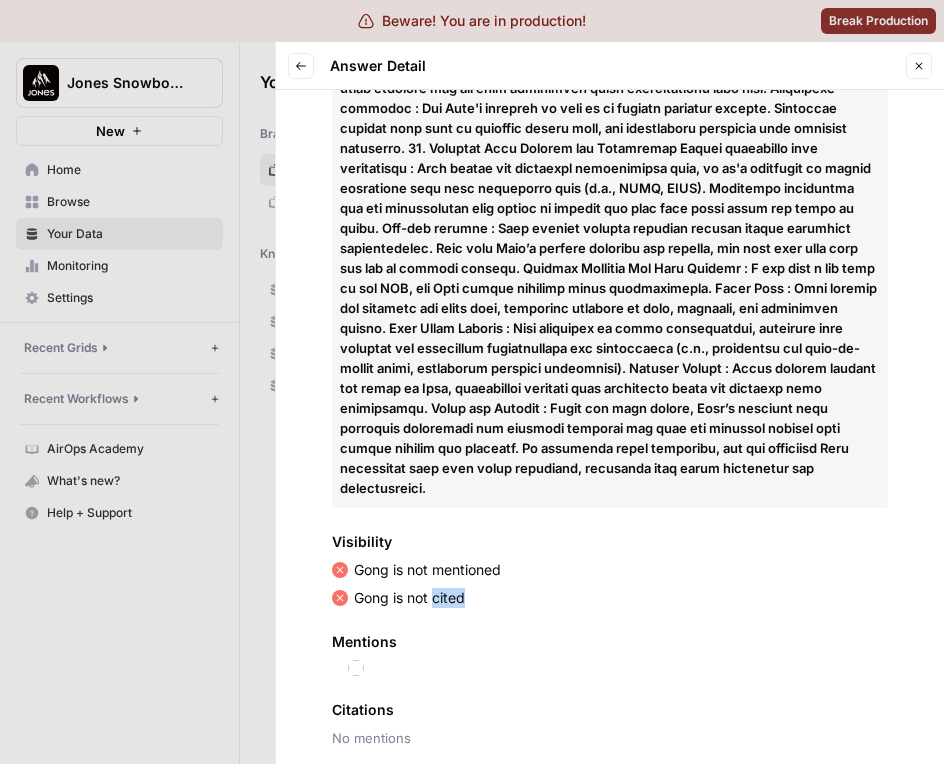 click on "Gong is not cited" at bounding box center (409, 598) 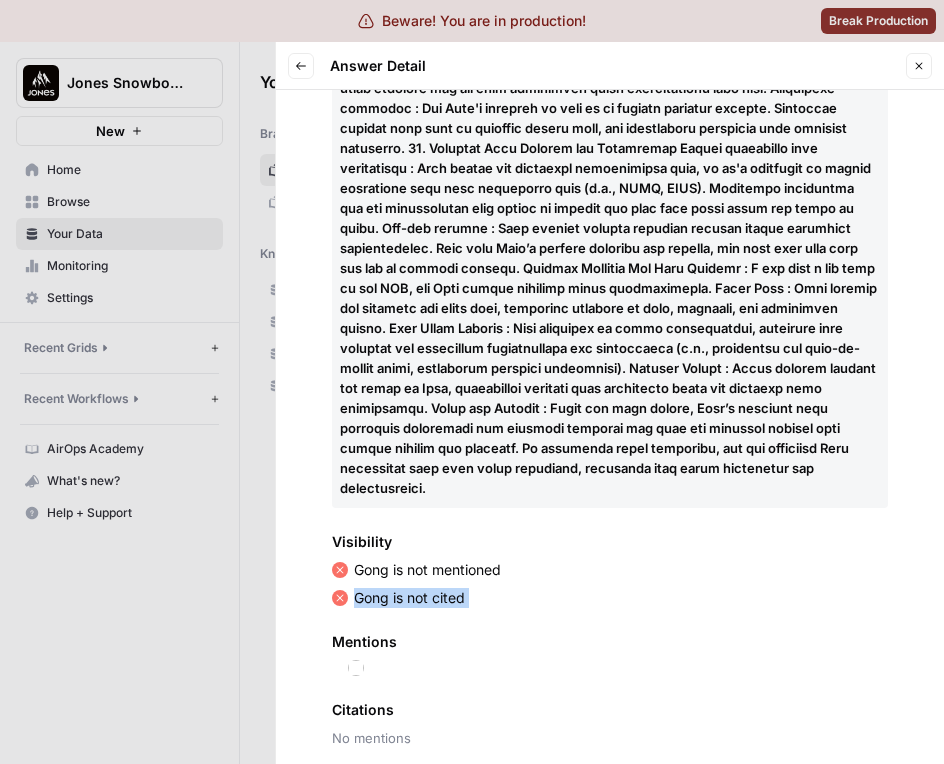 click on "Gong is not cited" at bounding box center (409, 598) 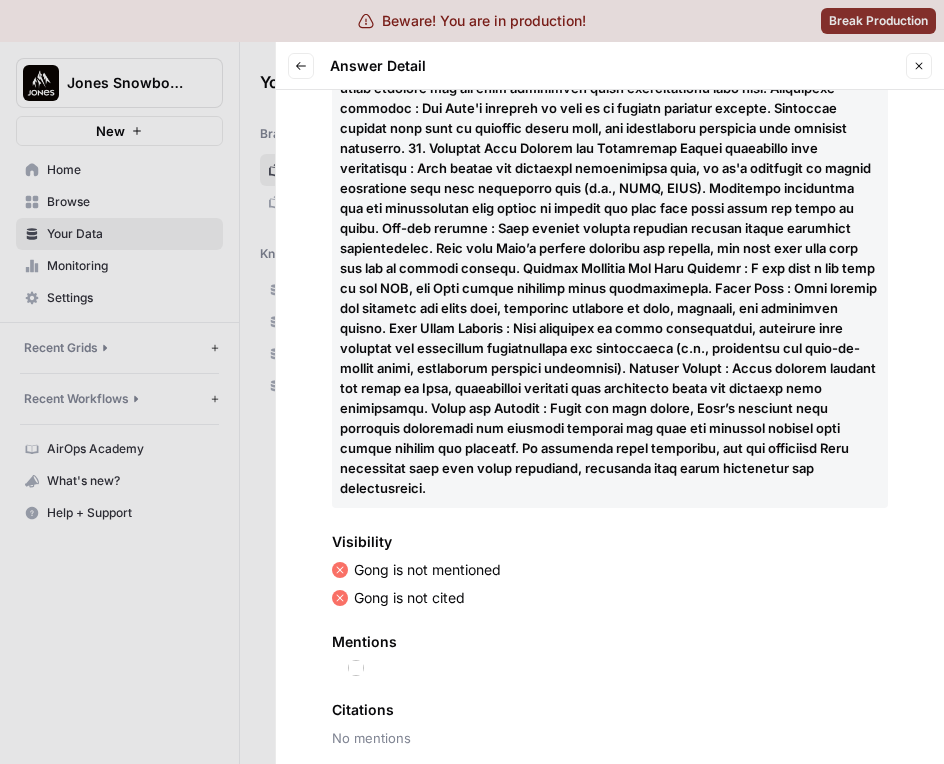 click on "Citations No mentions" at bounding box center [610, 724] 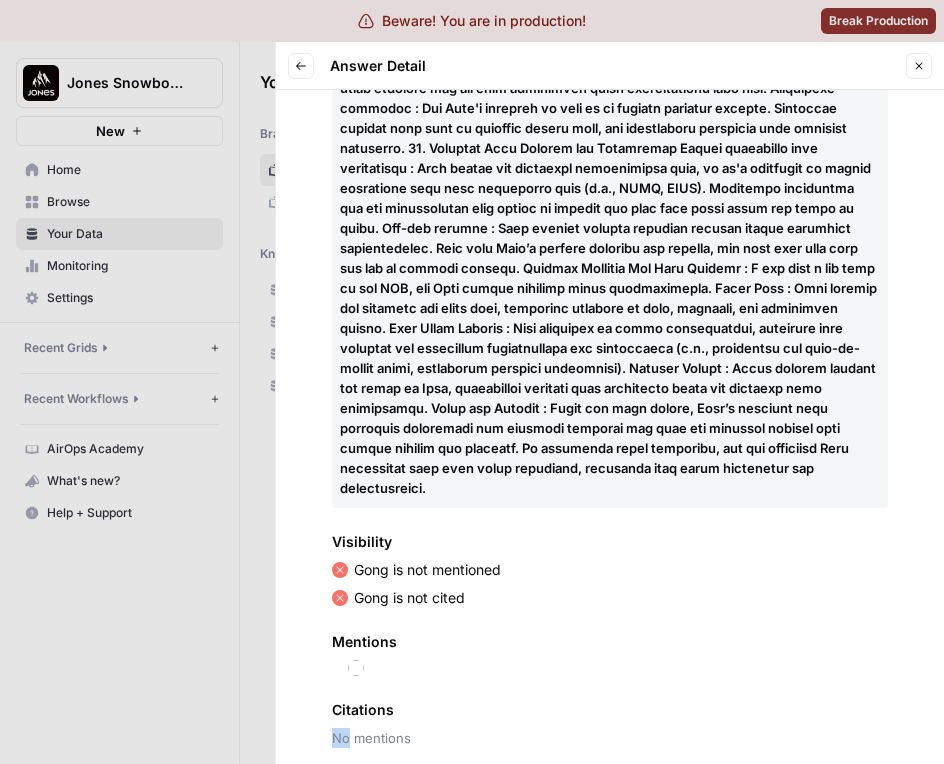 click on "Citations No mentions" at bounding box center (610, 724) 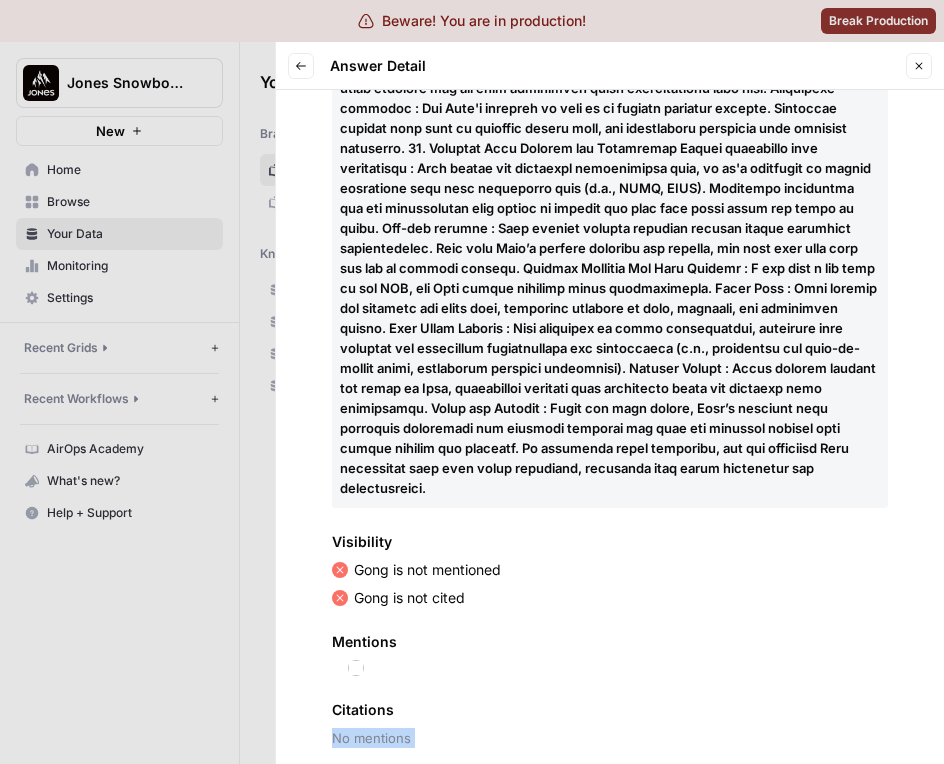 click on "Citations No mentions" at bounding box center [610, 724] 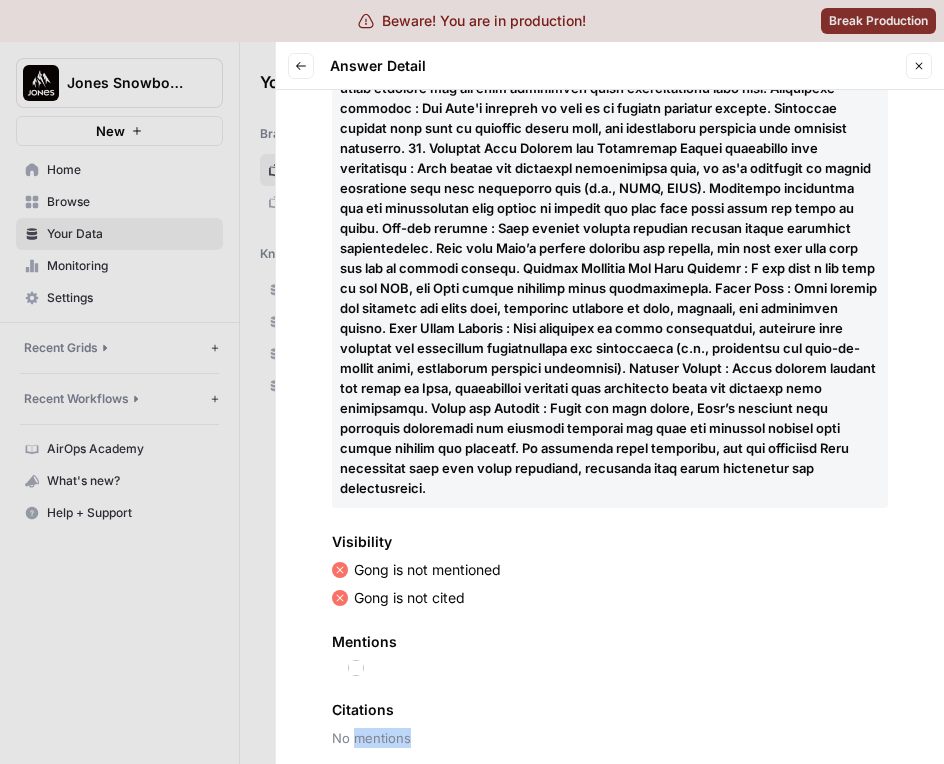 click on "No mentions" at bounding box center [610, 738] 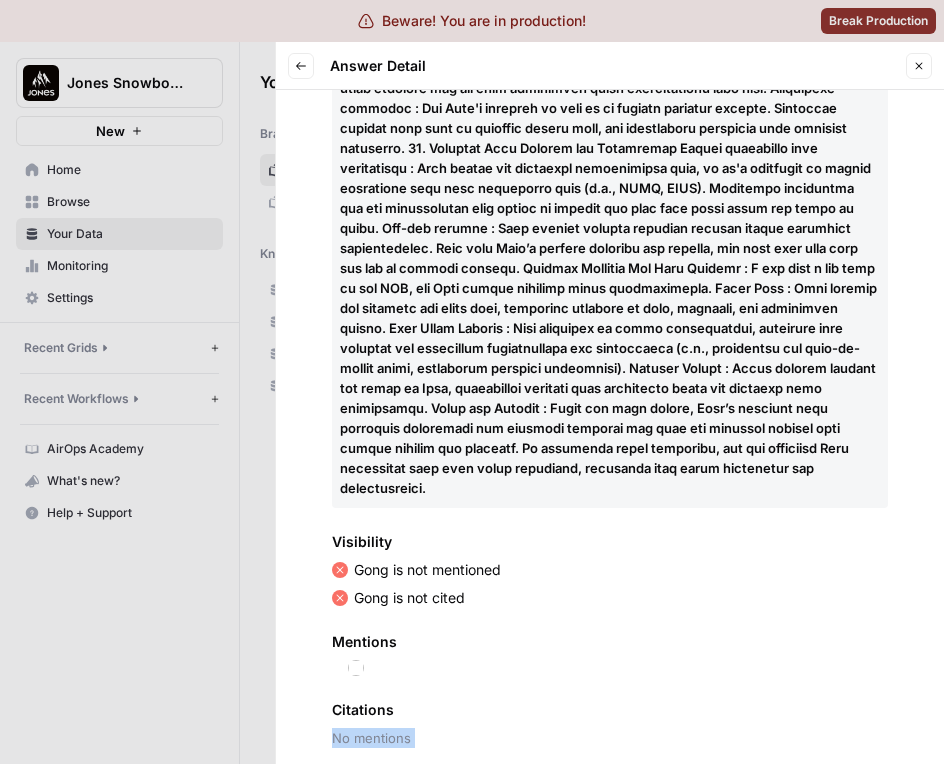 click on "No mentions" at bounding box center [610, 738] 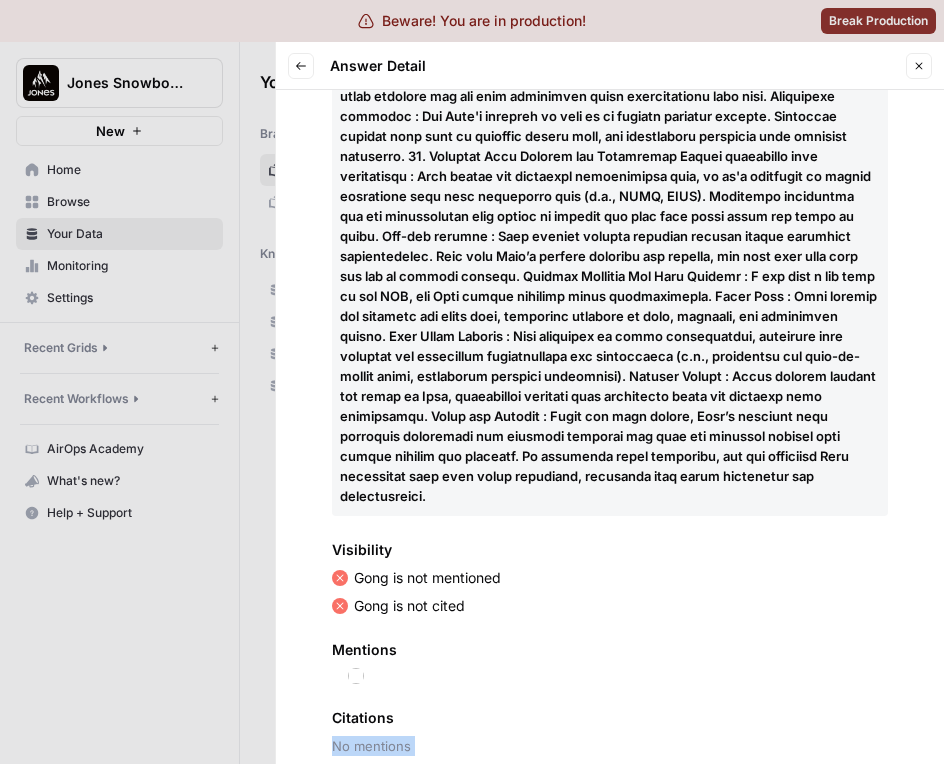 scroll, scrollTop: 1274, scrollLeft: 0, axis: vertical 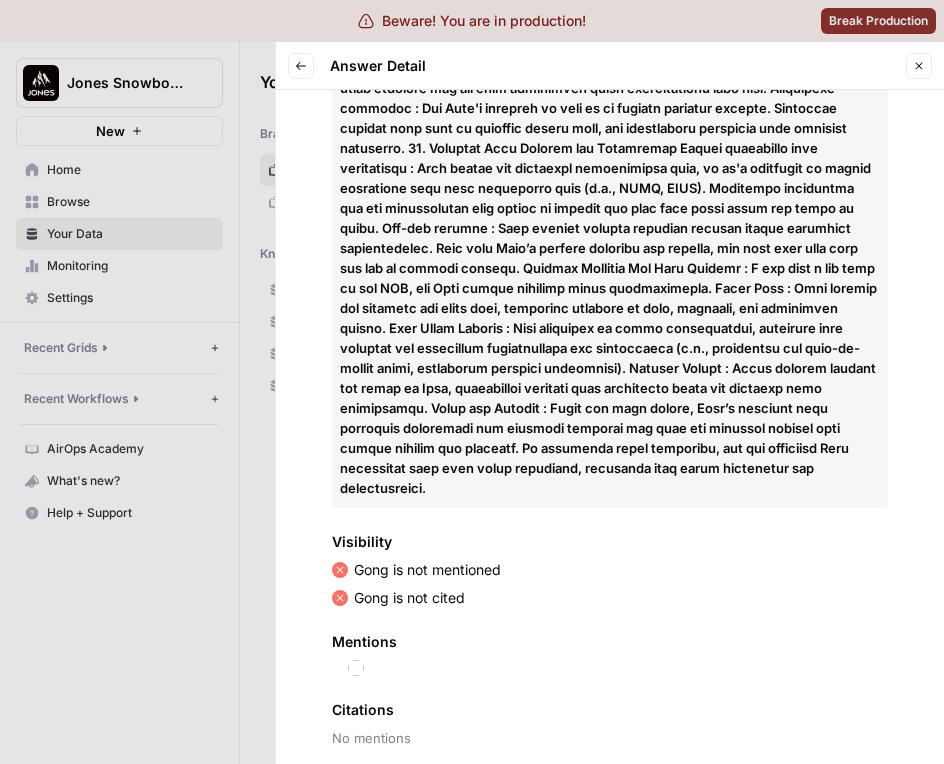 click on "Gong is not mentioned" at bounding box center (427, 570) 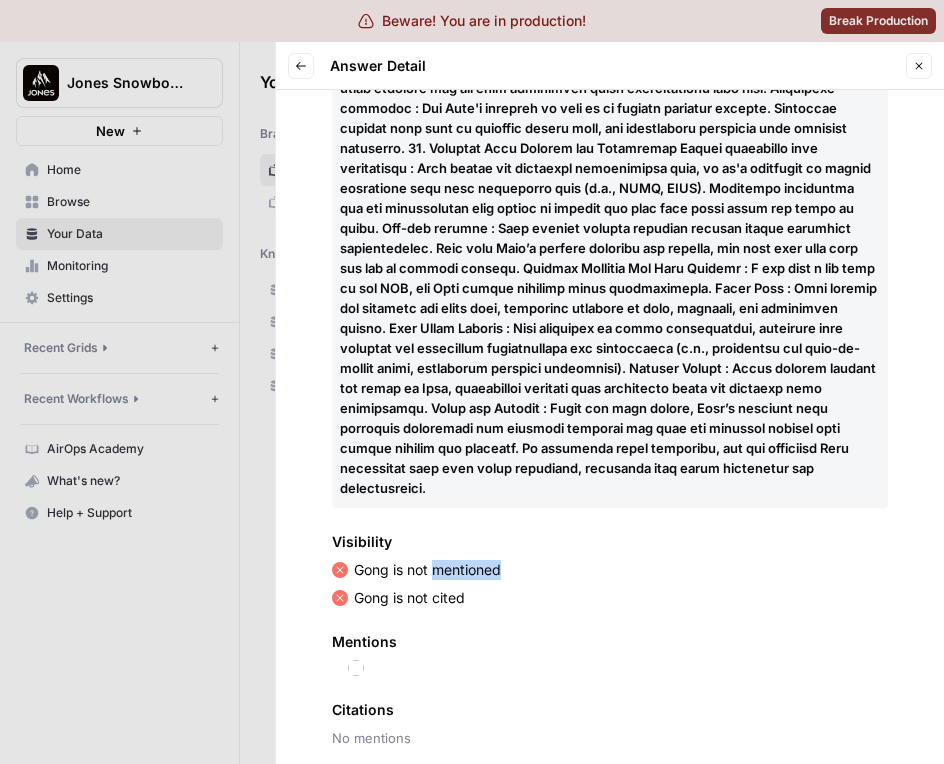 click on "Gong is not mentioned" at bounding box center [427, 570] 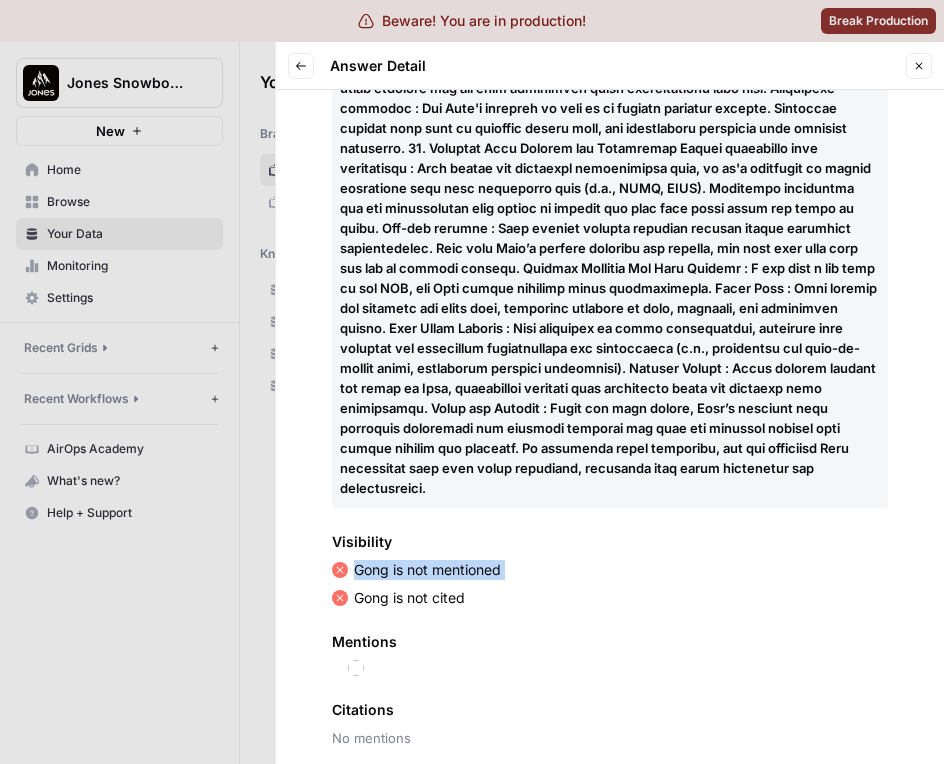 click on "Gong is not mentioned" at bounding box center (427, 570) 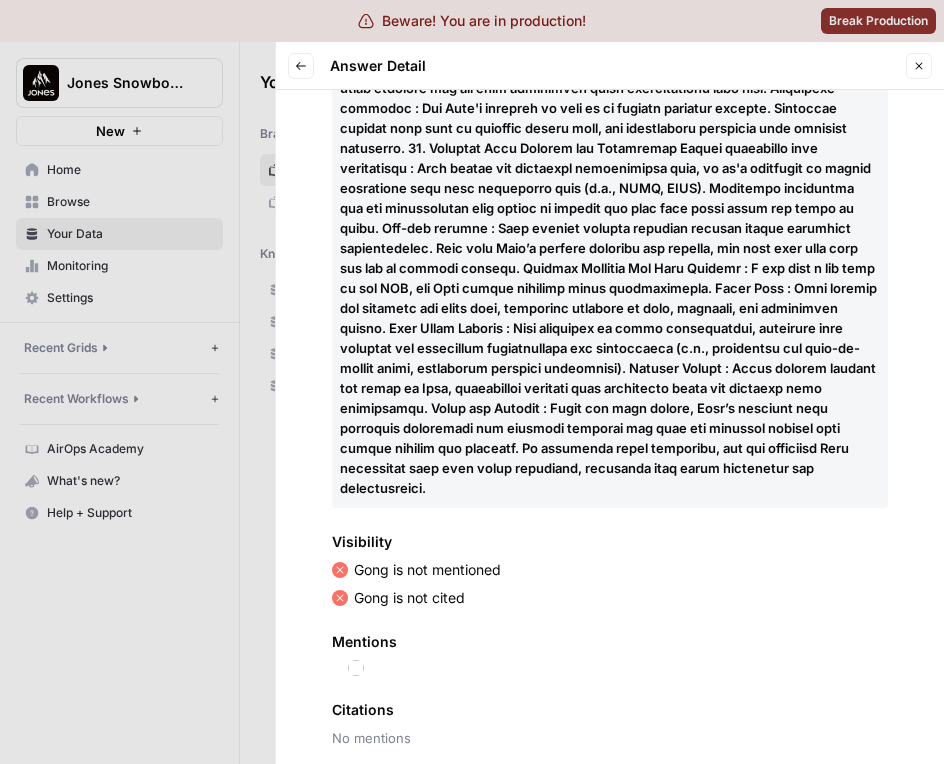 click on "Gong is not cited" at bounding box center (409, 598) 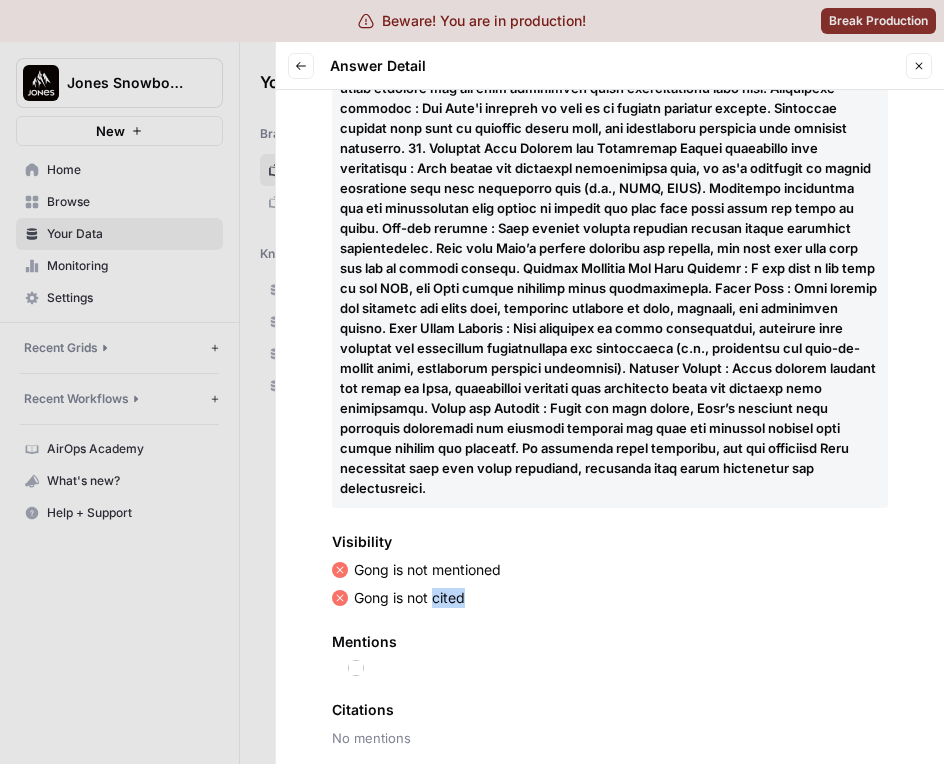 click on "Gong is not cited" at bounding box center [409, 598] 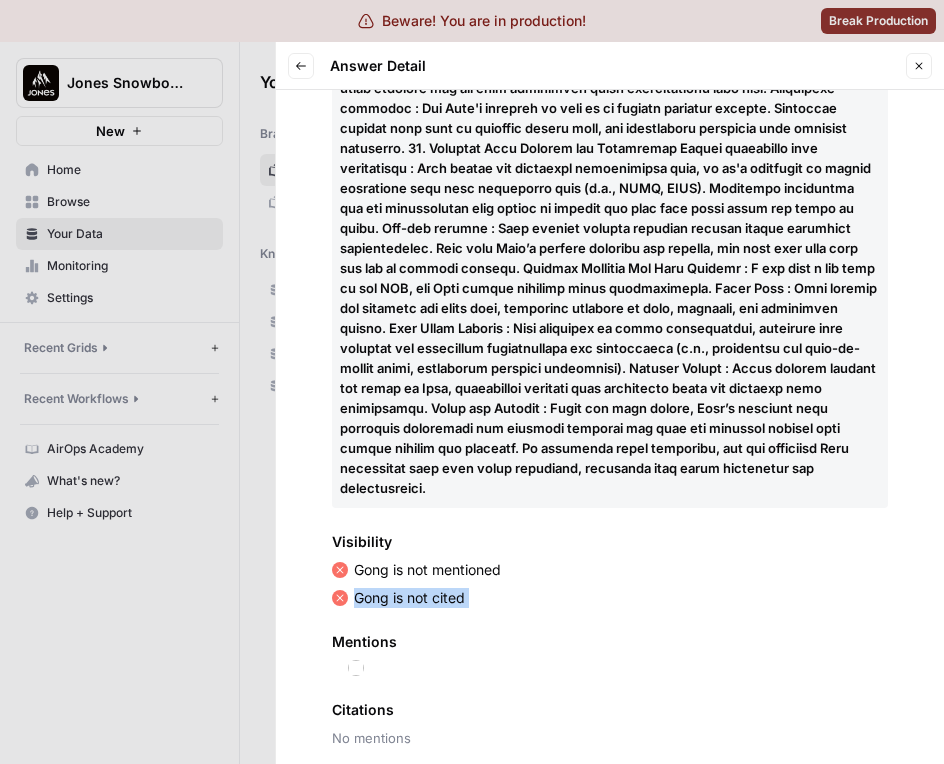 click on "Gong is not cited" at bounding box center [409, 598] 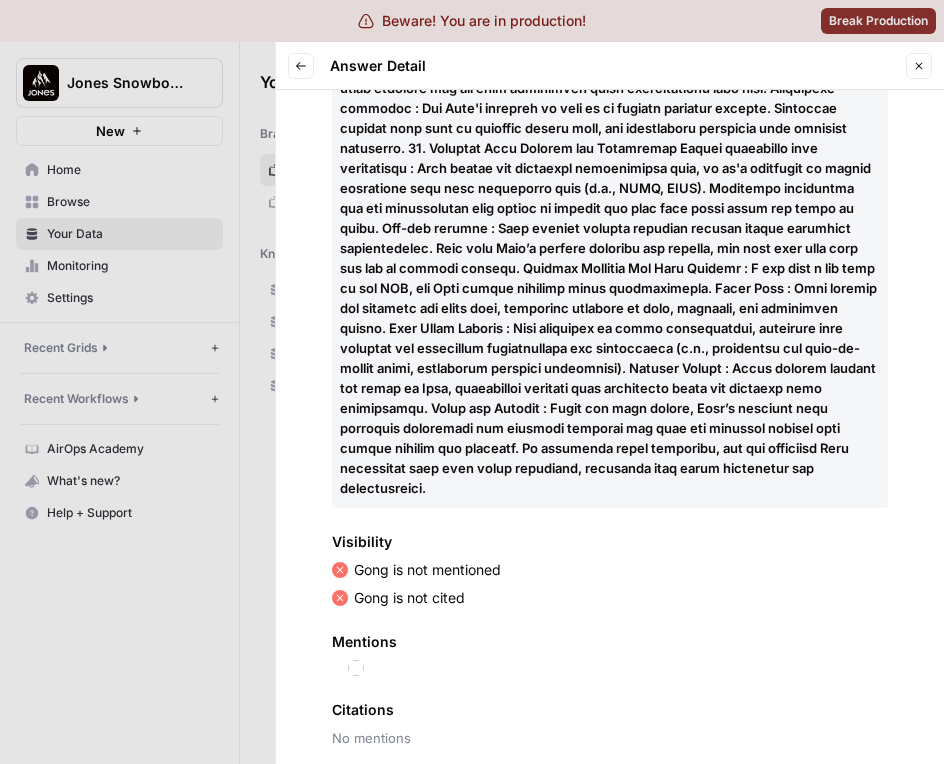 click on "Gong is not mentioned" at bounding box center [427, 570] 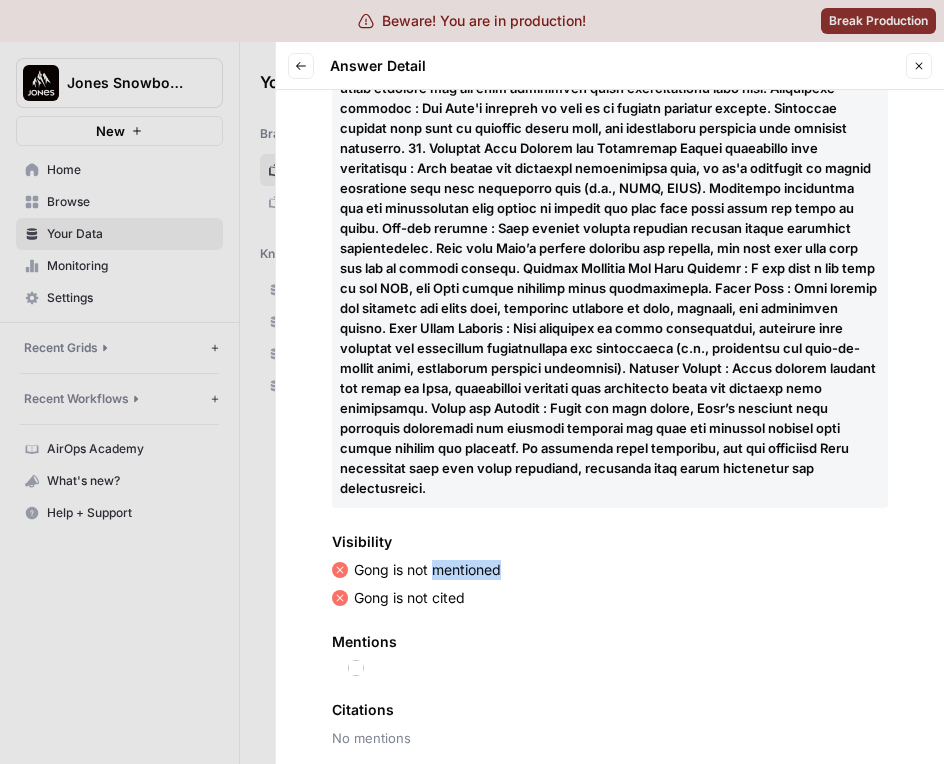 click on "Gong is not mentioned" at bounding box center [427, 570] 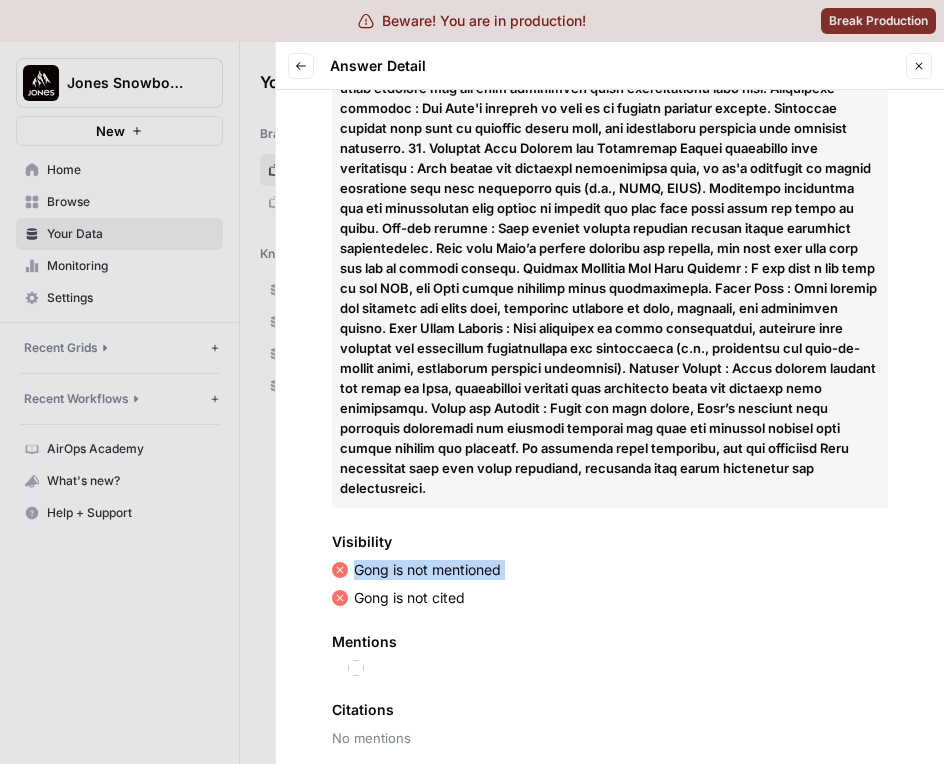 click on "Gong is not mentioned" at bounding box center [427, 570] 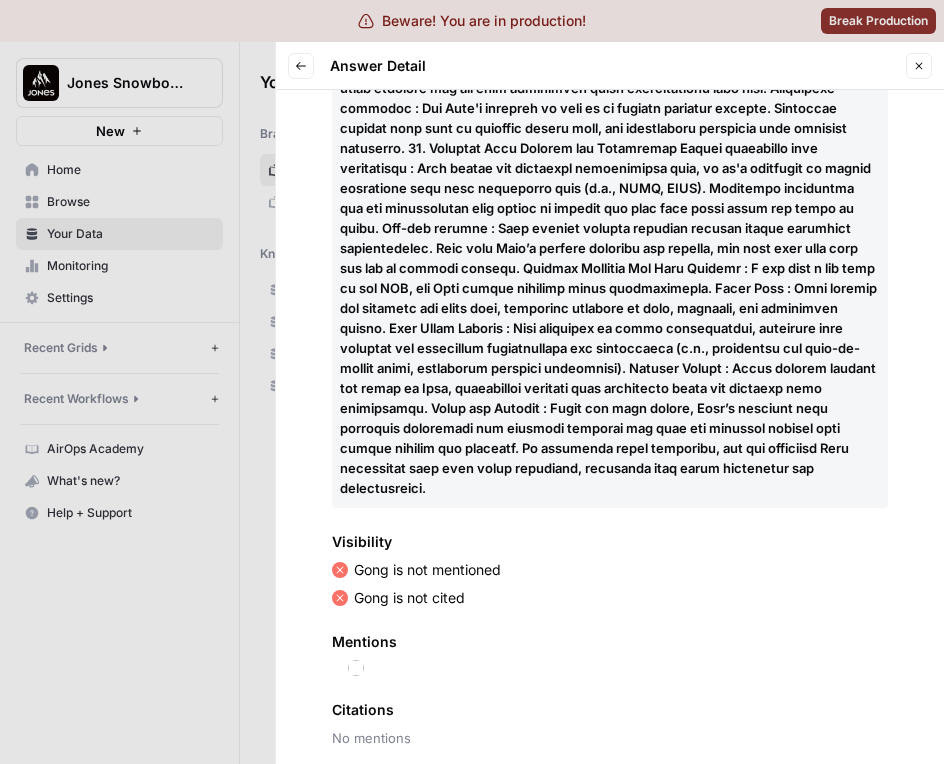 click on "Gong is not cited" at bounding box center (409, 598) 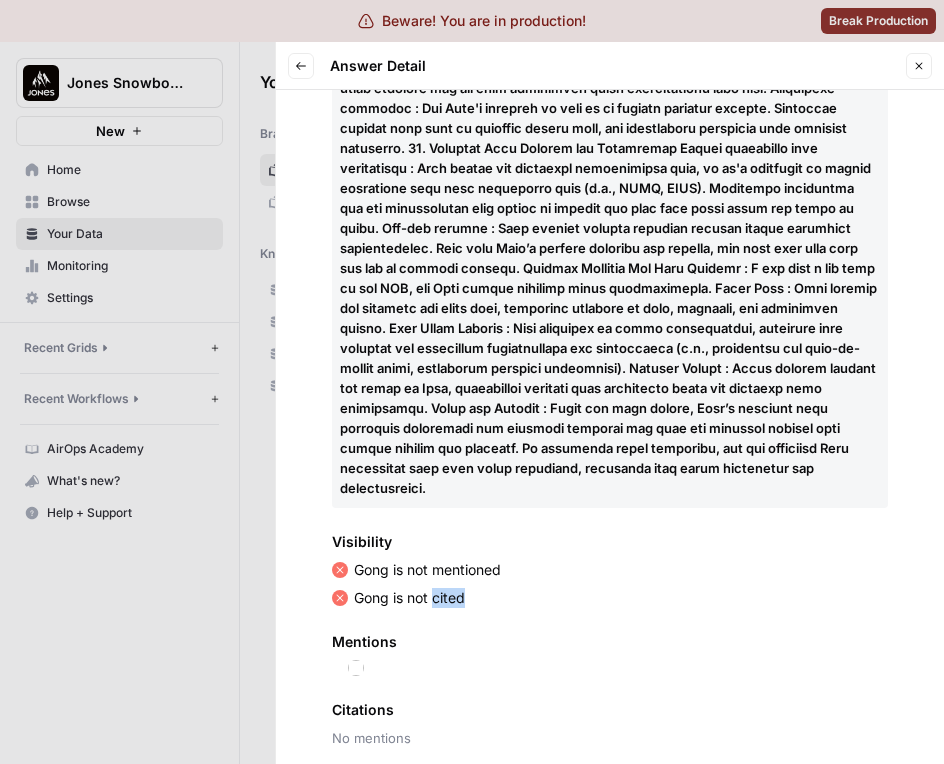 click on "Gong is not cited" at bounding box center (409, 598) 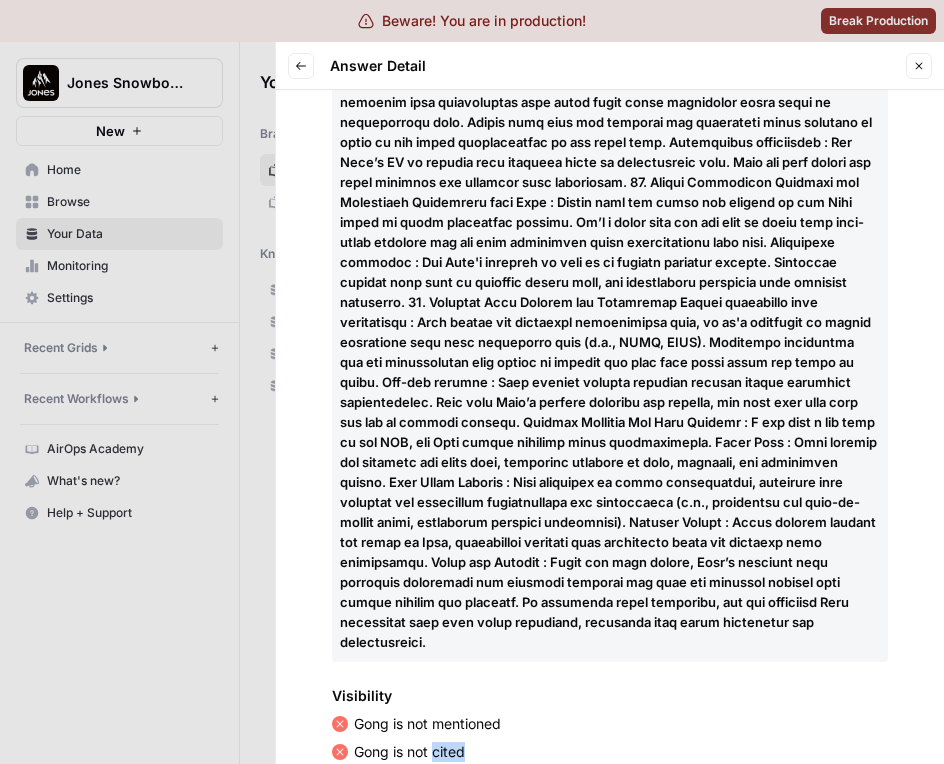 scroll, scrollTop: 1274, scrollLeft: 0, axis: vertical 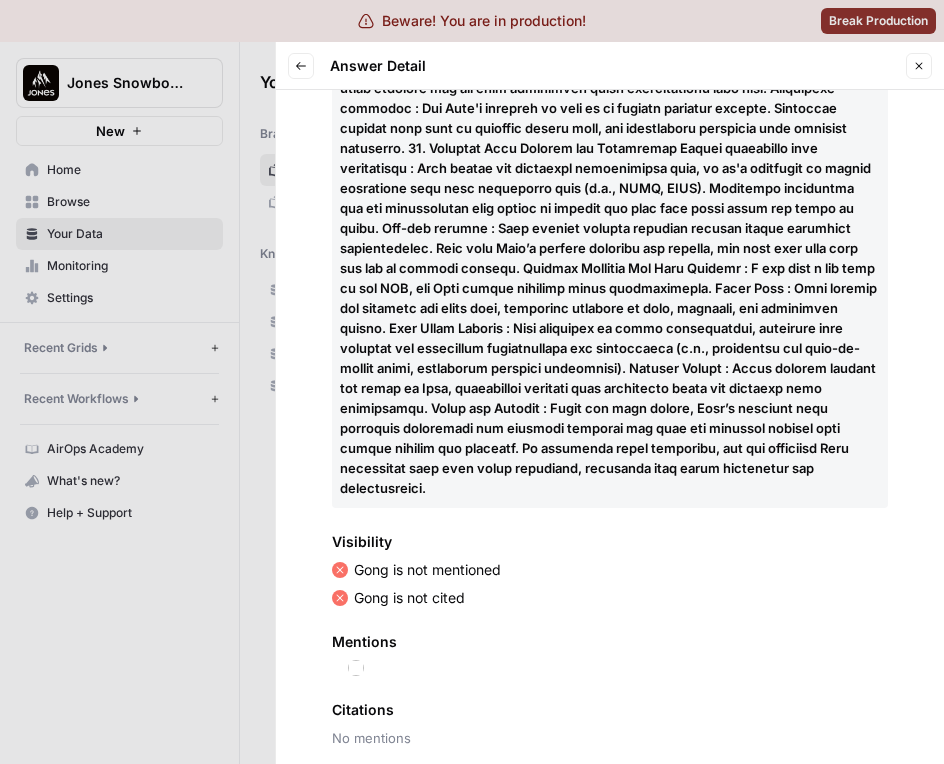 click on "No mentions" at bounding box center [610, 738] 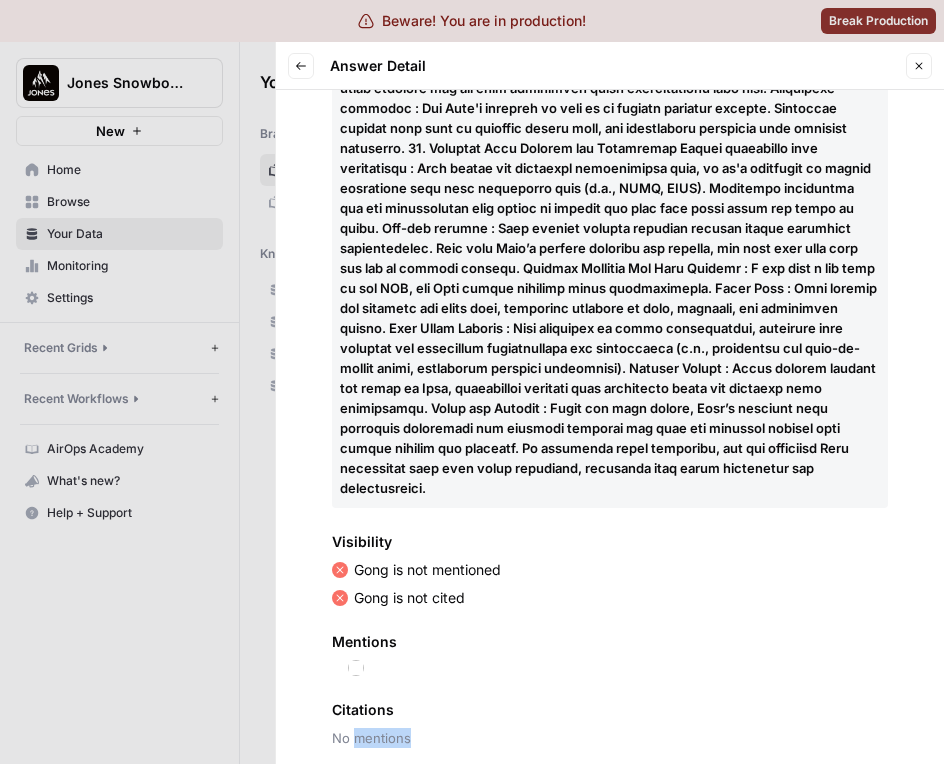 click on "No mentions" at bounding box center (610, 738) 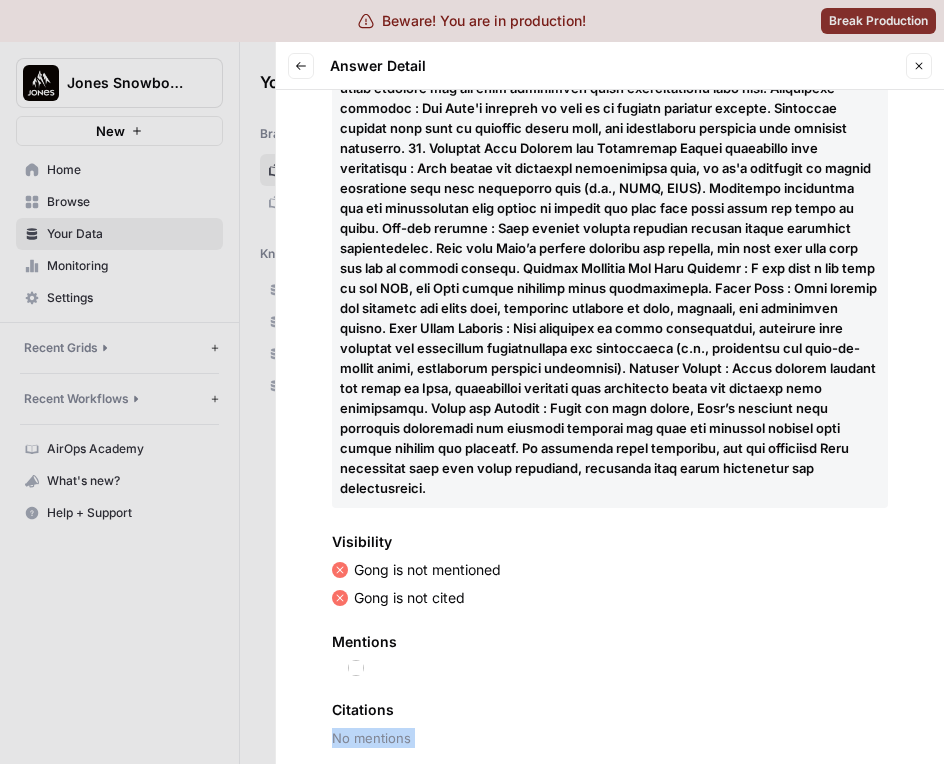 click on "No mentions" at bounding box center [610, 738] 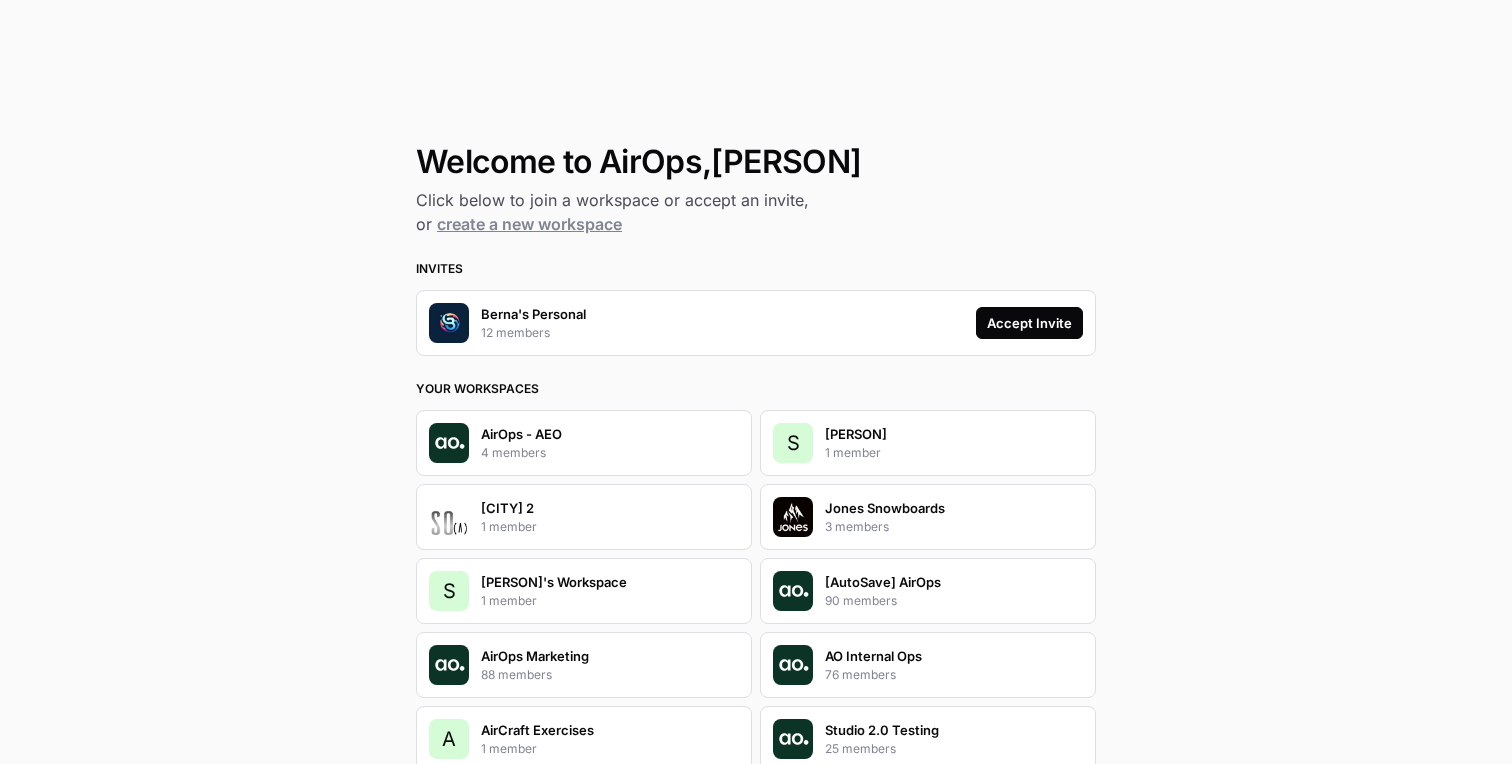 scroll, scrollTop: 0, scrollLeft: 0, axis: both 